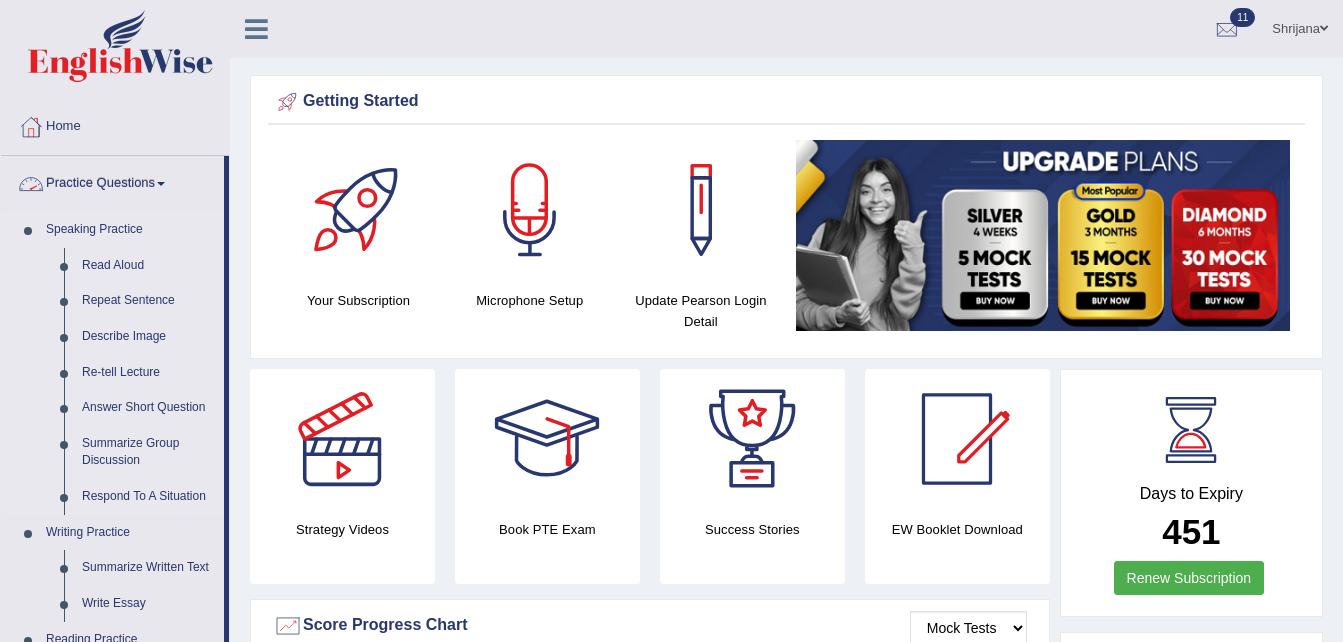 scroll, scrollTop: 0, scrollLeft: 0, axis: both 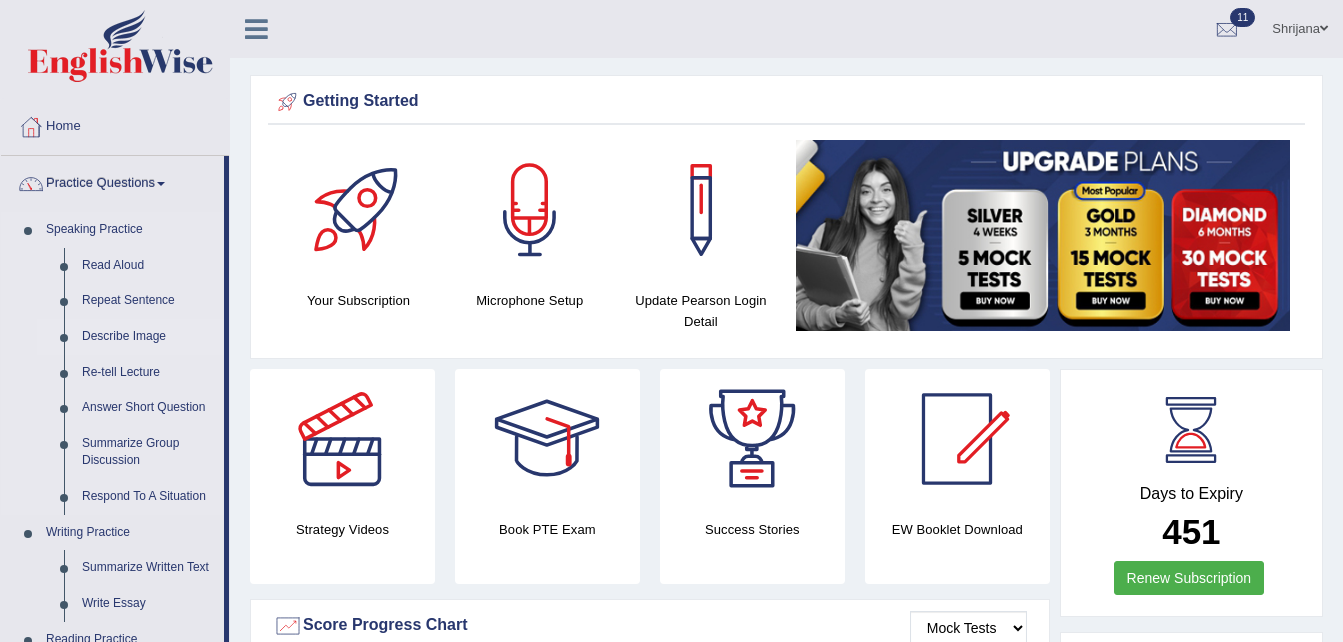 click on "Describe Image" at bounding box center (148, 337) 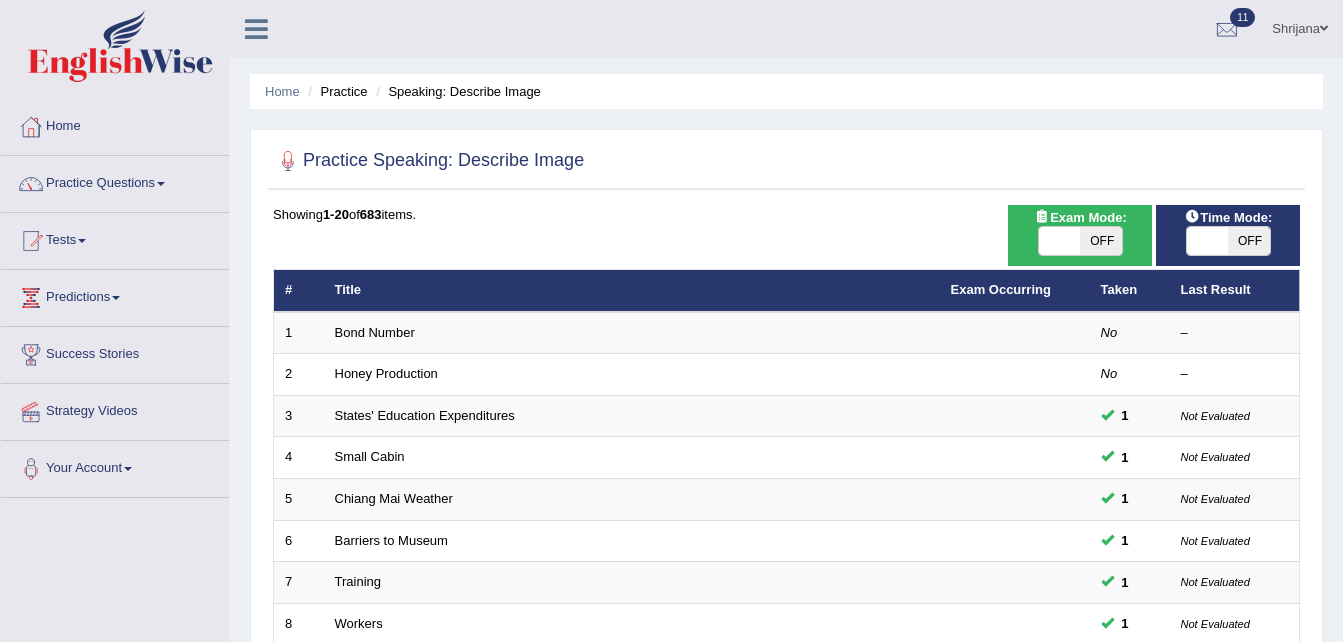 scroll, scrollTop: 561, scrollLeft: 0, axis: vertical 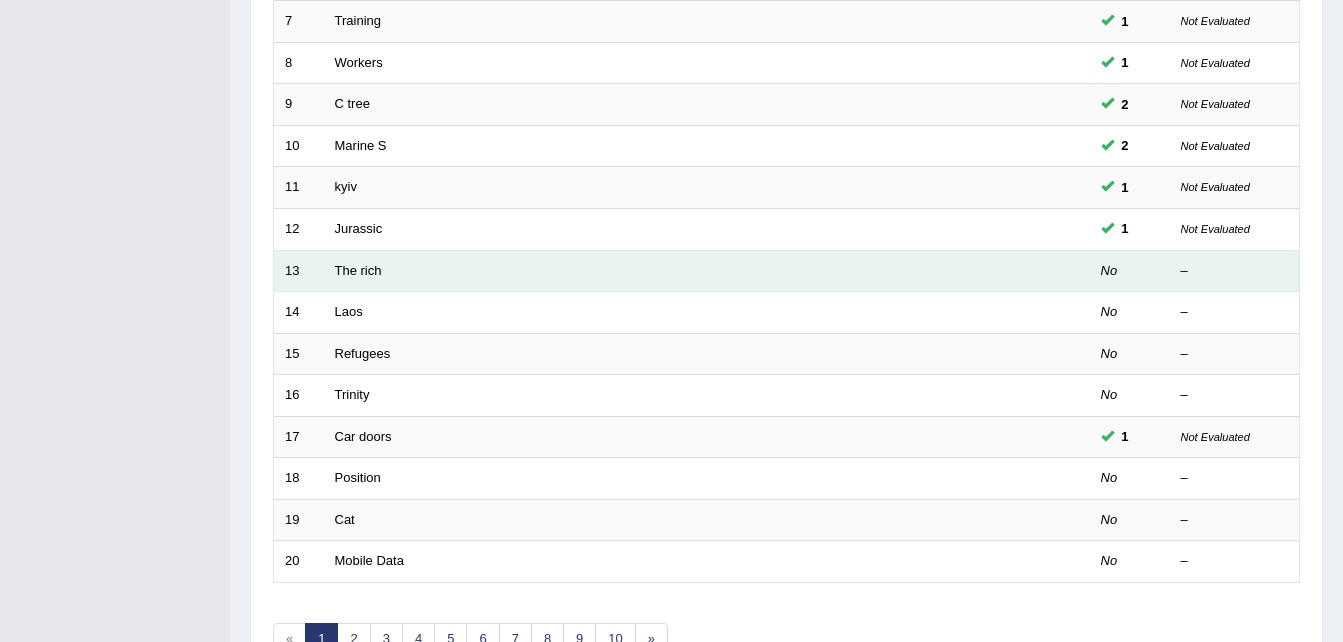 click on "The rich" at bounding box center (632, 271) 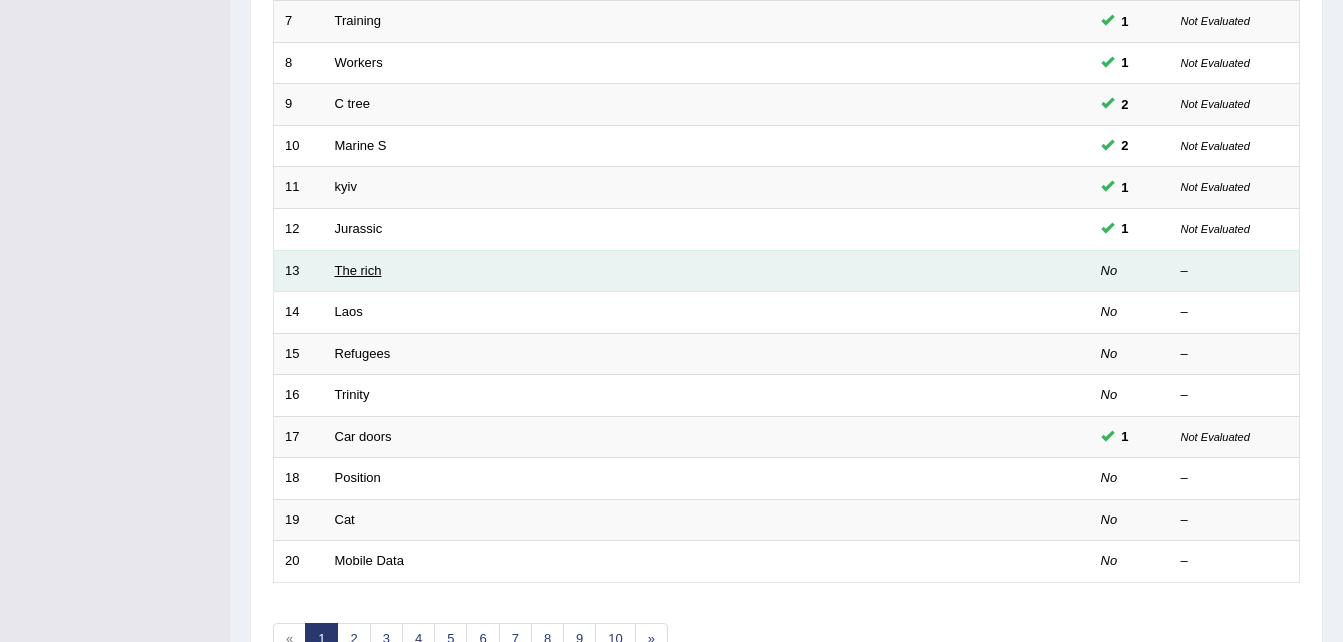 click on "The rich" at bounding box center [358, 270] 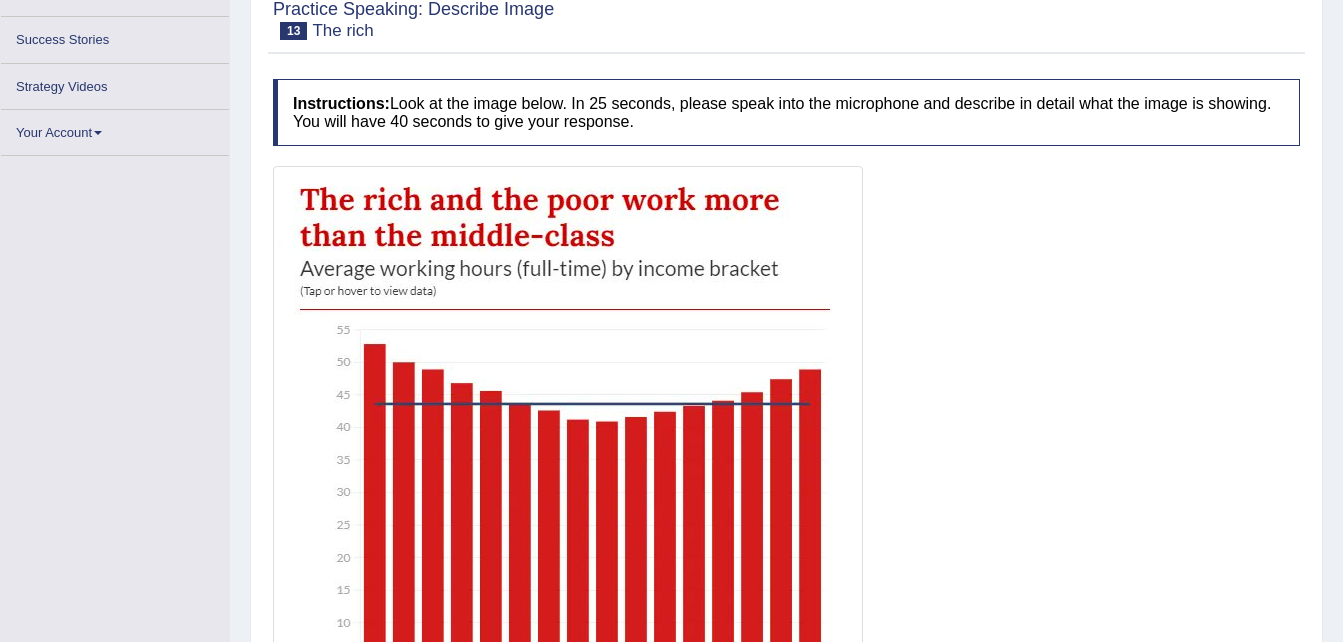 scroll, scrollTop: 0, scrollLeft: 0, axis: both 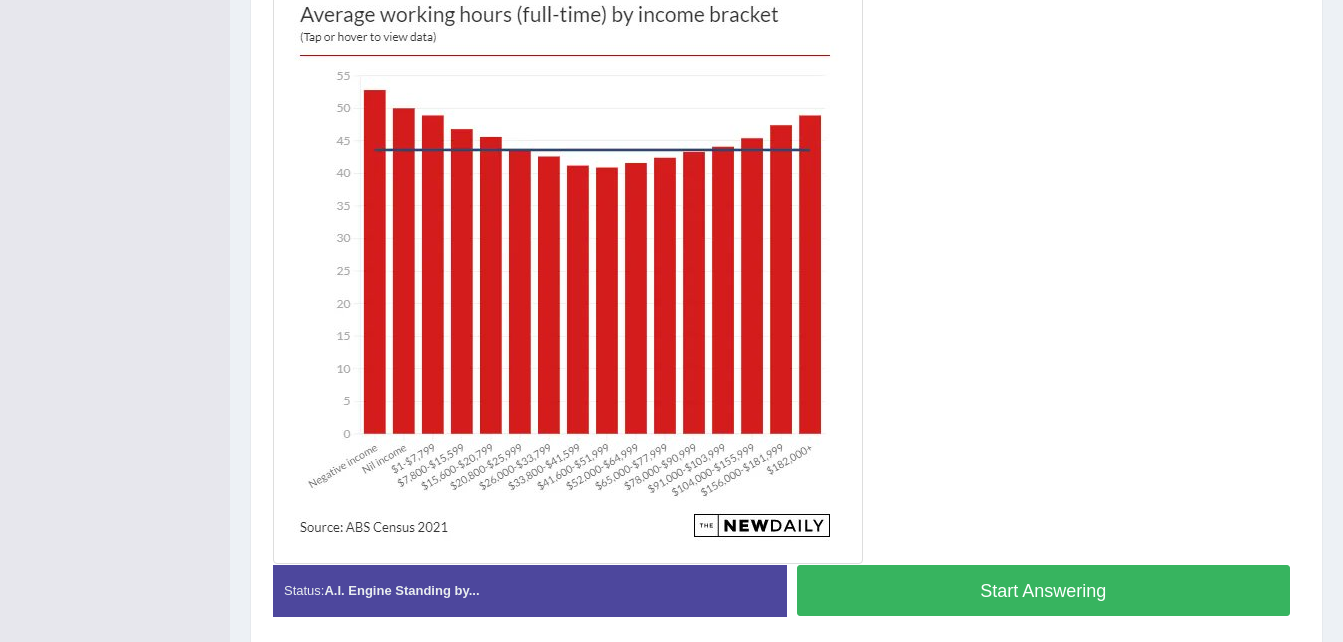 click on "Start Answering" at bounding box center (1044, 590) 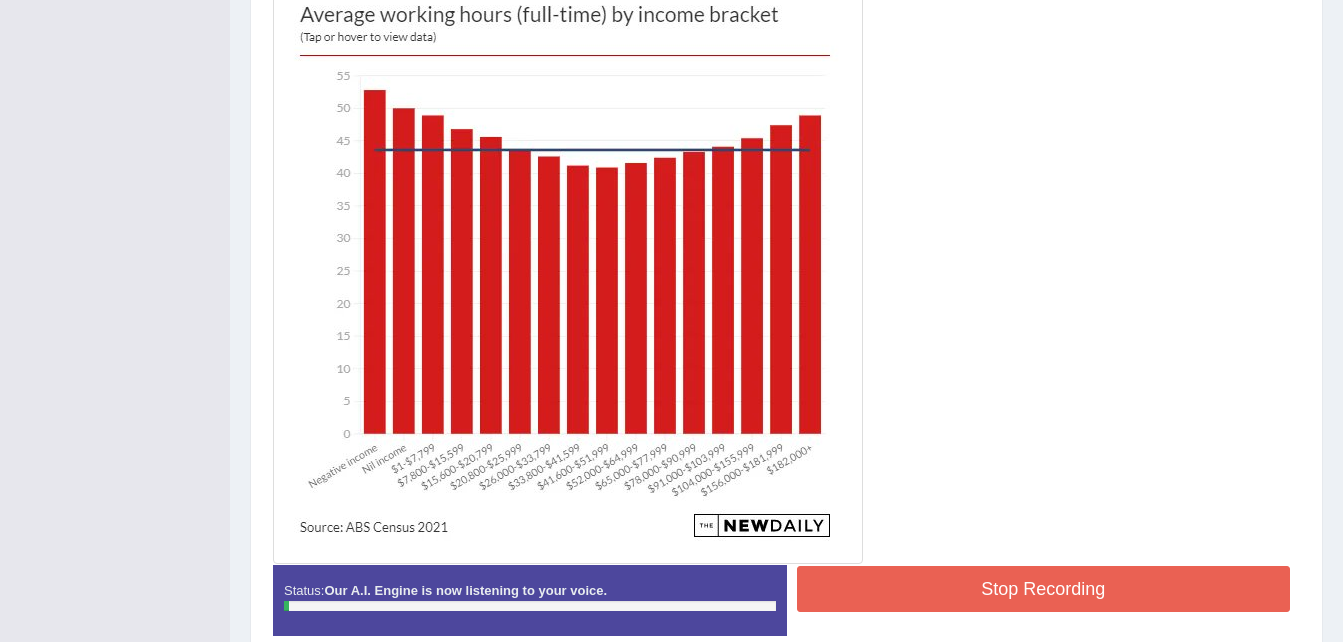 click on "Stop Recording" at bounding box center (1044, 589) 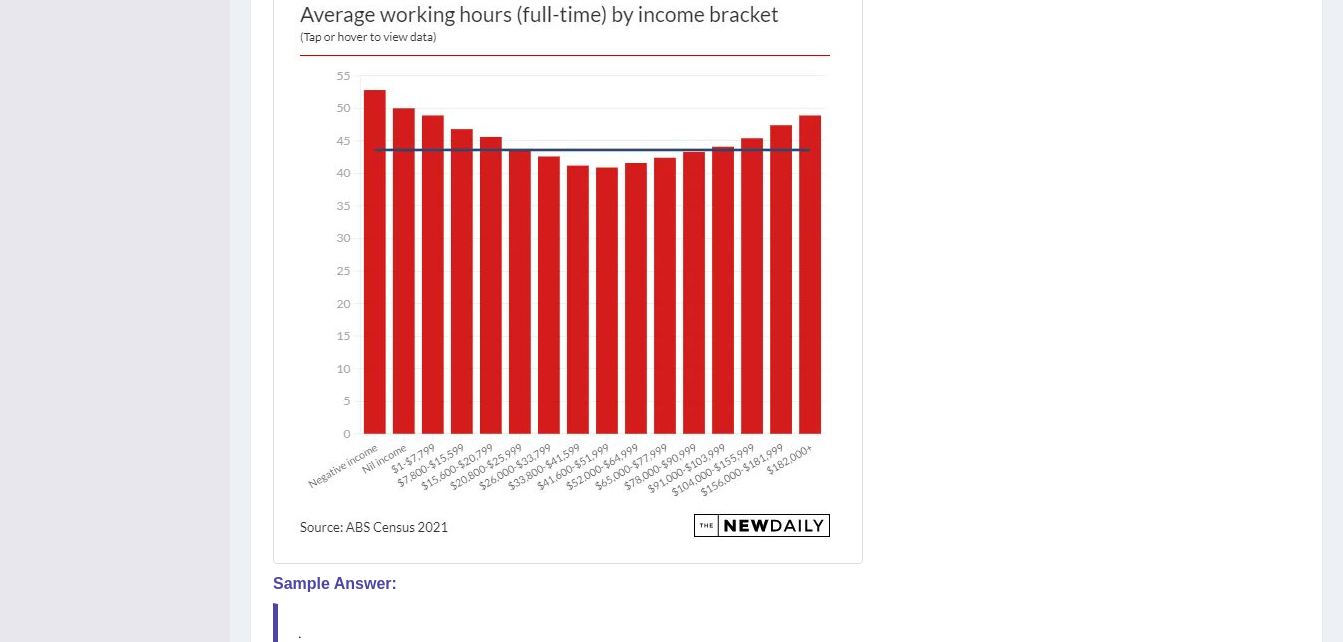 scroll, scrollTop: 0, scrollLeft: 0, axis: both 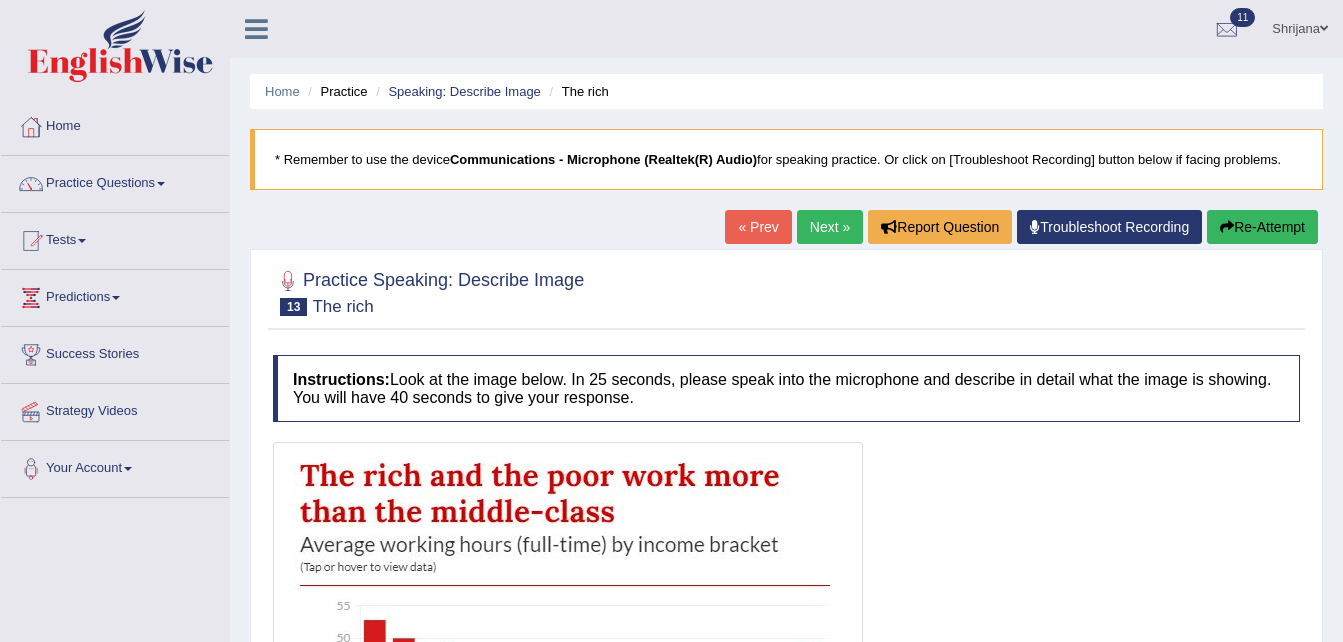 click on "Next »" at bounding box center [830, 227] 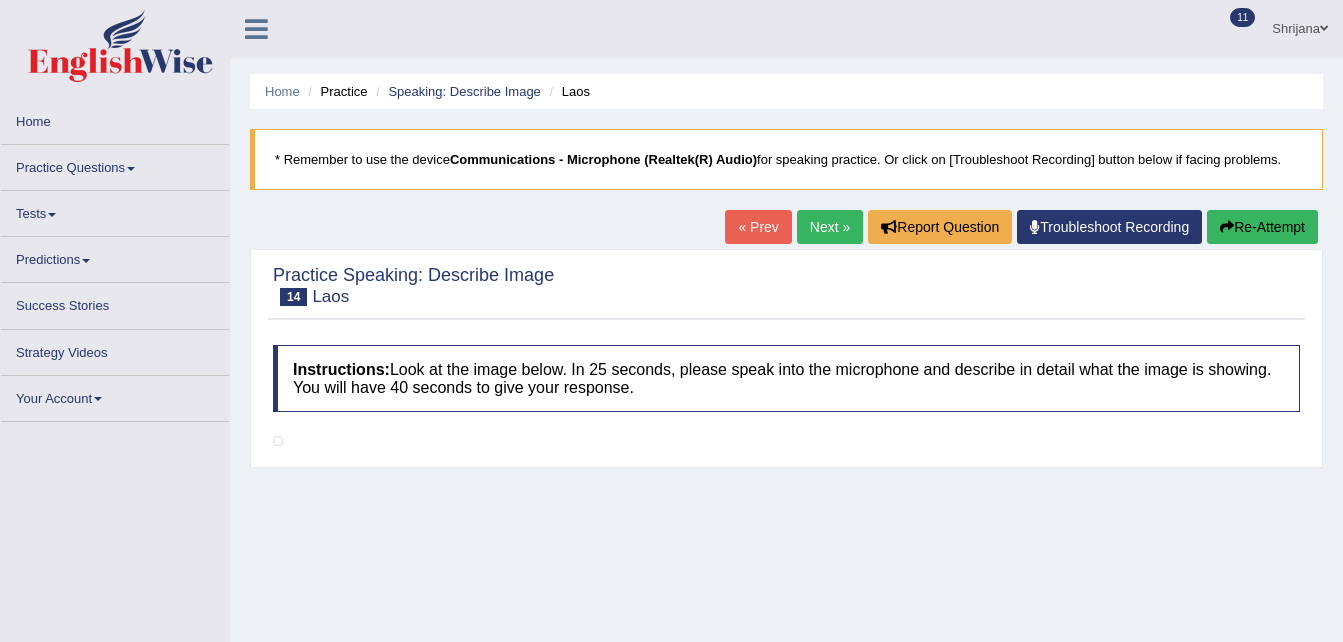 scroll, scrollTop: 0, scrollLeft: 0, axis: both 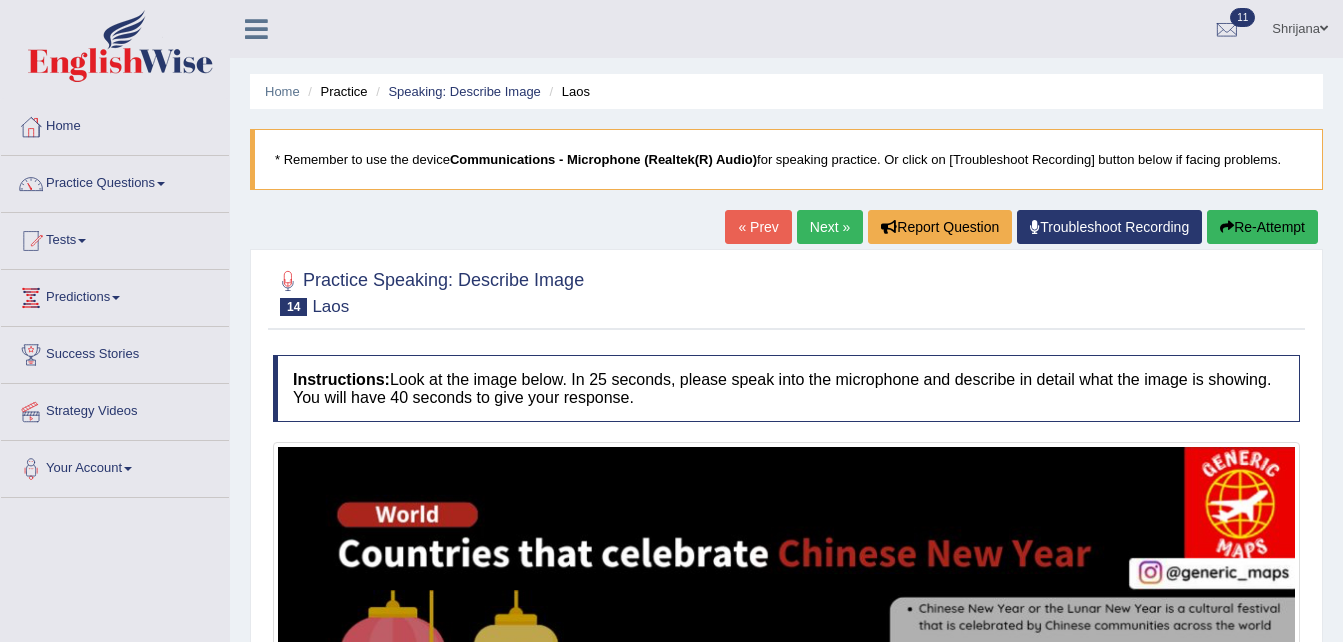 click on "Next »" at bounding box center [830, 227] 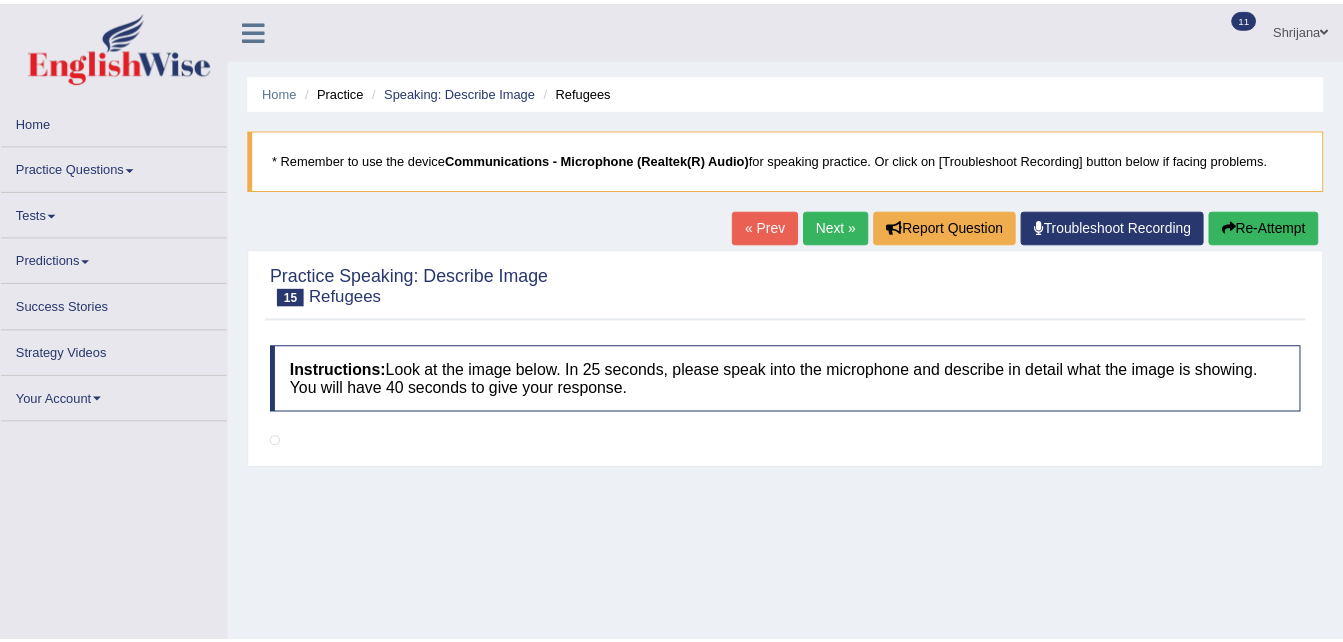 scroll, scrollTop: 0, scrollLeft: 0, axis: both 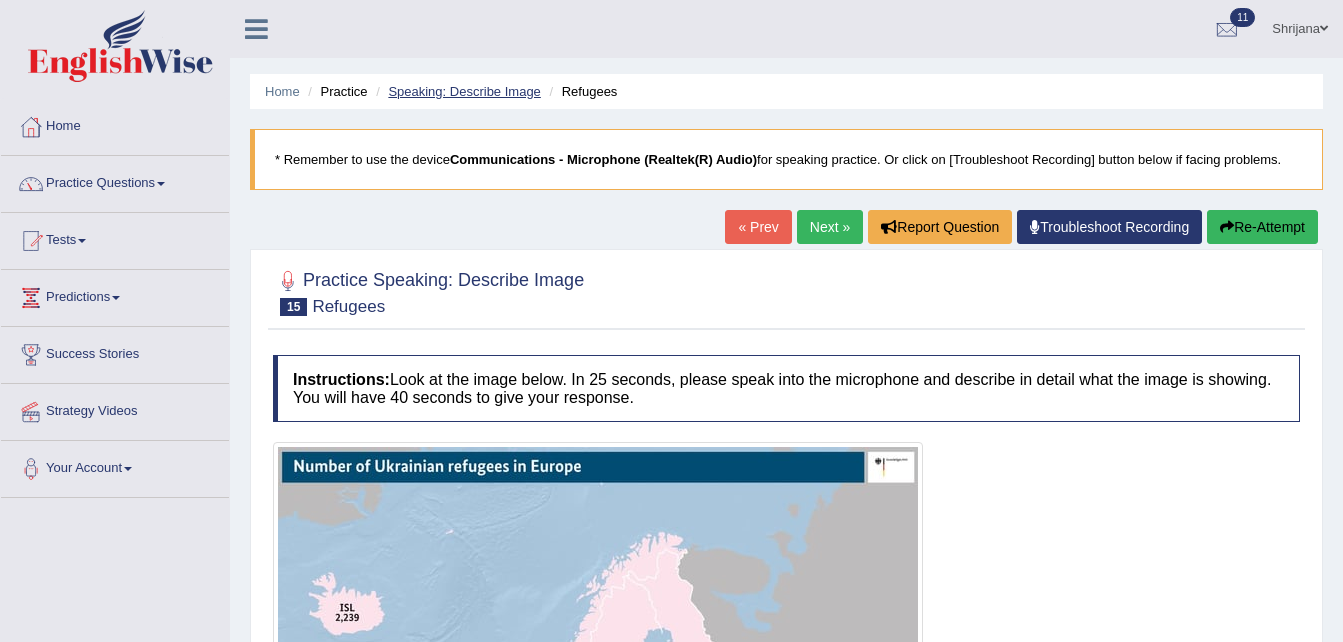 click on "Speaking: Describe Image" at bounding box center (464, 91) 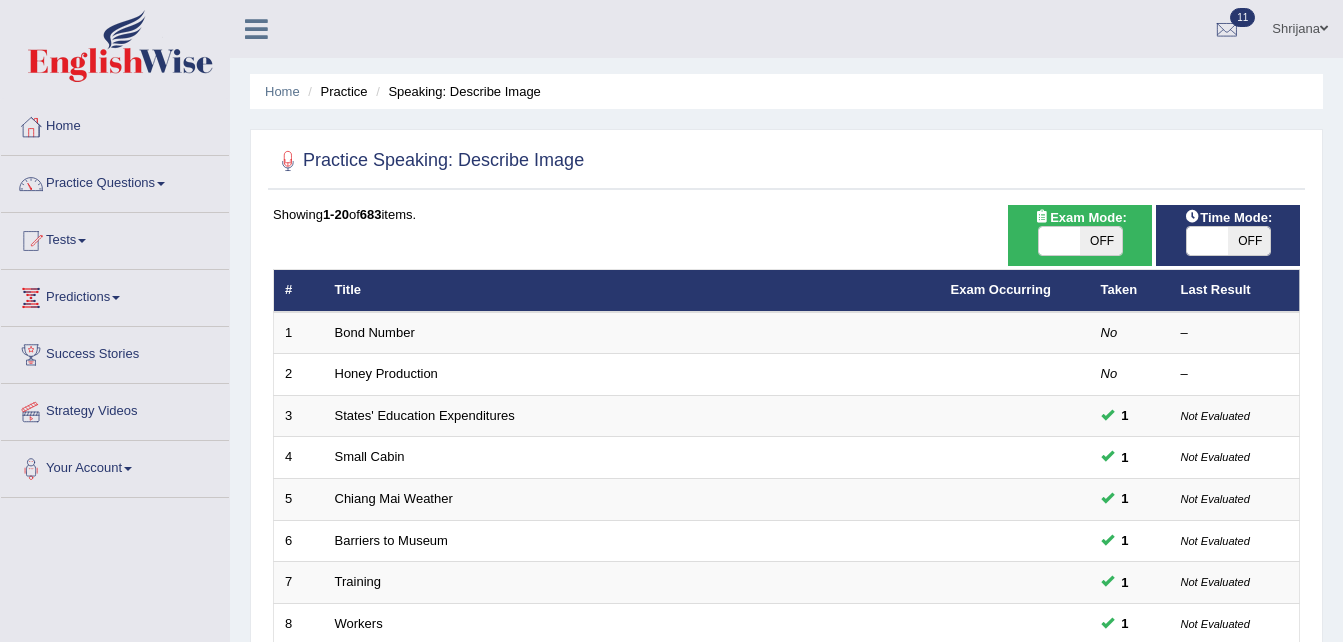 scroll, scrollTop: 0, scrollLeft: 0, axis: both 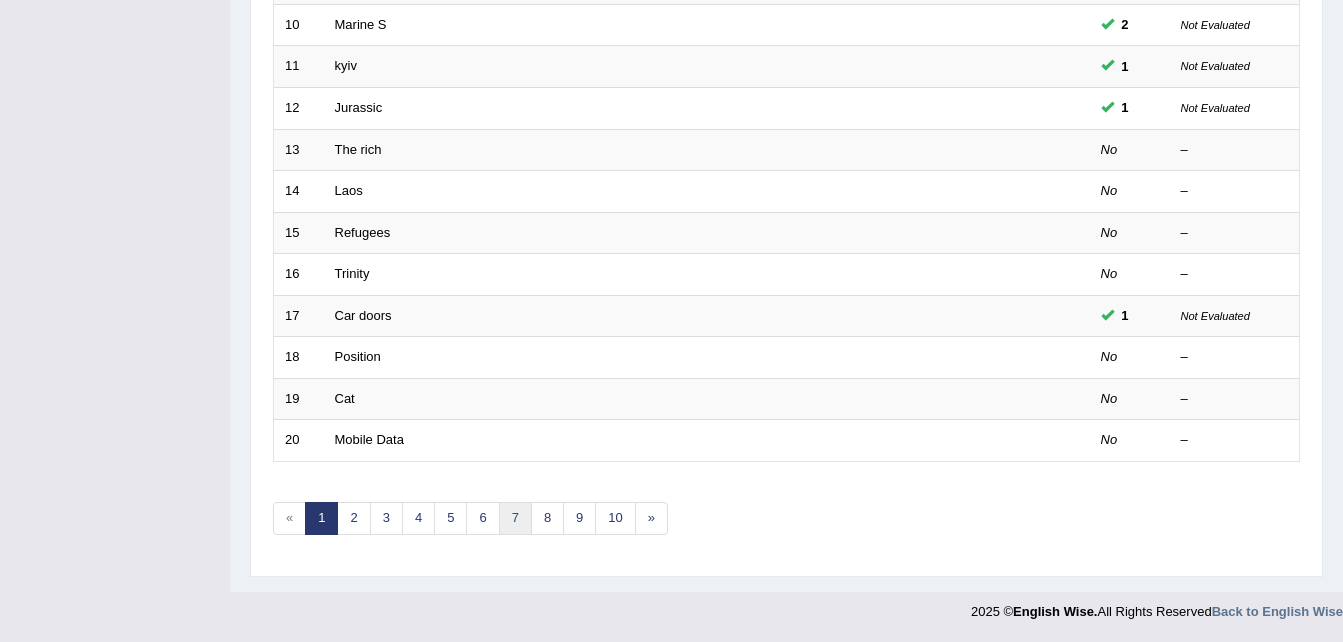 click on "7" at bounding box center (515, 518) 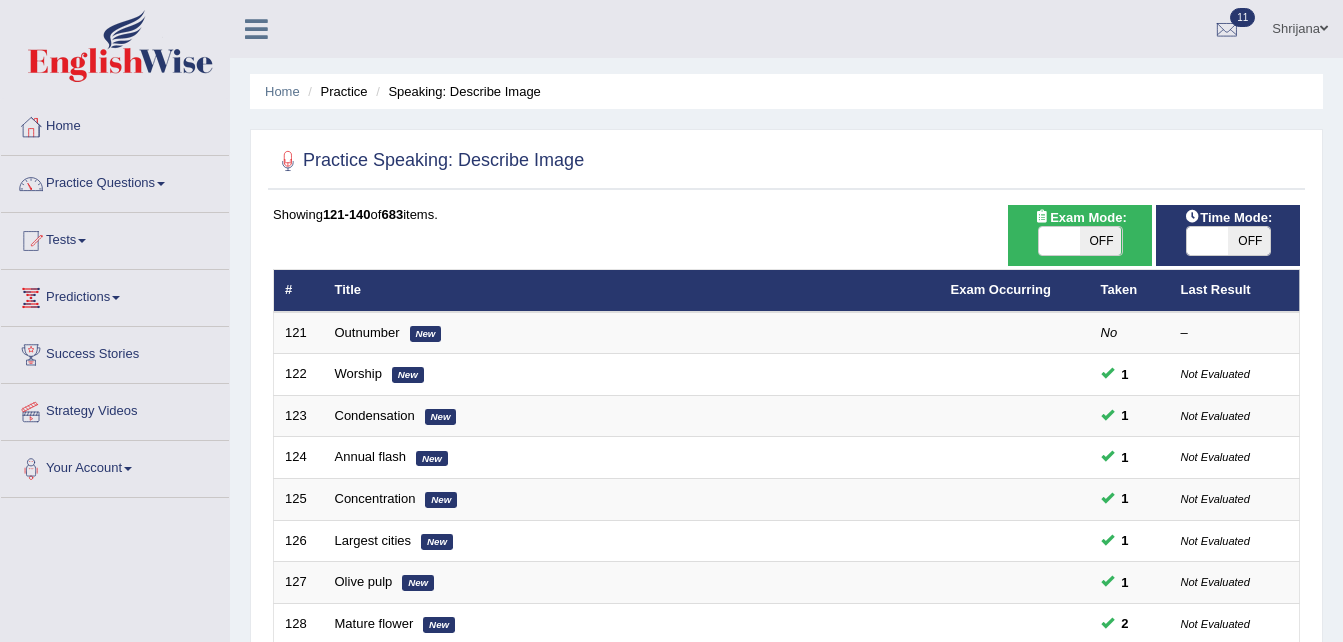 scroll, scrollTop: 0, scrollLeft: 0, axis: both 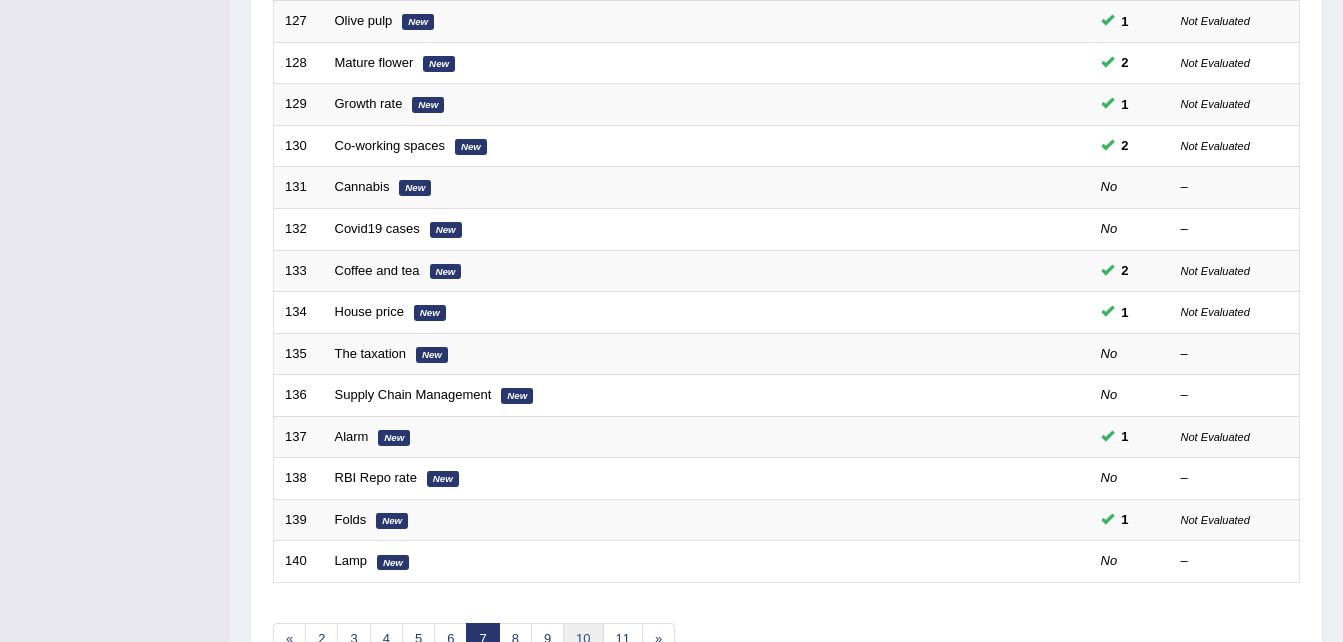 click on "10" at bounding box center (583, 639) 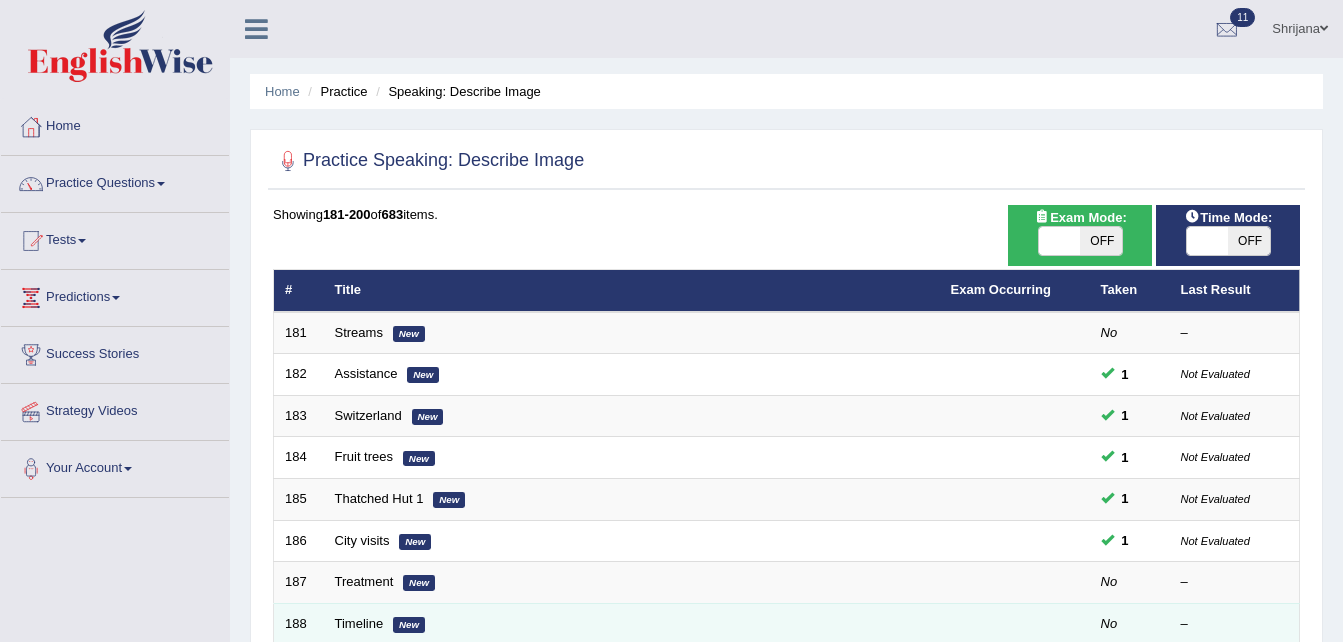 scroll, scrollTop: 0, scrollLeft: 0, axis: both 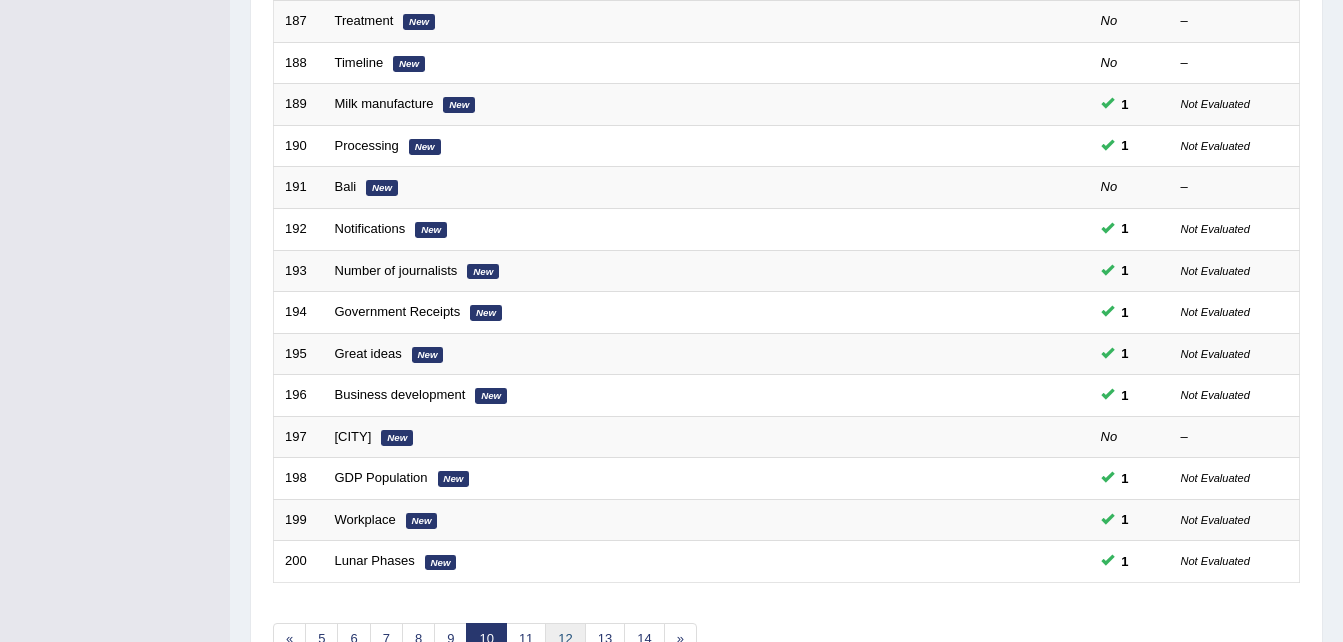 click on "12" at bounding box center (565, 639) 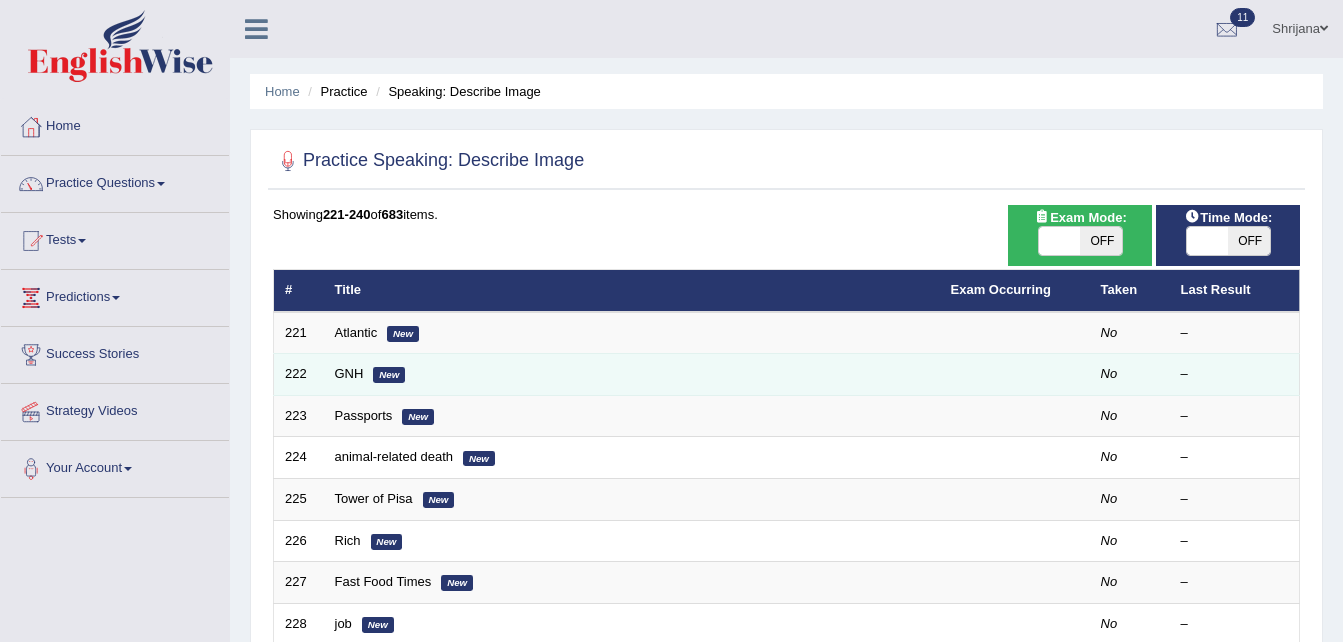 scroll, scrollTop: 0, scrollLeft: 0, axis: both 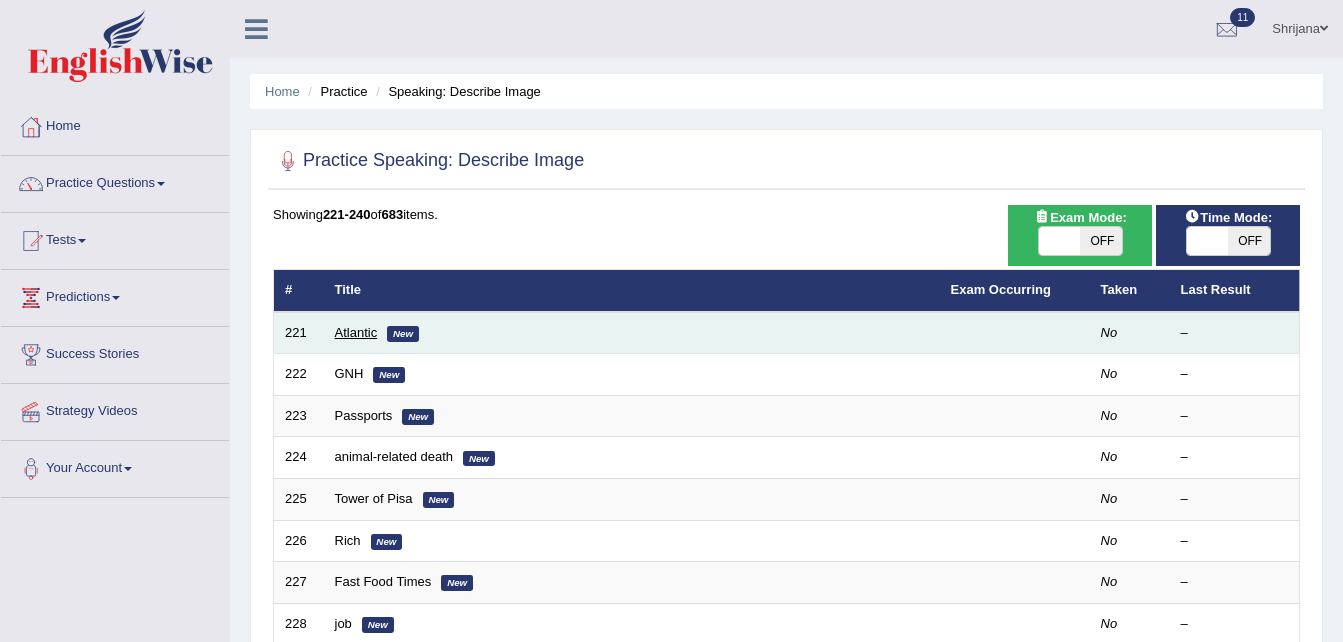 click on "Atlantic" at bounding box center [356, 332] 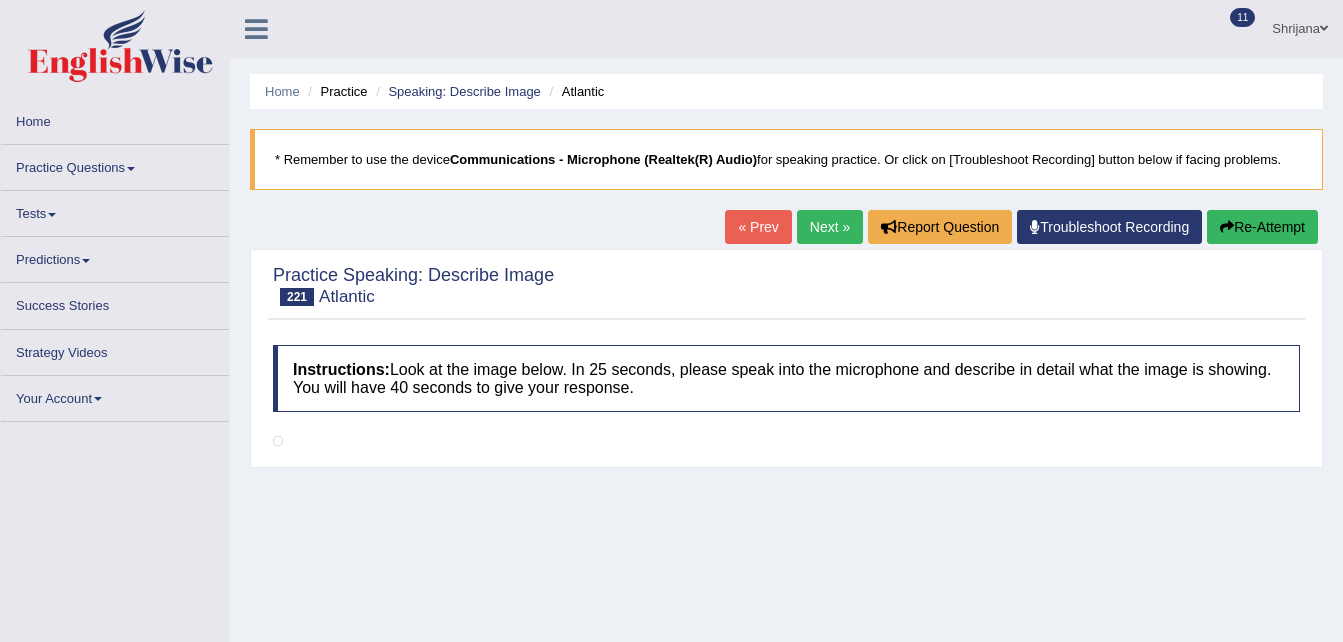 scroll, scrollTop: 80, scrollLeft: 0, axis: vertical 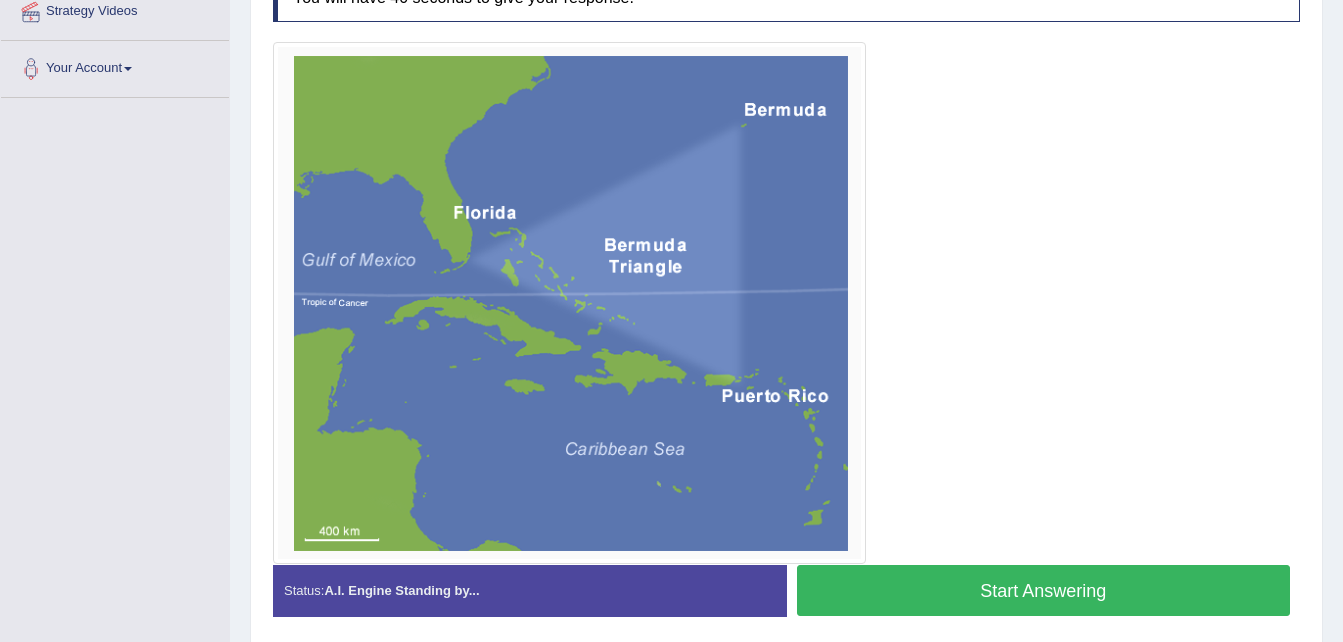 click on "Start Answering" at bounding box center (1044, 590) 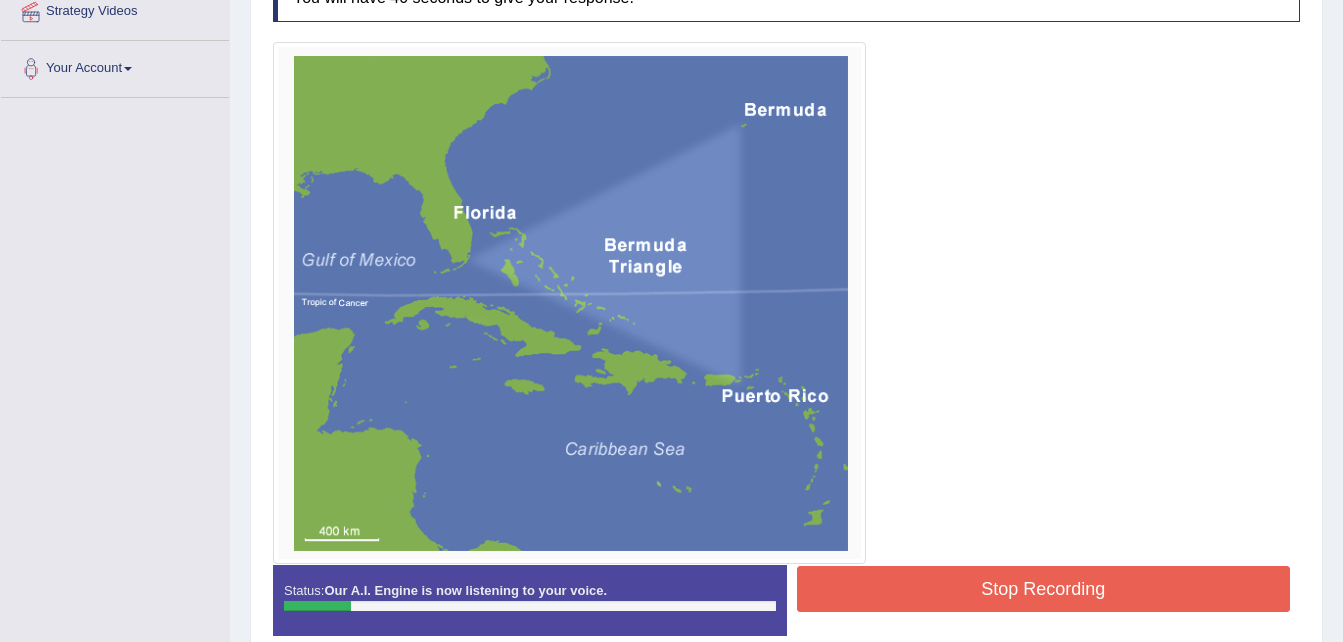 scroll, scrollTop: 0, scrollLeft: 0, axis: both 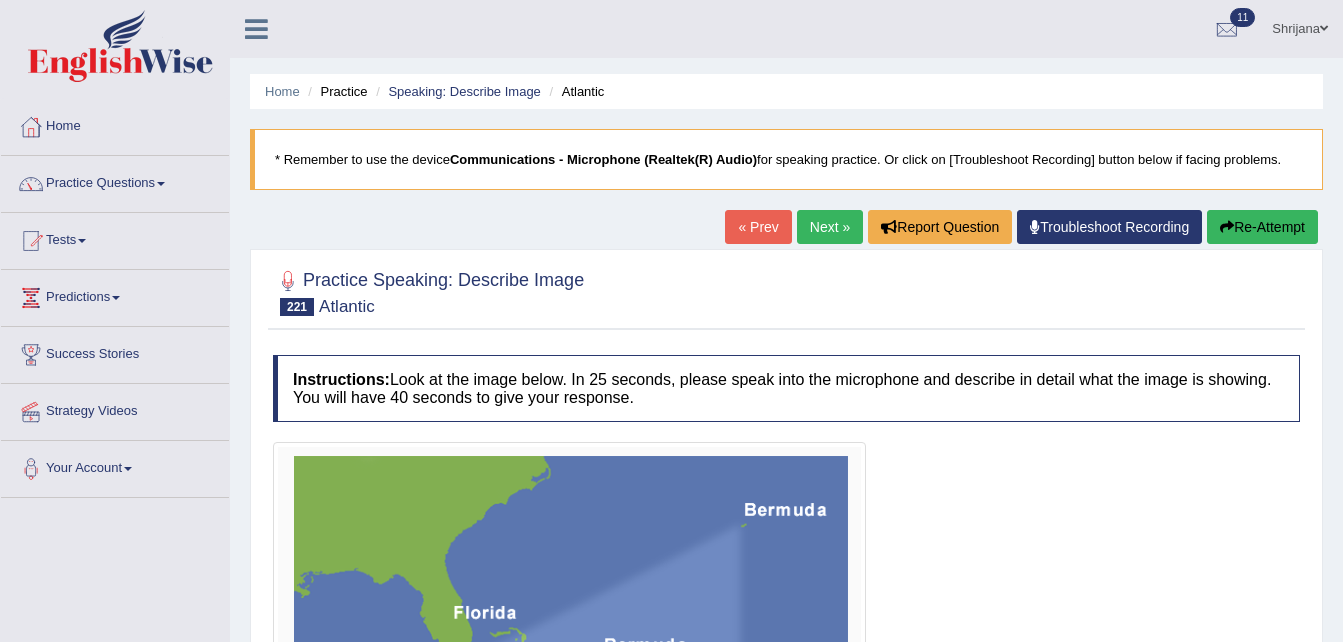 click on "Re-Attempt" at bounding box center (1262, 227) 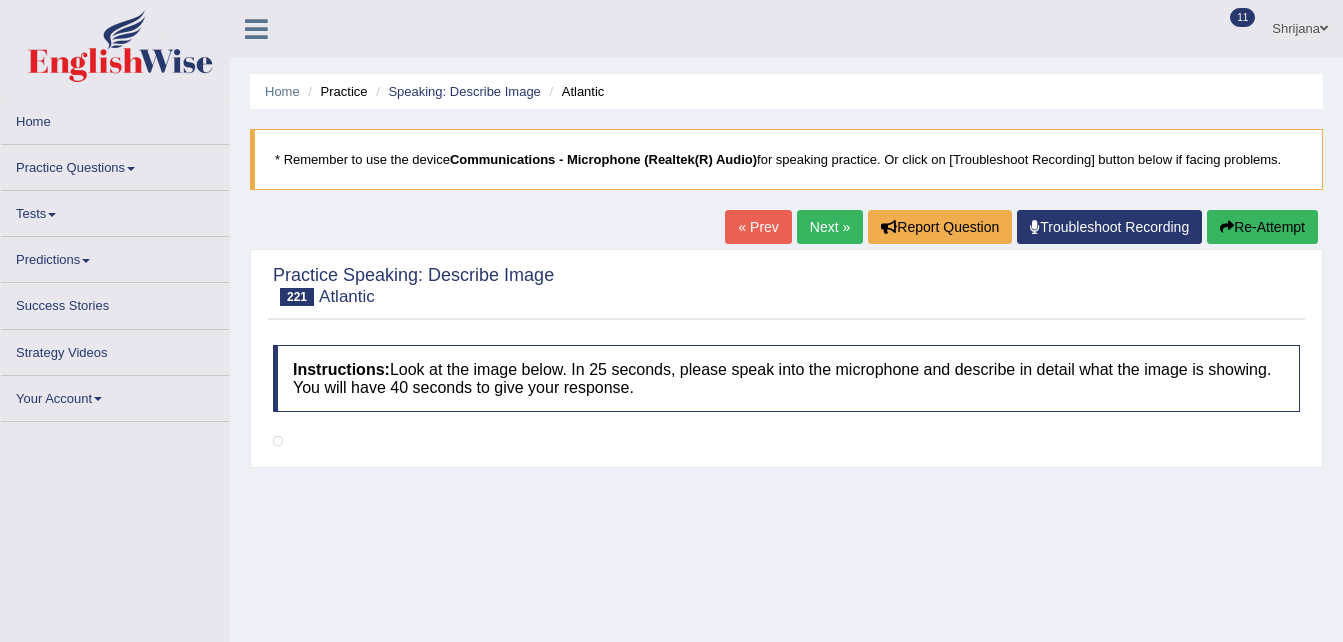 scroll, scrollTop: 0, scrollLeft: 0, axis: both 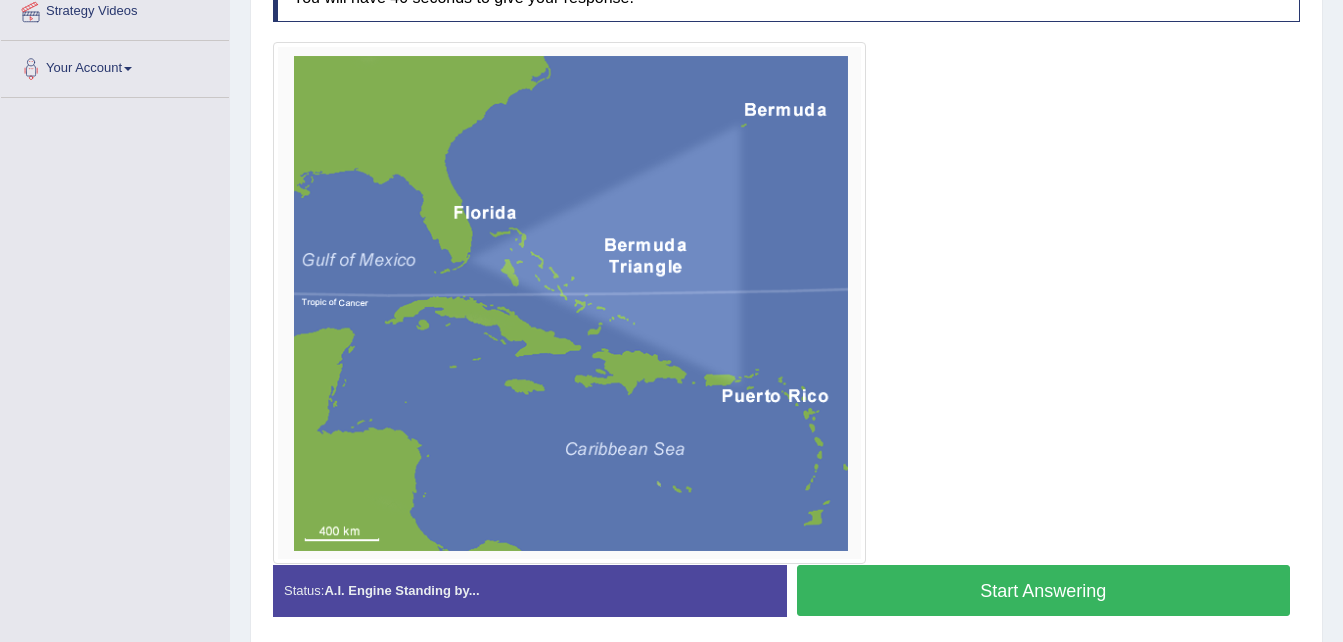 click on "Start Answering" at bounding box center (1044, 590) 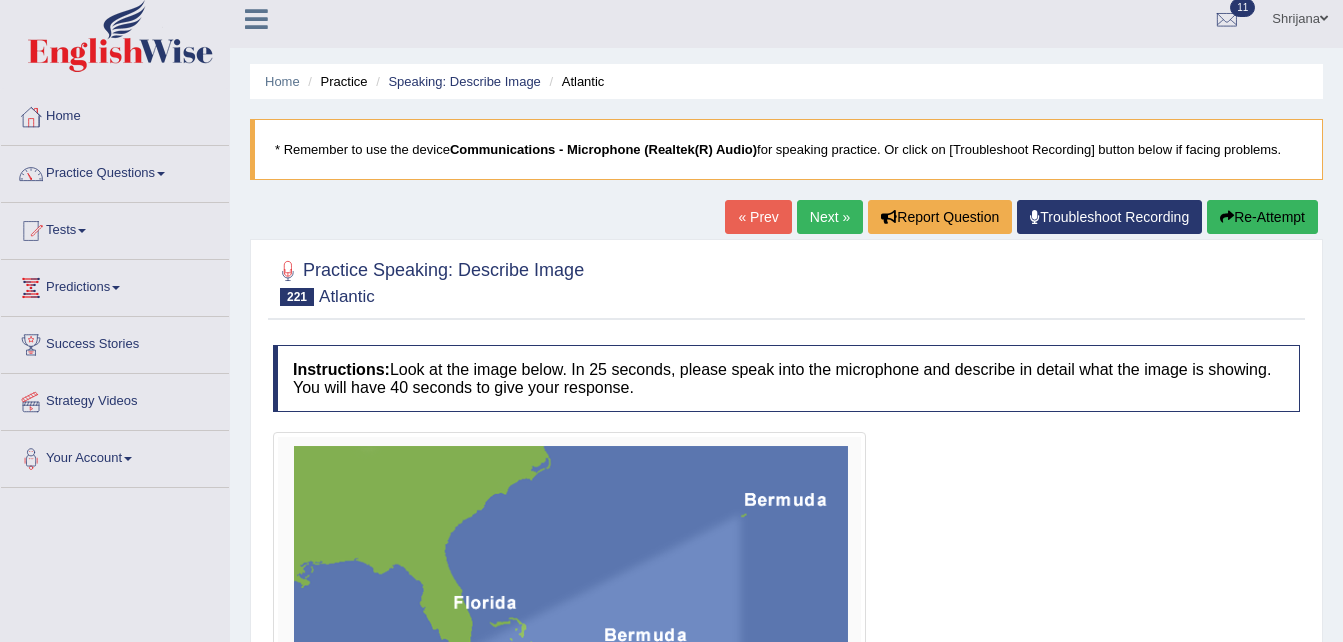 scroll, scrollTop: 0, scrollLeft: 0, axis: both 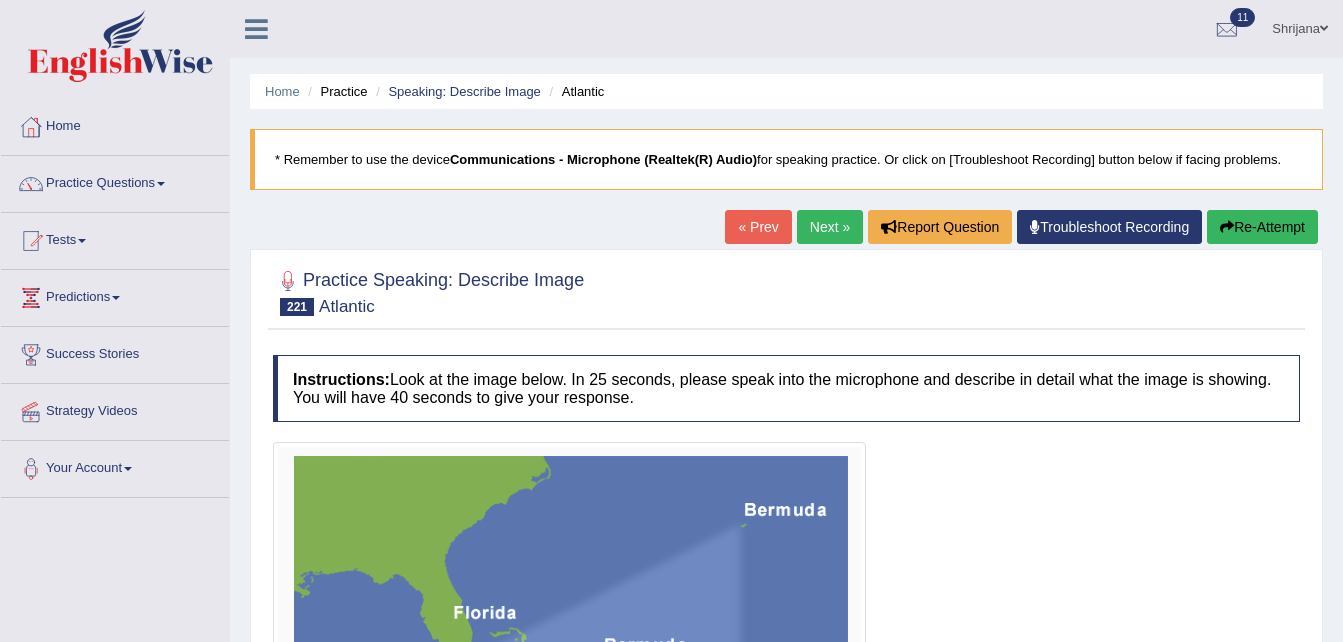 click on "Re-Attempt" at bounding box center (1262, 227) 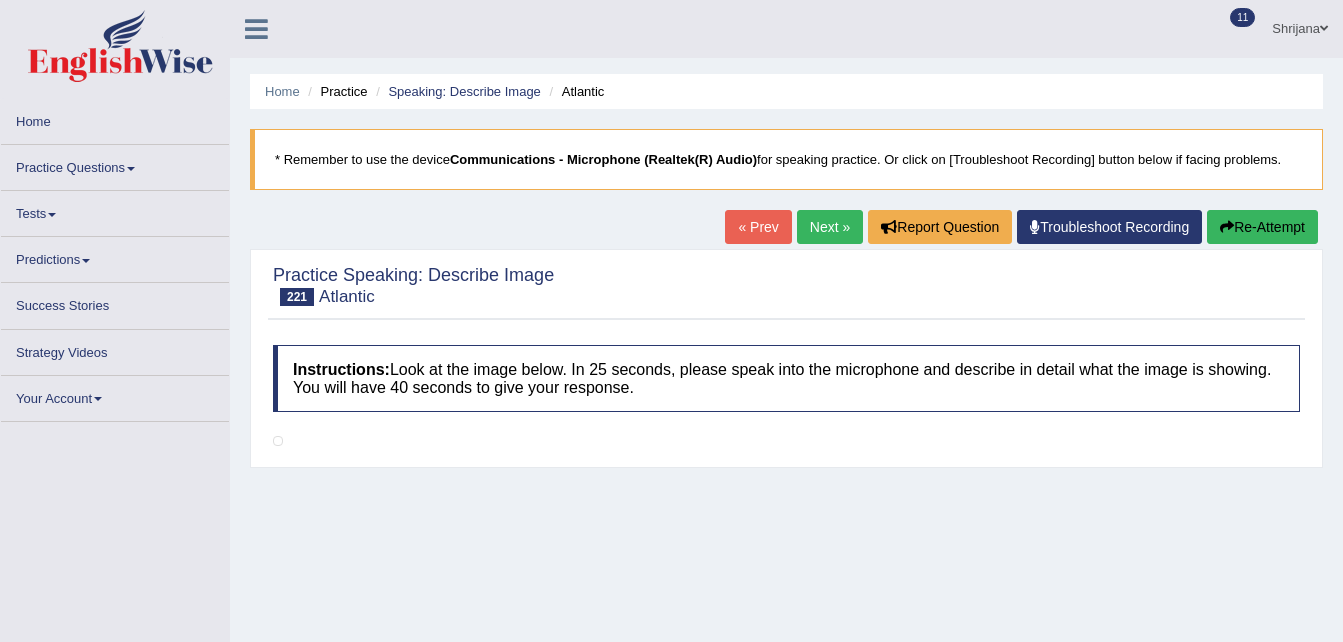 scroll, scrollTop: 0, scrollLeft: 0, axis: both 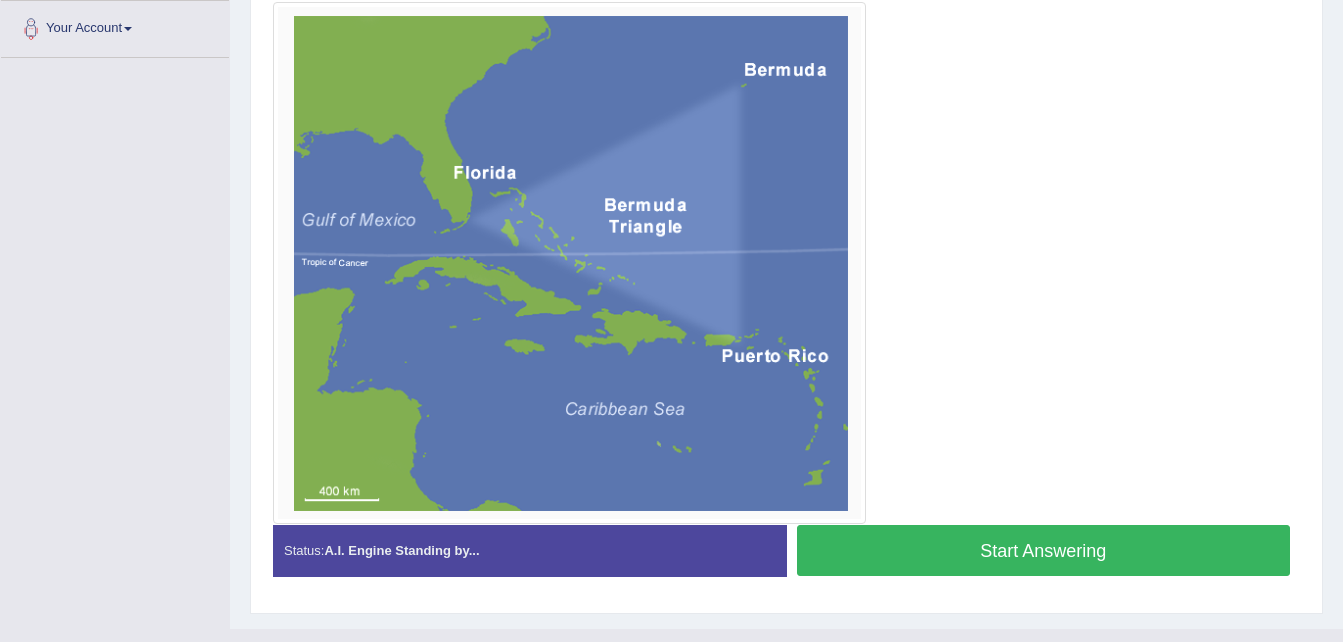 click on "Start Answering" at bounding box center [1044, 550] 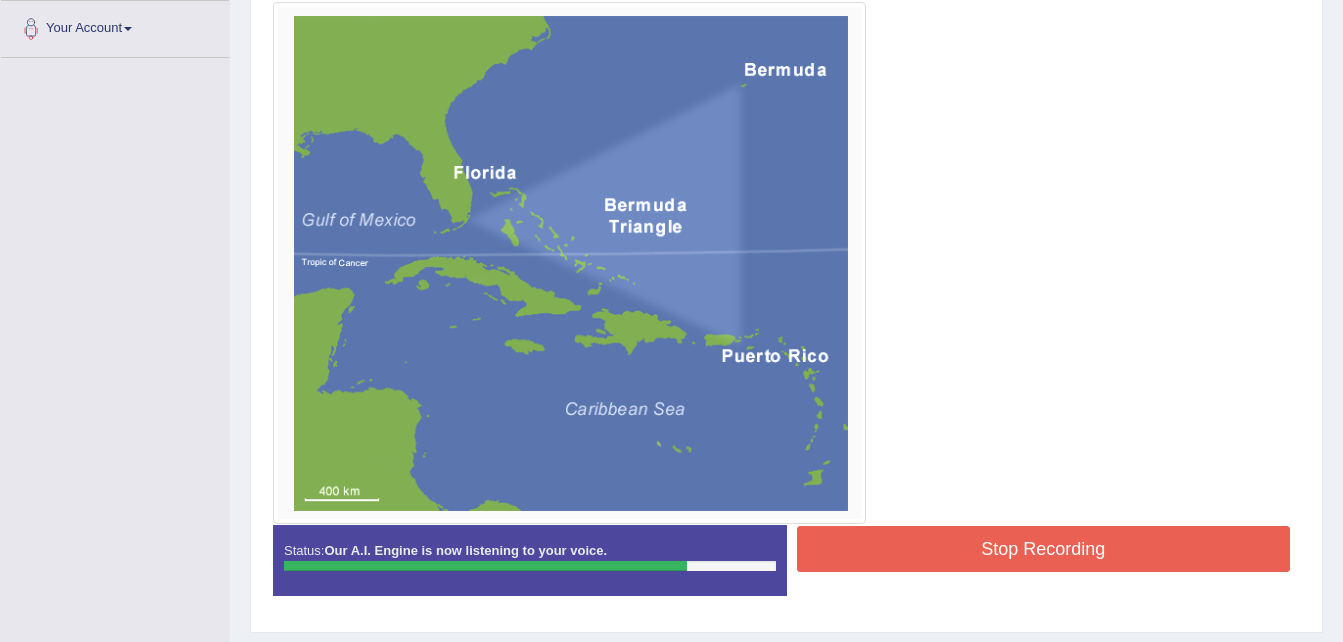 click on "Stop Recording" at bounding box center (1044, 549) 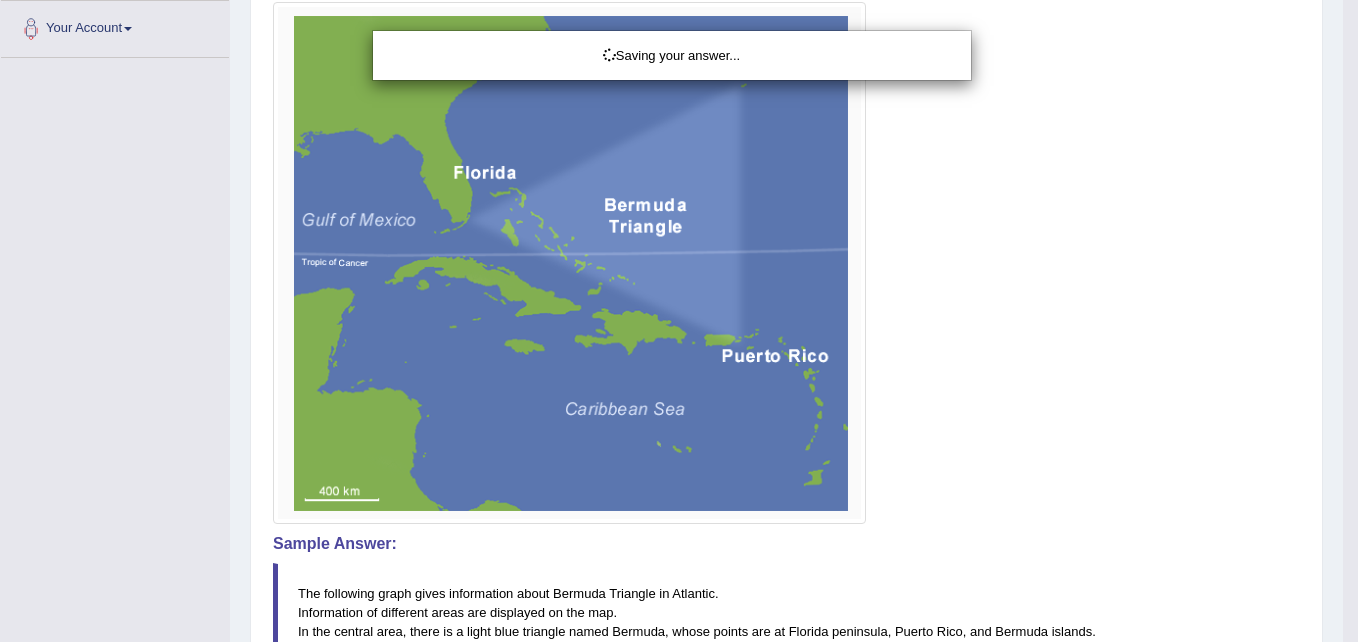 click on "Toggle navigation
Home
Practice Questions   Speaking Practice Read Aloud
Repeat Sentence
Describe Image
Re-tell Lecture
Answer Short Question
Summarize Group Discussion
Respond To A Situation
Writing Practice  Summarize Written Text
Write Essay
Reading Practice  Reading & Writing: Fill In The Blanks
Choose Multiple Answers
Re-order Paragraphs
Fill In The Blanks
Choose Single Answer
Listening Practice  Summarize Spoken Text
Highlight Incorrect Words
Highlight Correct Summary
Select Missing Word
Choose Single Answer
Choose Multiple Answers
Fill In The Blanks
Write From Dictation
Pronunciation
Tests
Take Mock Test" at bounding box center (679, -119) 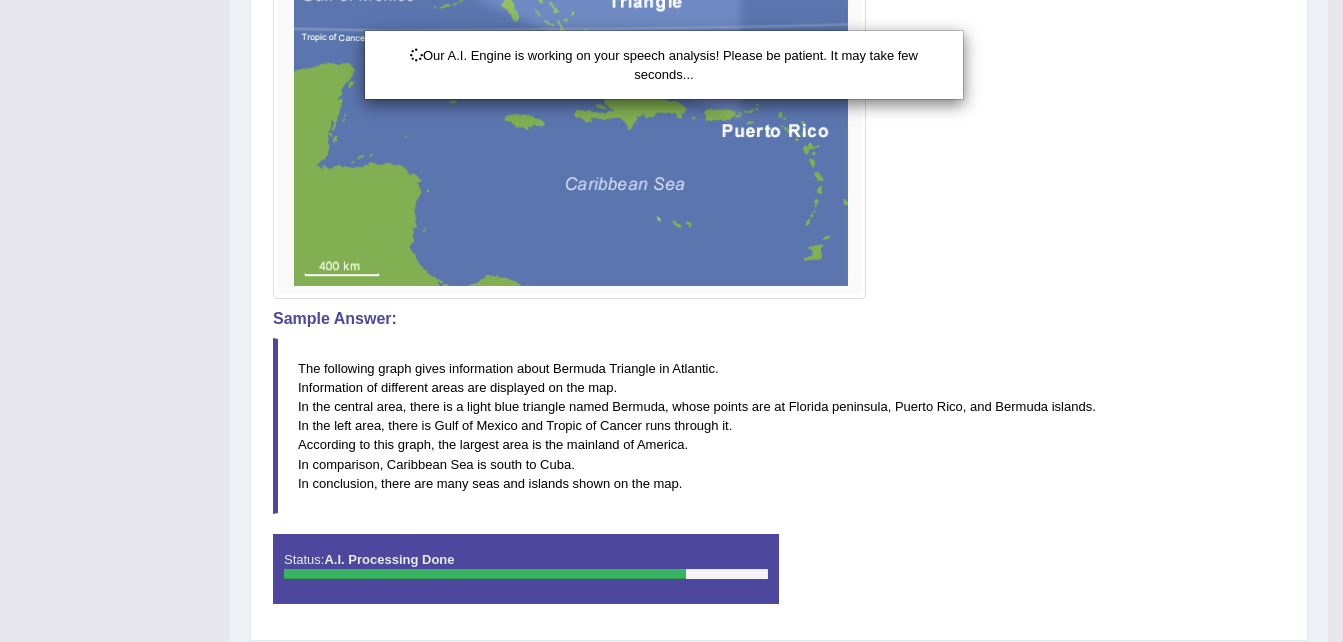 scroll, scrollTop: 729, scrollLeft: 0, axis: vertical 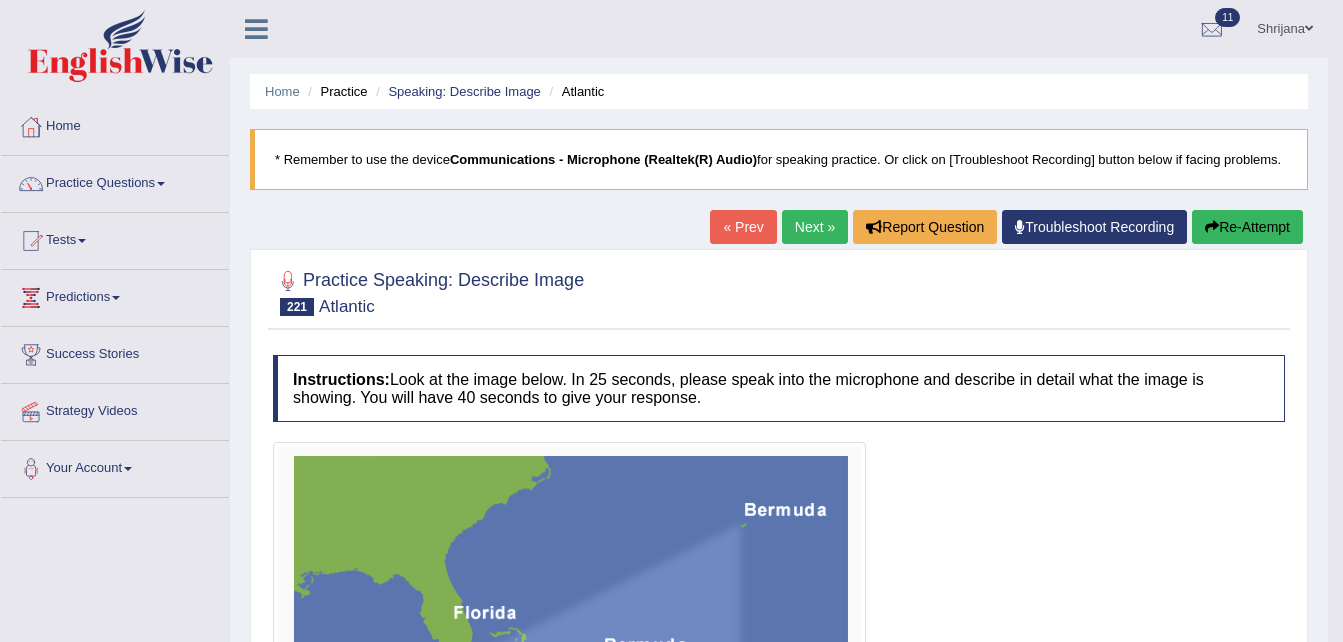 click on "Next »" at bounding box center [815, 227] 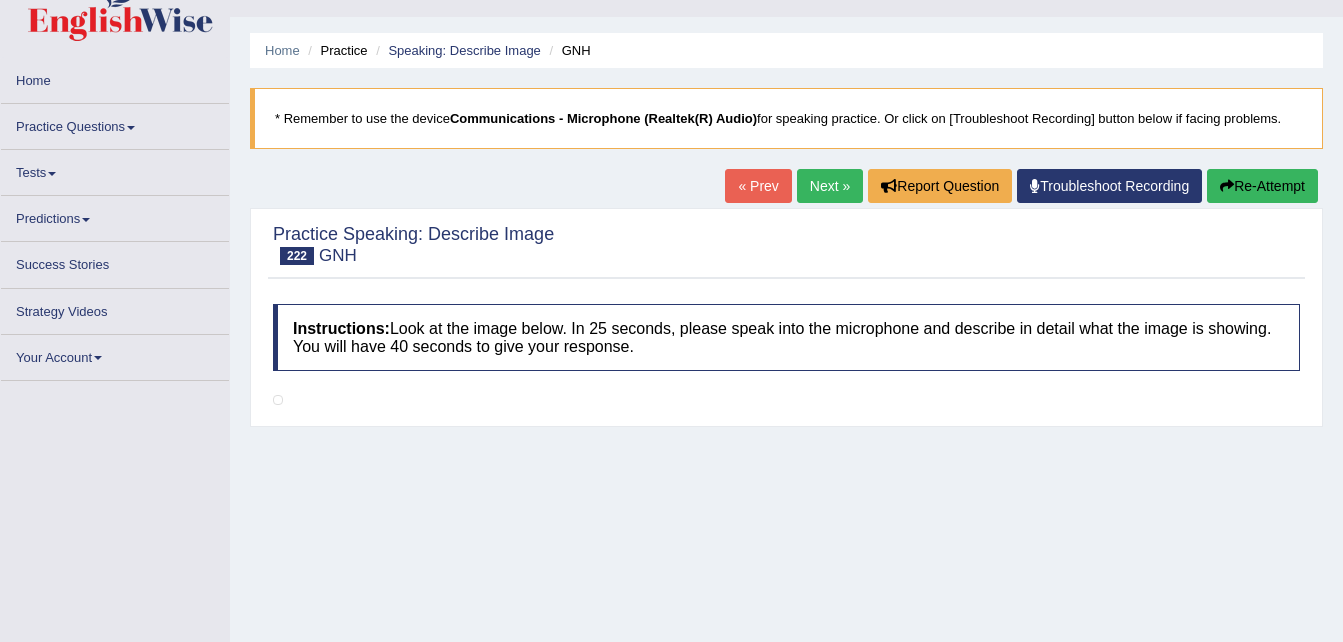 scroll, scrollTop: 0, scrollLeft: 0, axis: both 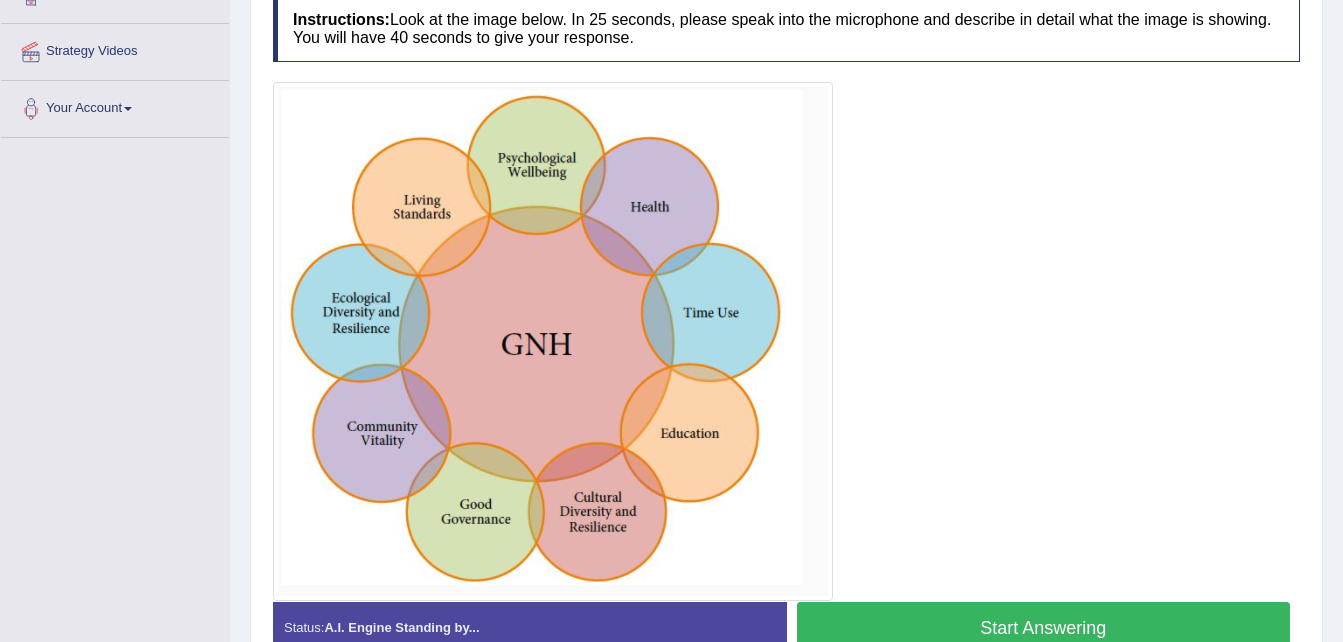 click on "Start Answering" at bounding box center (1044, 627) 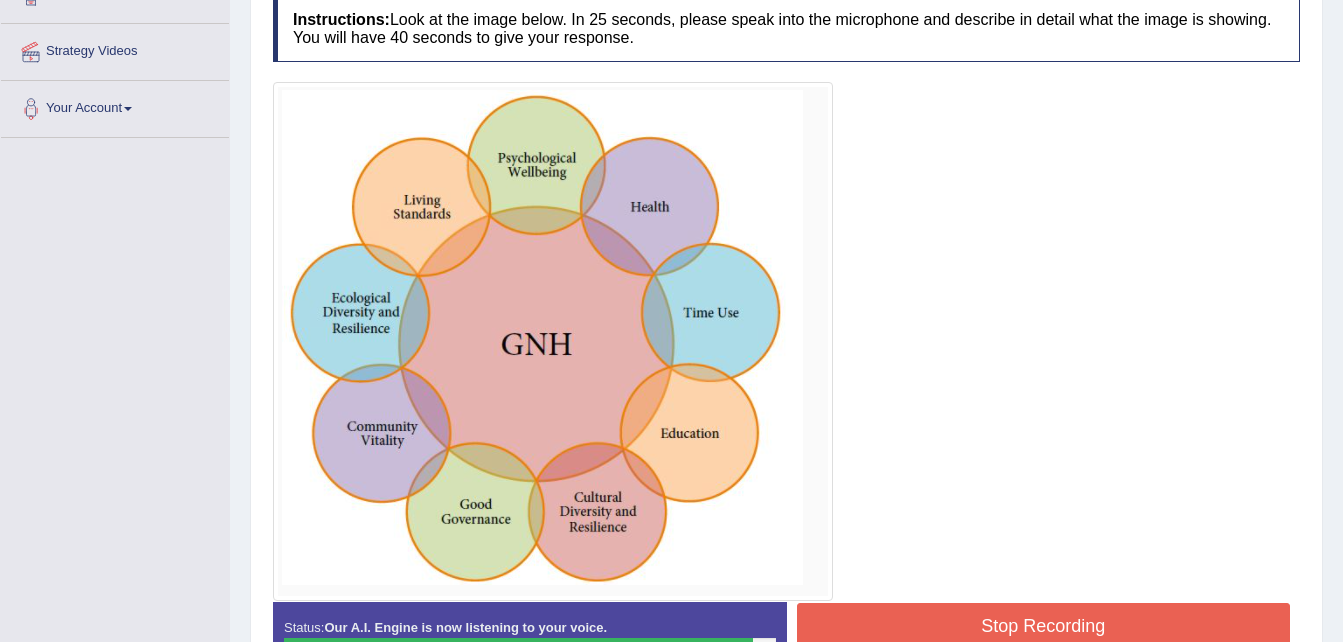 click on "Stop Recording" at bounding box center [1044, 626] 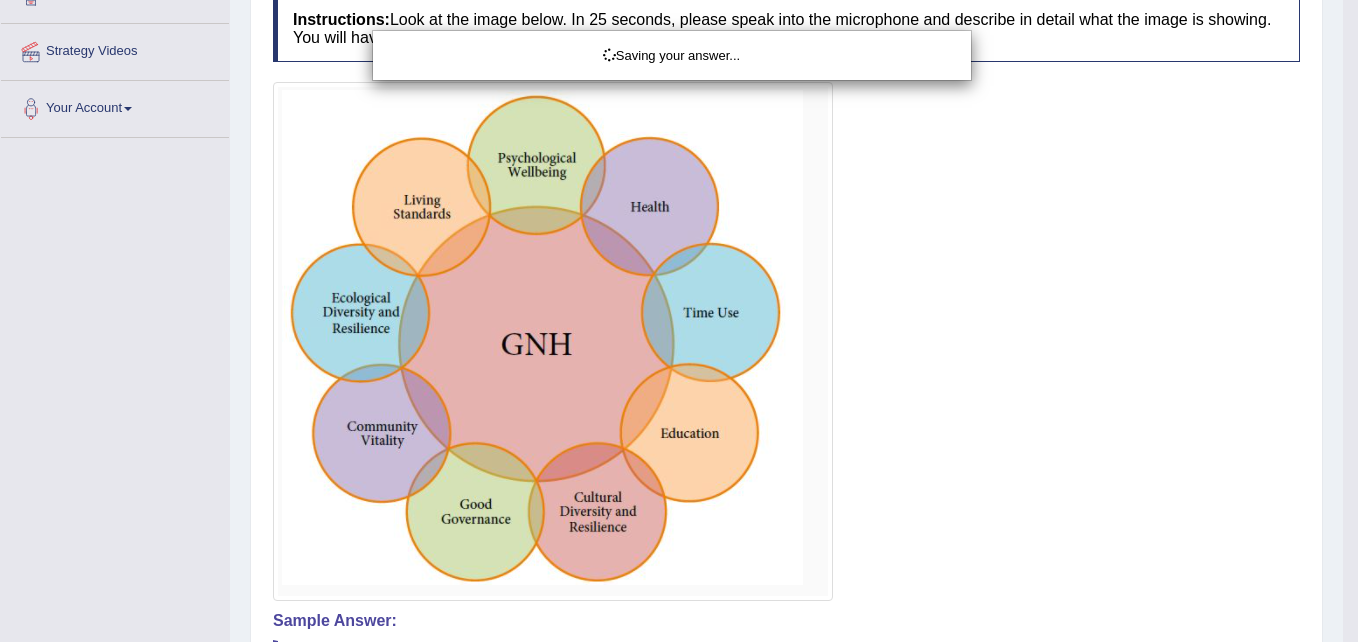 click on "Toggle navigation
Home
Practice Questions   Speaking Practice Read Aloud
Repeat Sentence
Describe Image
Re-tell Lecture
Answer Short Question
Summarize Group Discussion
Respond To A Situation
Writing Practice  Summarize Written Text
Write Essay
Reading Practice  Reading & Writing: Fill In The Blanks
Choose Multiple Answers
Re-order Paragraphs
Fill In The Blanks
Choose Single Answer
Listening Practice  Summarize Spoken Text
Highlight Incorrect Words
Highlight Correct Summary
Select Missing Word
Choose Single Answer
Choose Multiple Answers
Fill In The Blanks
Write From Dictation
Pronunciation
Tests
Take Mock Test" at bounding box center (679, -39) 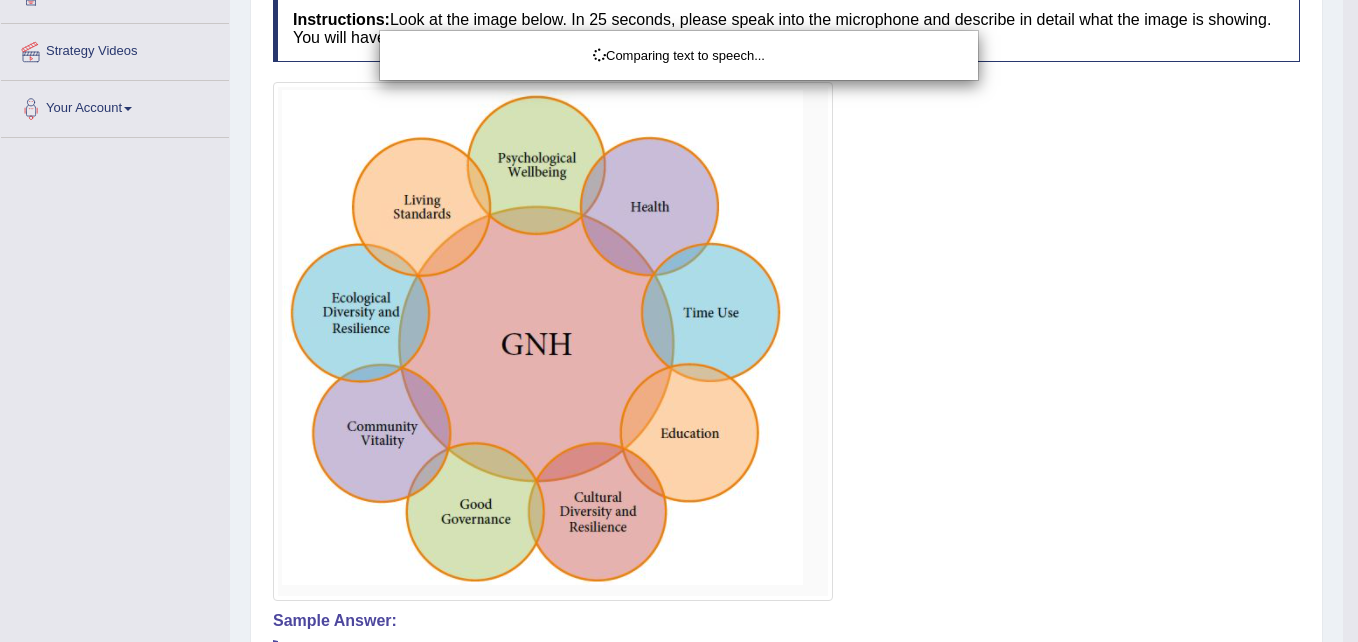click on "Toggle navigation
Home
Practice Questions   Speaking Practice Read Aloud
Repeat Sentence
Describe Image
Re-tell Lecture
Answer Short Question
Summarize Group Discussion
Respond To A Situation
Writing Practice  Summarize Written Text
Write Essay
Reading Practice  Reading & Writing: Fill In The Blanks
Choose Multiple Answers
Re-order Paragraphs
Fill In The Blanks
Choose Single Answer
Listening Practice  Summarize Spoken Text
Highlight Incorrect Words
Highlight Correct Summary
Select Missing Word
Choose Single Answer
Choose Multiple Answers
Fill In The Blanks
Write From Dictation
Pronunciation
Tests
Take Mock Test" at bounding box center (679, -39) 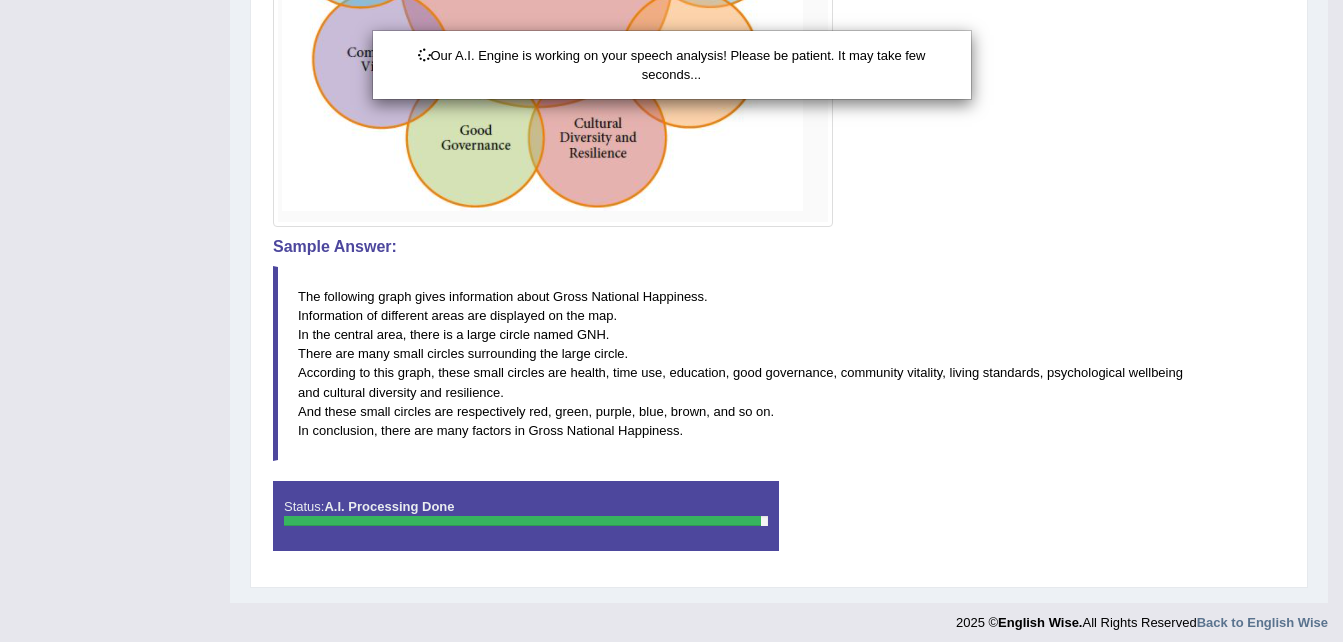 scroll, scrollTop: 745, scrollLeft: 0, axis: vertical 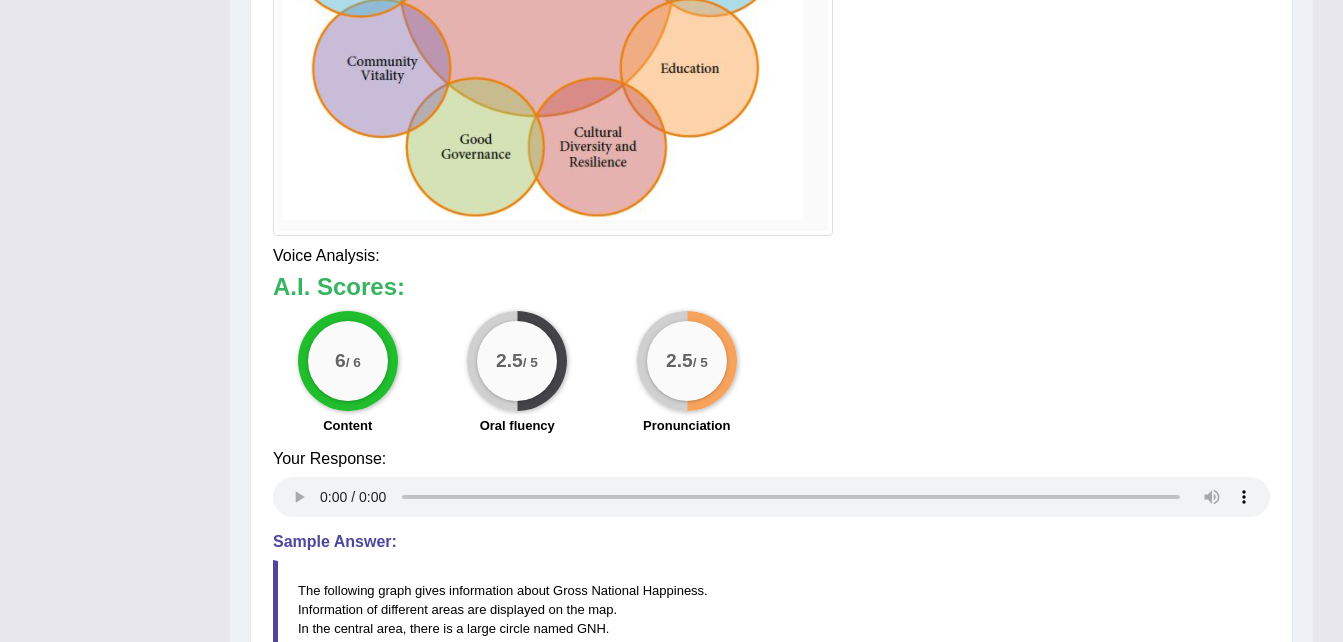 click on "Toggle navigation
Home
Practice Questions   Speaking Practice Read Aloud
Repeat Sentence
Describe Image
Re-tell Lecture
Answer Short Question
Summarize Group Discussion
Respond To A Situation
Writing Practice  Summarize Written Text
Write Essay
Reading Practice  Reading & Writing: Fill In The Blanks
Choose Multiple Answers
Re-order Paragraphs
Fill In The Blanks
Choose Single Answer
Listening Practice  Summarize Spoken Text
Highlight Incorrect Words
Highlight Correct Summary
Select Missing Word
Choose Single Answer
Choose Multiple Answers
Fill In The Blanks
Write From Dictation
Pronunciation
Tests
Take Mock Test" at bounding box center [671, -424] 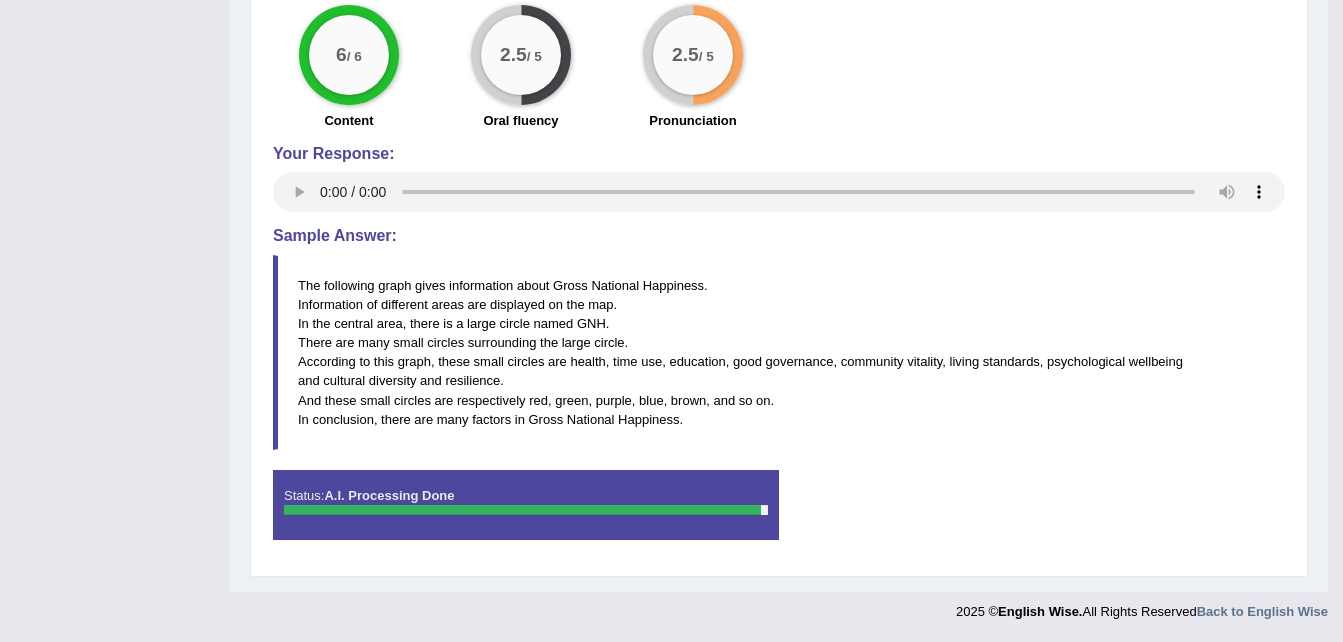 scroll, scrollTop: 470, scrollLeft: 0, axis: vertical 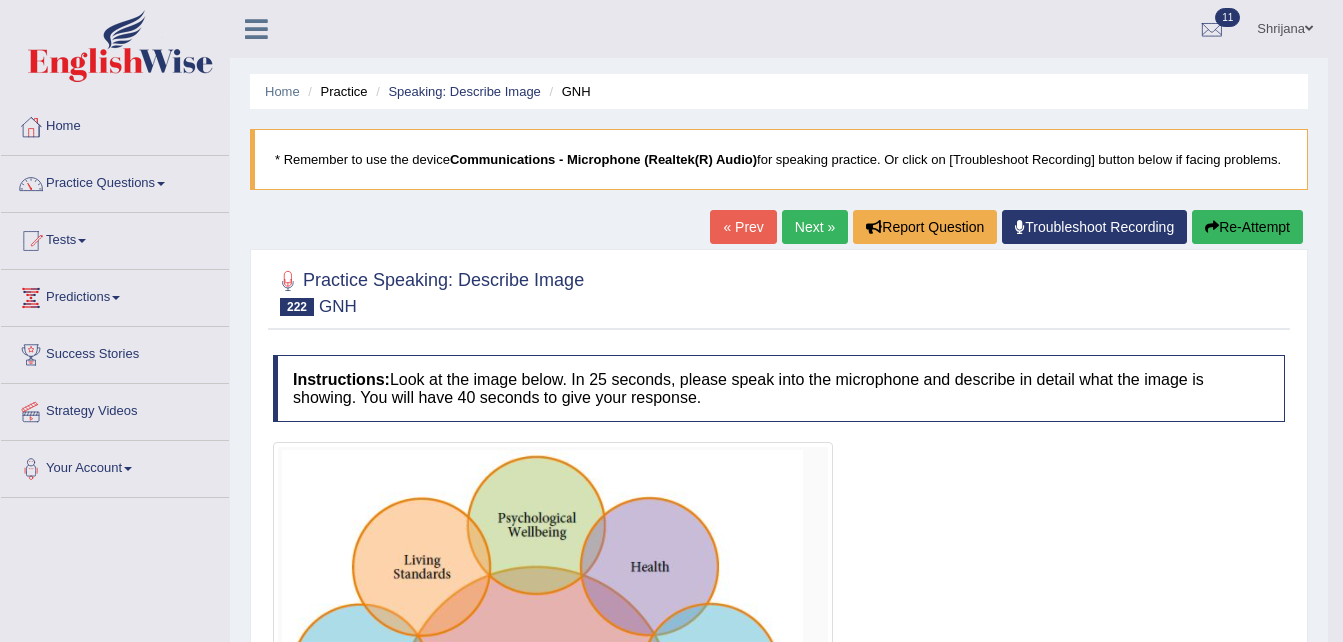 click on "Next »" at bounding box center (815, 227) 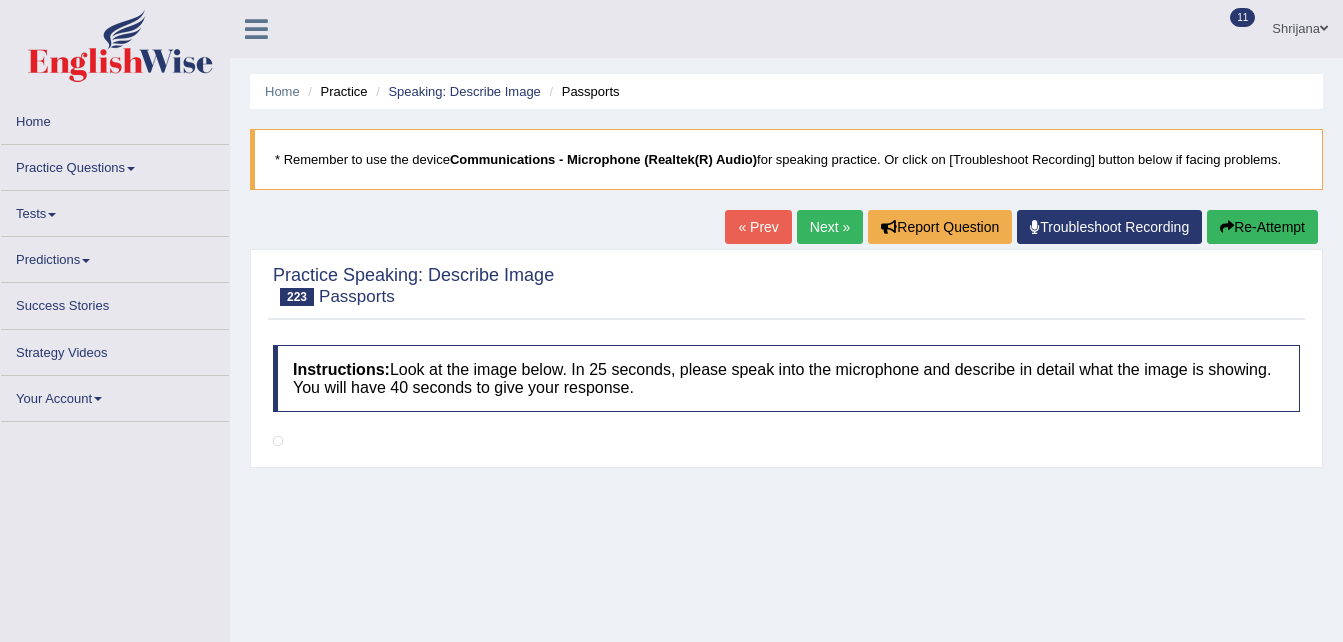 scroll, scrollTop: 0, scrollLeft: 0, axis: both 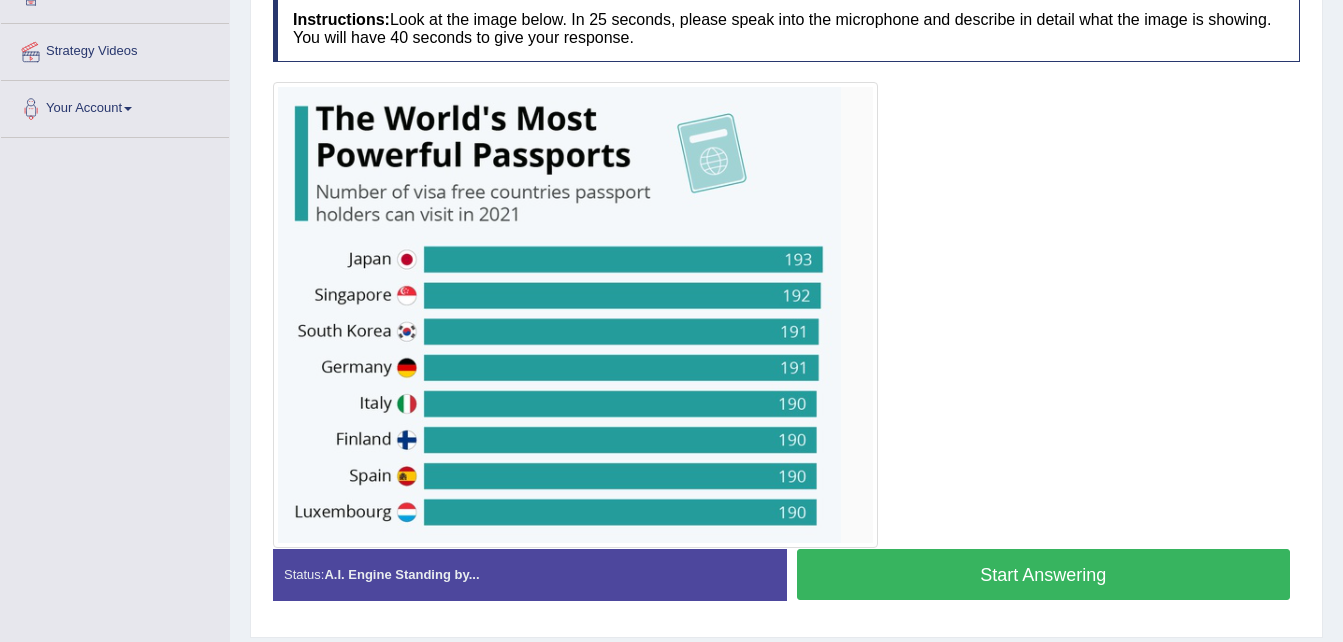 click on "Start Answering" at bounding box center (1044, 574) 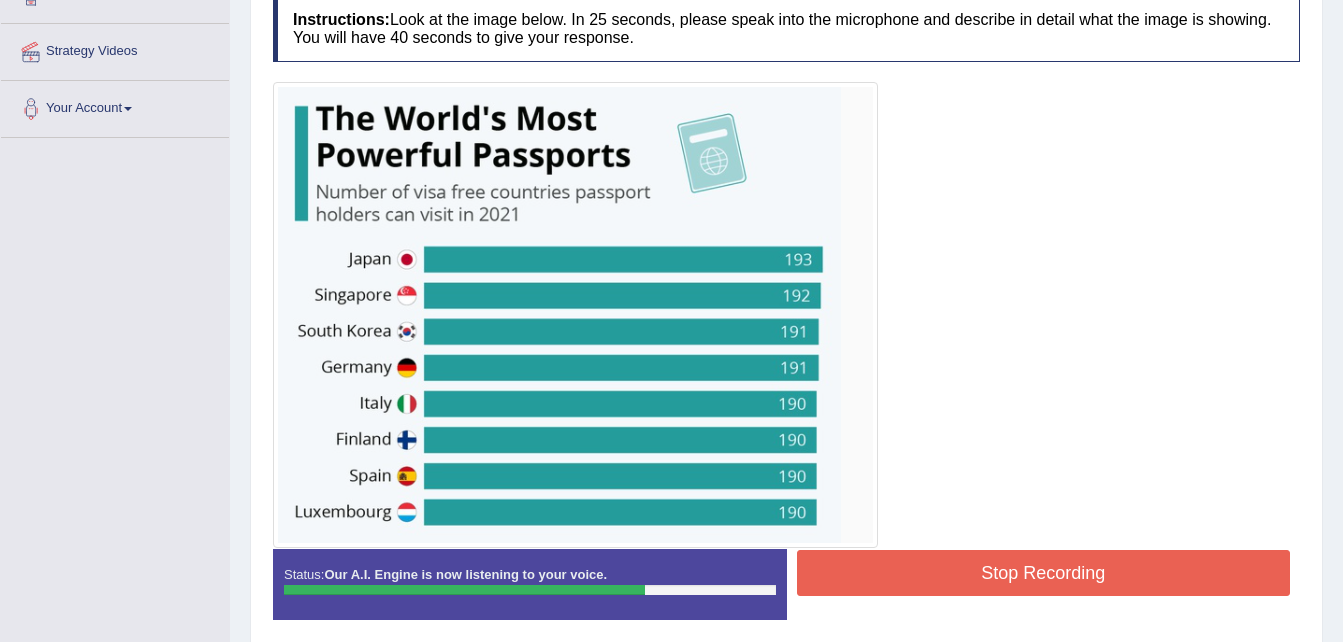 click on "Stop Recording" at bounding box center [1044, 573] 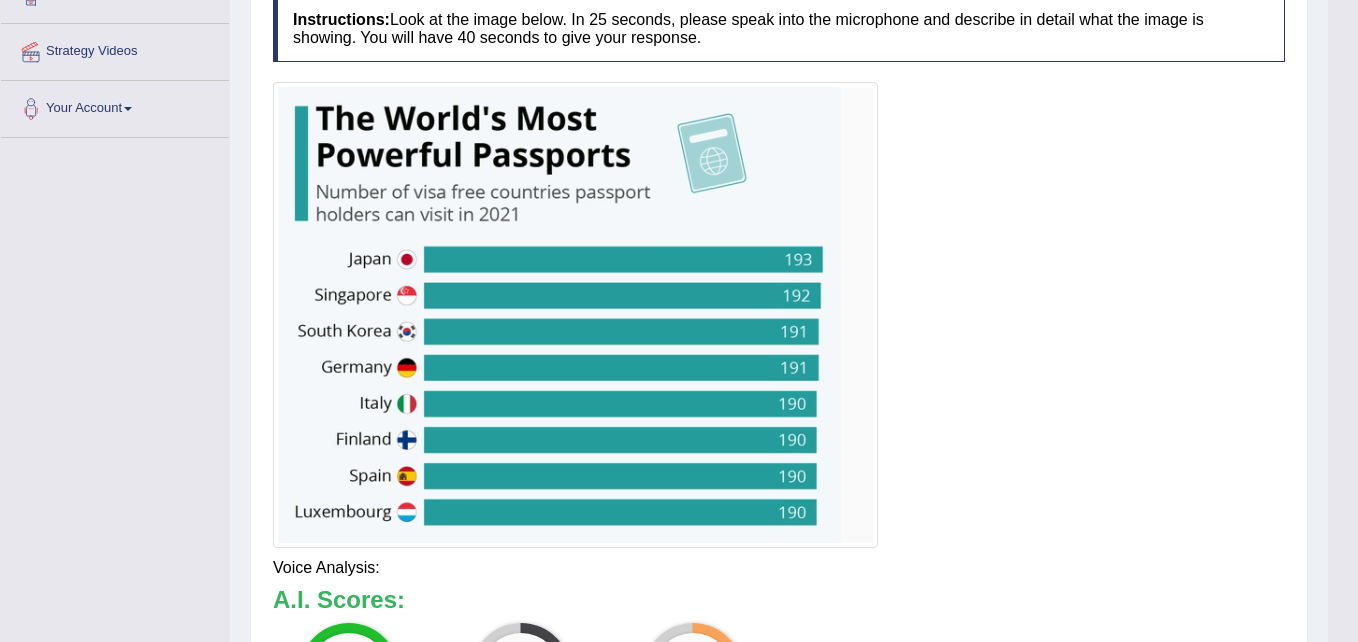 click on "Toggle navigation
Home
Practice Questions   Speaking Practice Read Aloud
Repeat Sentence
Describe Image
Re-tell Lecture
Answer Short Question
Summarize Group Discussion
Respond To A Situation
Writing Practice  Summarize Written Text
Write Essay
Reading Practice  Reading & Writing: Fill In The Blanks
Choose Multiple Answers
Re-order Paragraphs
Fill In The Blanks
Choose Single Answer
Listening Practice  Summarize Spoken Text
Highlight Incorrect Words
Highlight Correct Summary
Select Missing Word
Choose Single Answer
Choose Multiple Answers
Fill In The Blanks
Write From Dictation
Pronunciation
Tests
Take Mock Test" at bounding box center (679, -39) 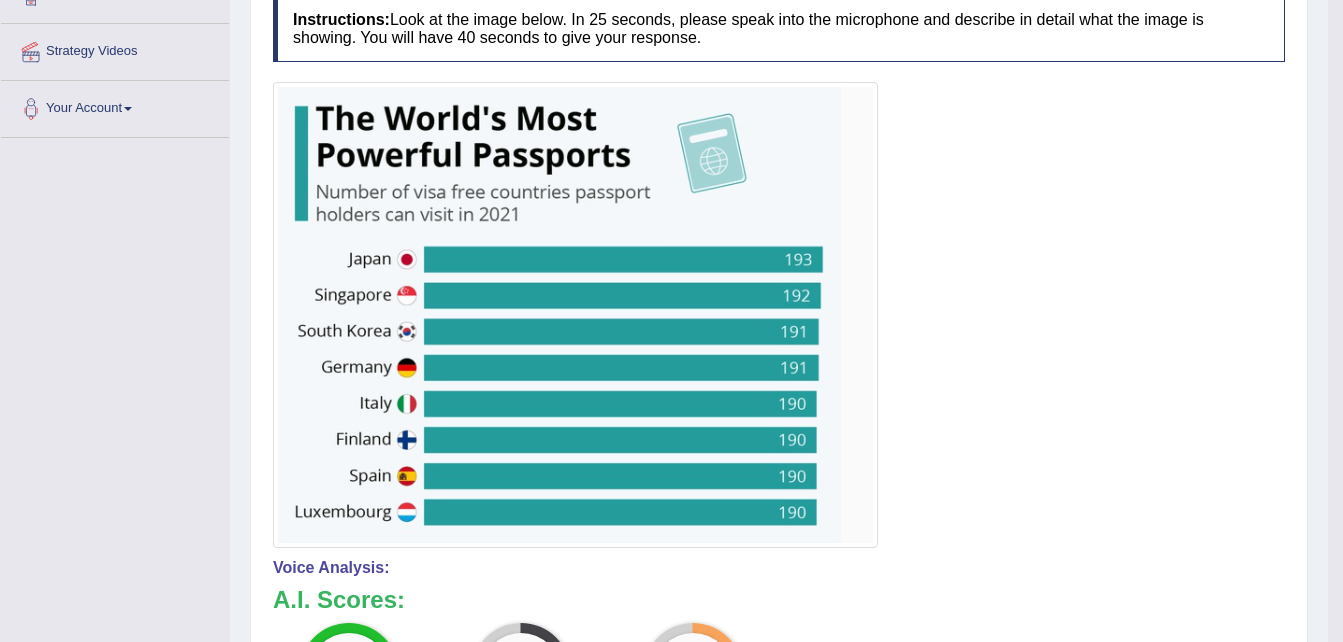 scroll, scrollTop: 921, scrollLeft: 0, axis: vertical 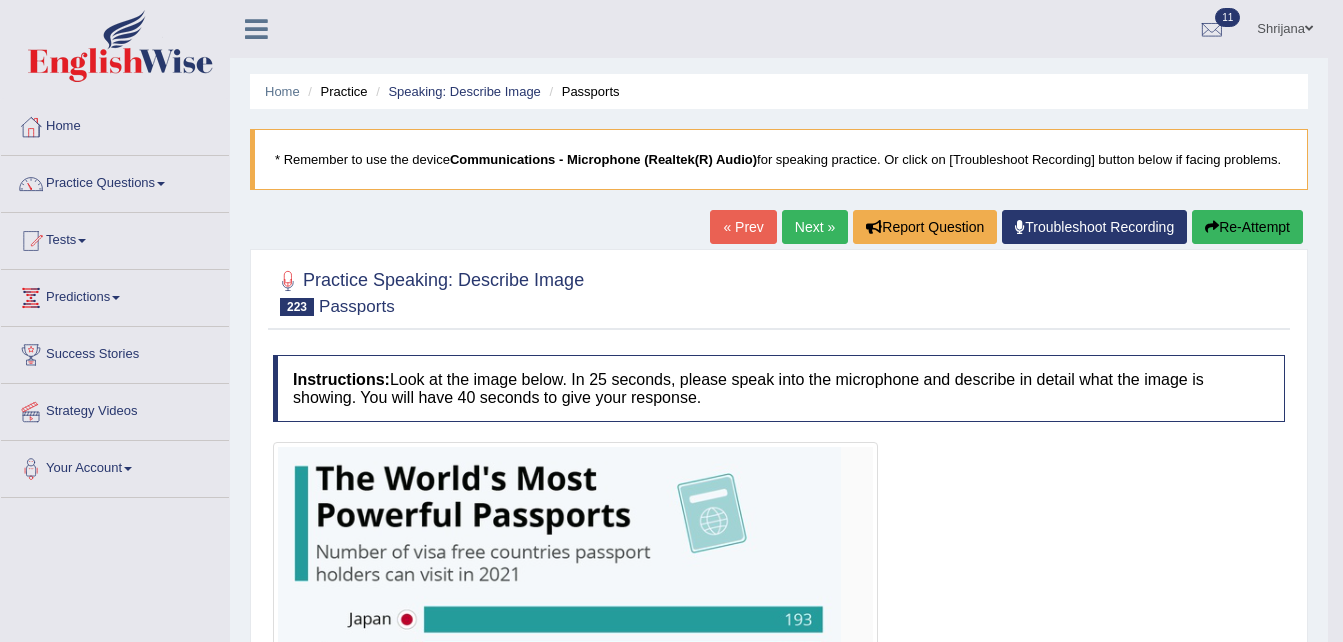 click on "Next »" at bounding box center (815, 227) 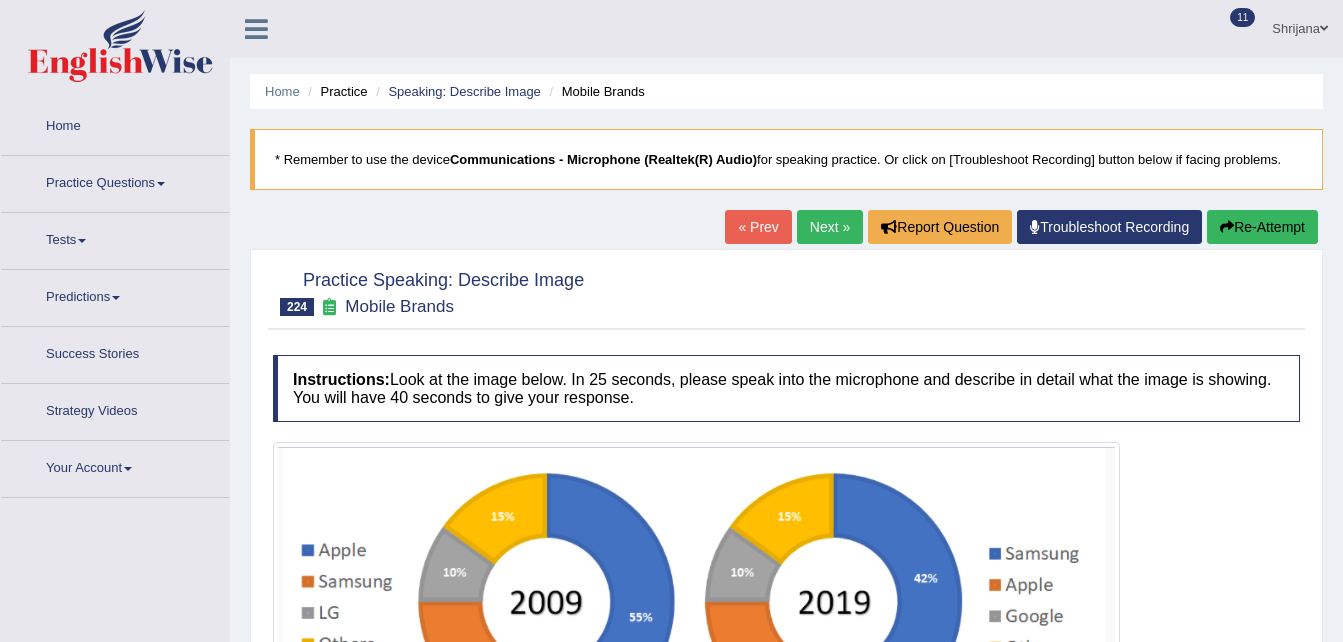 scroll, scrollTop: 0, scrollLeft: 0, axis: both 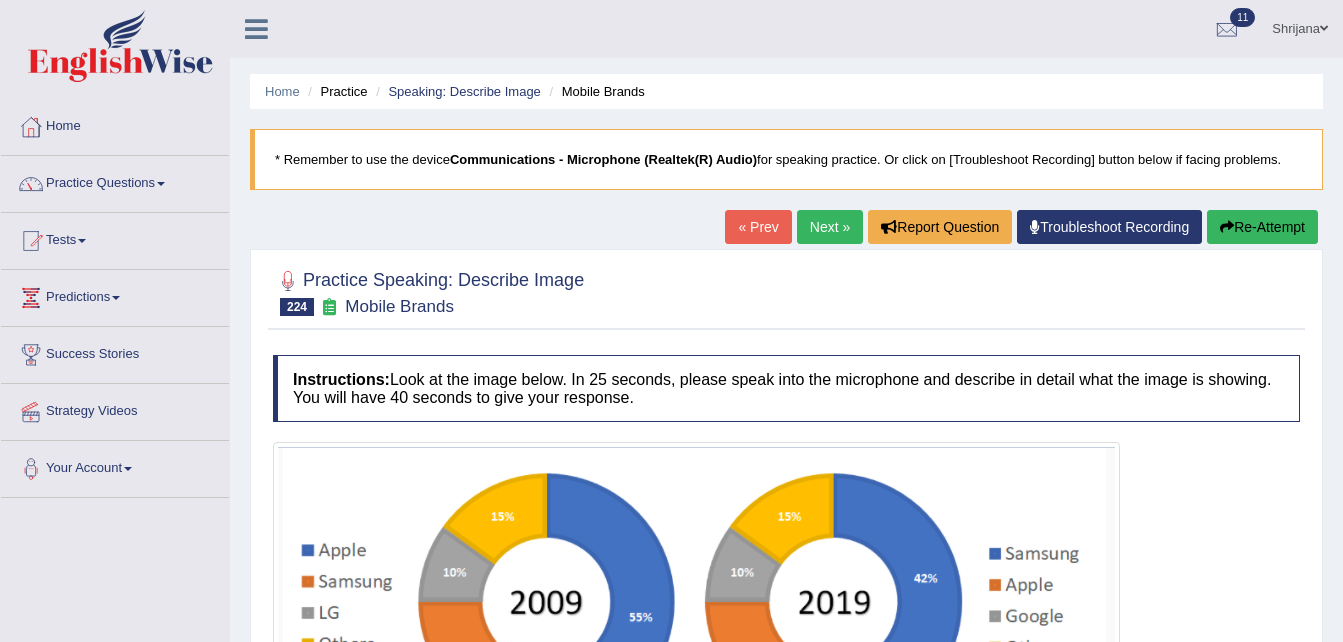 click on "Home
Practice
Speaking: Describe Image
Mobile Brands
* Remember to use the device  Communications - Microphone (Realtek(R) Audio)  for speaking practice. Or click on [Troubleshoot Recording] button below if facing problems.
« Prev Next »  Report Question  Troubleshoot Recording  Re-Attempt
Practice Speaking: Describe Image
224
Mobile Brands
Instructions:  Look at the image below. In 25 seconds, please speak into the microphone and describe in detail what the image is showing. You will have 40 seconds to give your response.
Created with Highcharts 7.1.2 Too low Too high Time Pitch meter: 0 10 20 30 40 Created with Highcharts 7.1.2 Great Too slow Too fast Time Speech pace meter: 0 10 20 30 40 Spoken Keywords: Voice Analysis: Your Response: Sample Answer:
In conclusion, Apple and Samsung are the top two brands." at bounding box center [786, 508] 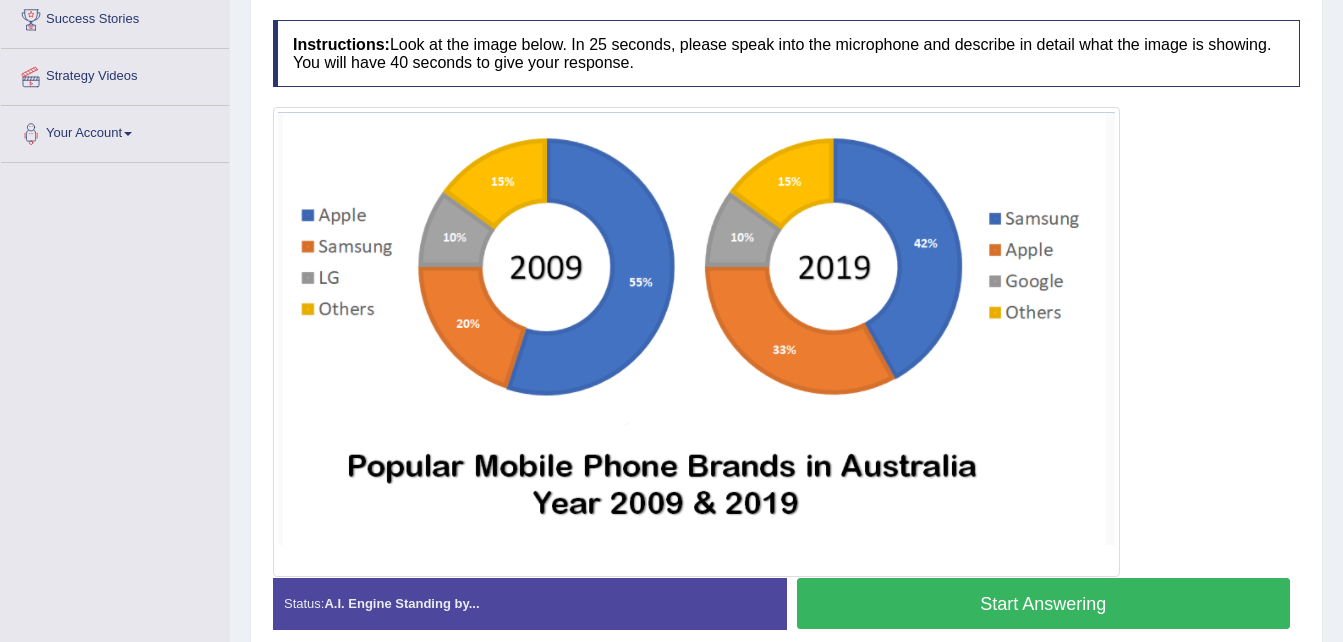 scroll, scrollTop: 360, scrollLeft: 0, axis: vertical 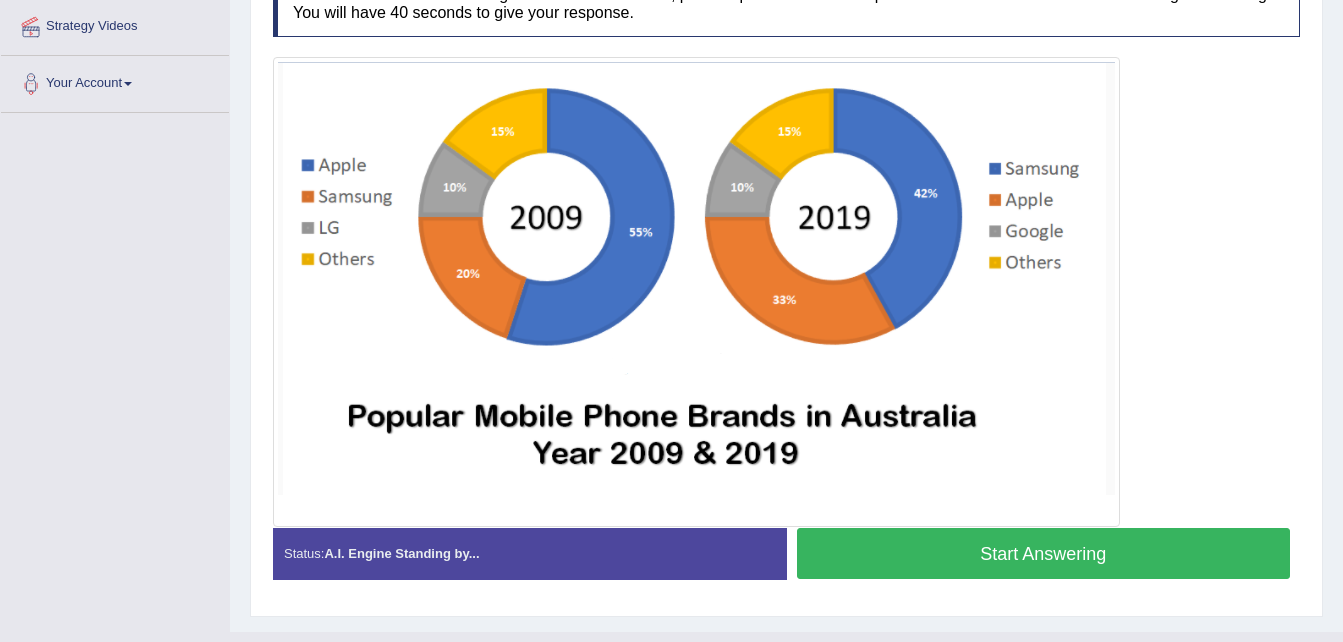 click on "Start Answering" at bounding box center [1044, 553] 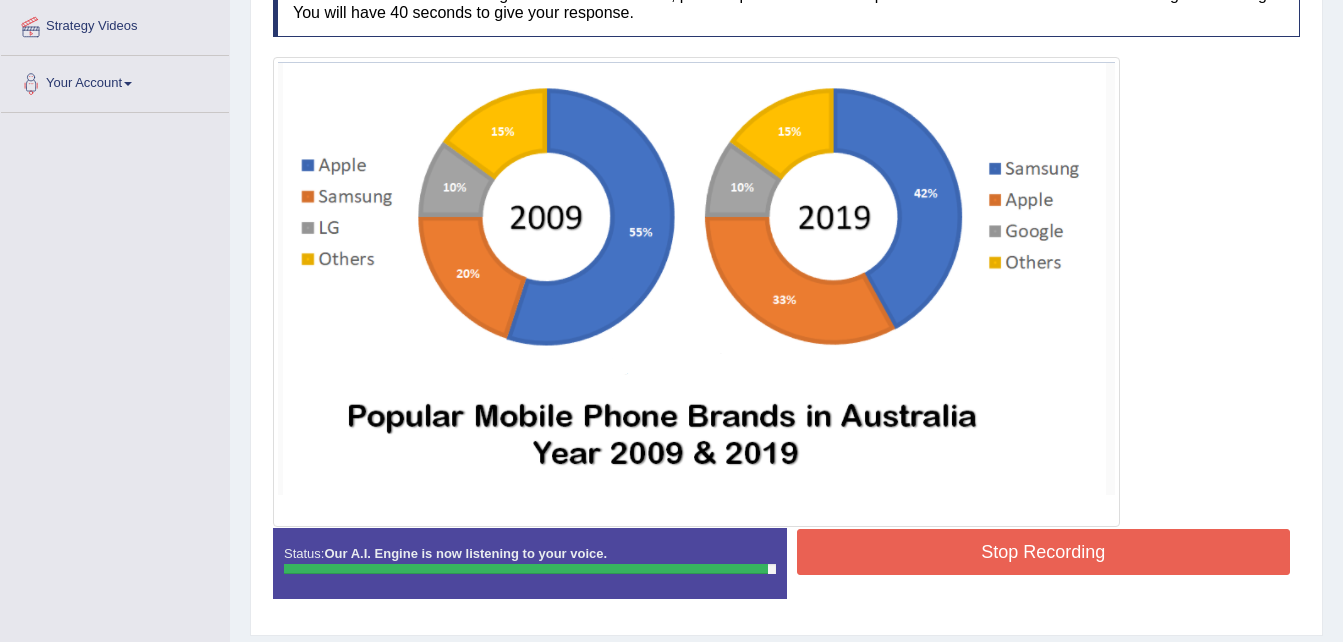 click on "Stop Recording" at bounding box center (1044, 552) 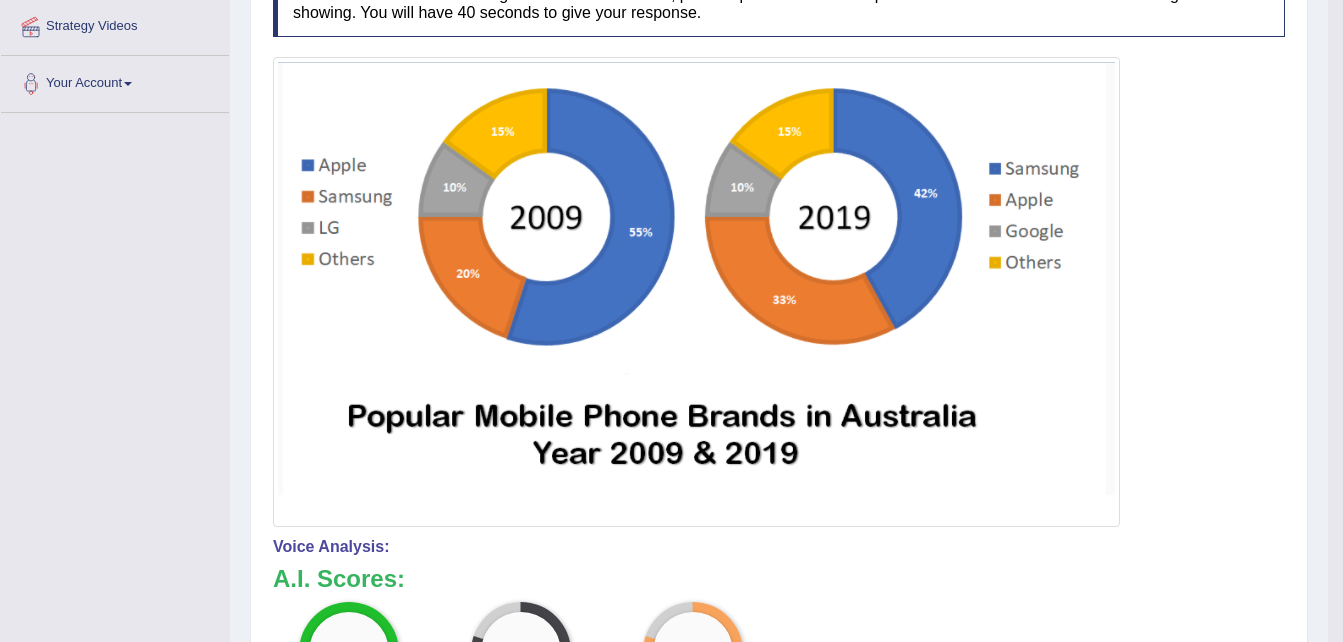 scroll, scrollTop: 944, scrollLeft: 0, axis: vertical 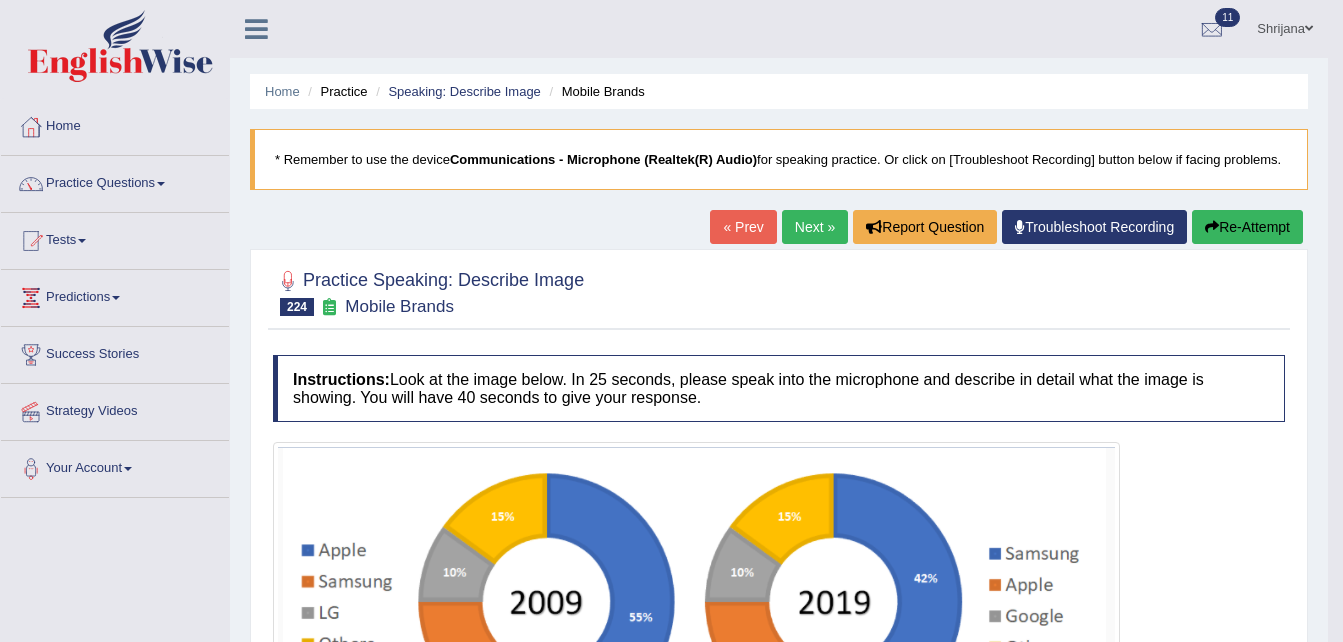 click on "Next »" at bounding box center [815, 227] 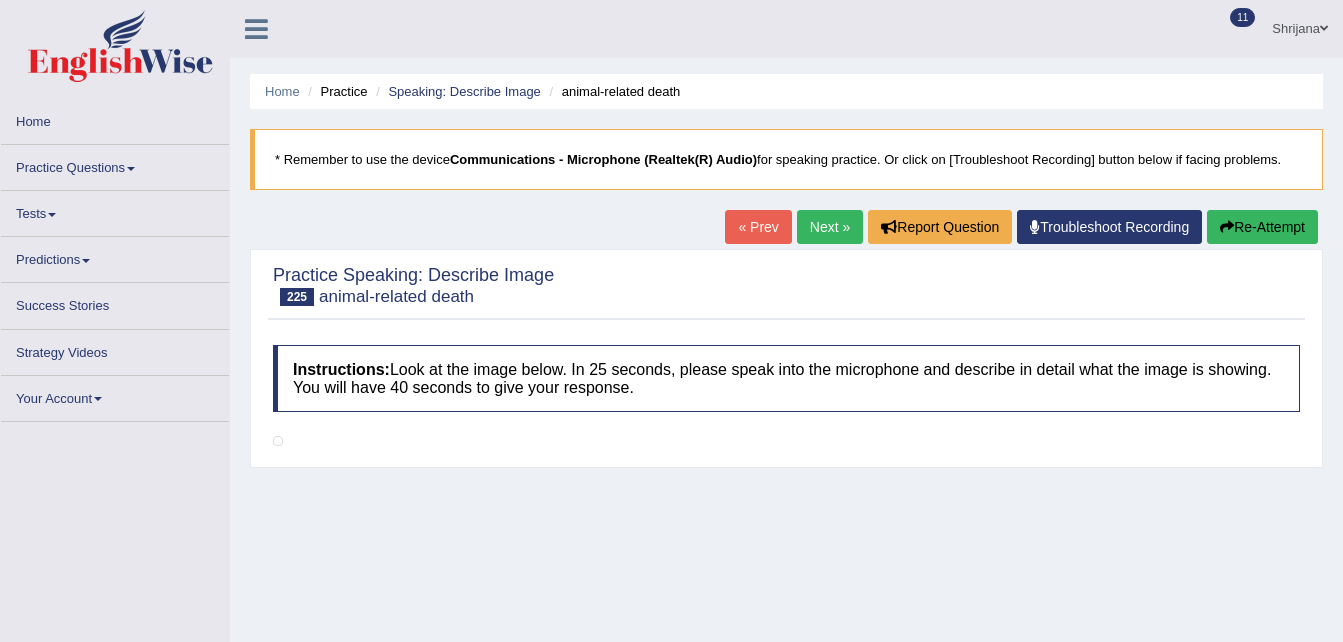 scroll, scrollTop: 0, scrollLeft: 0, axis: both 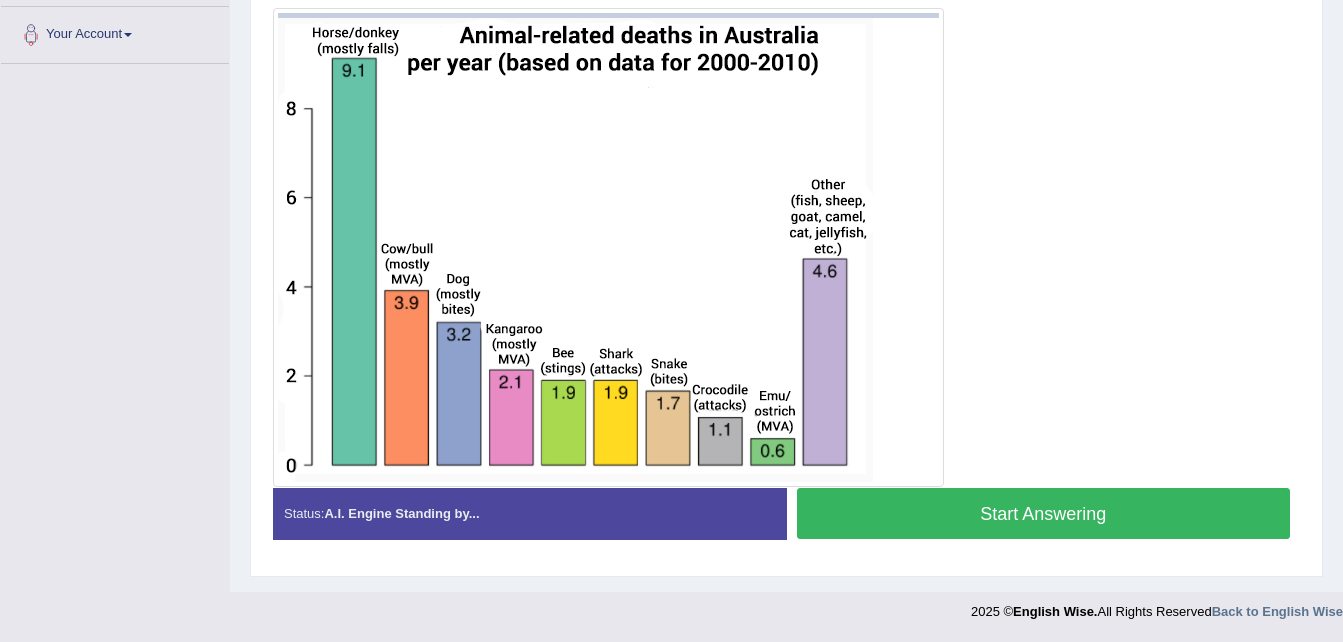 click on "Start Answering" at bounding box center (1044, 513) 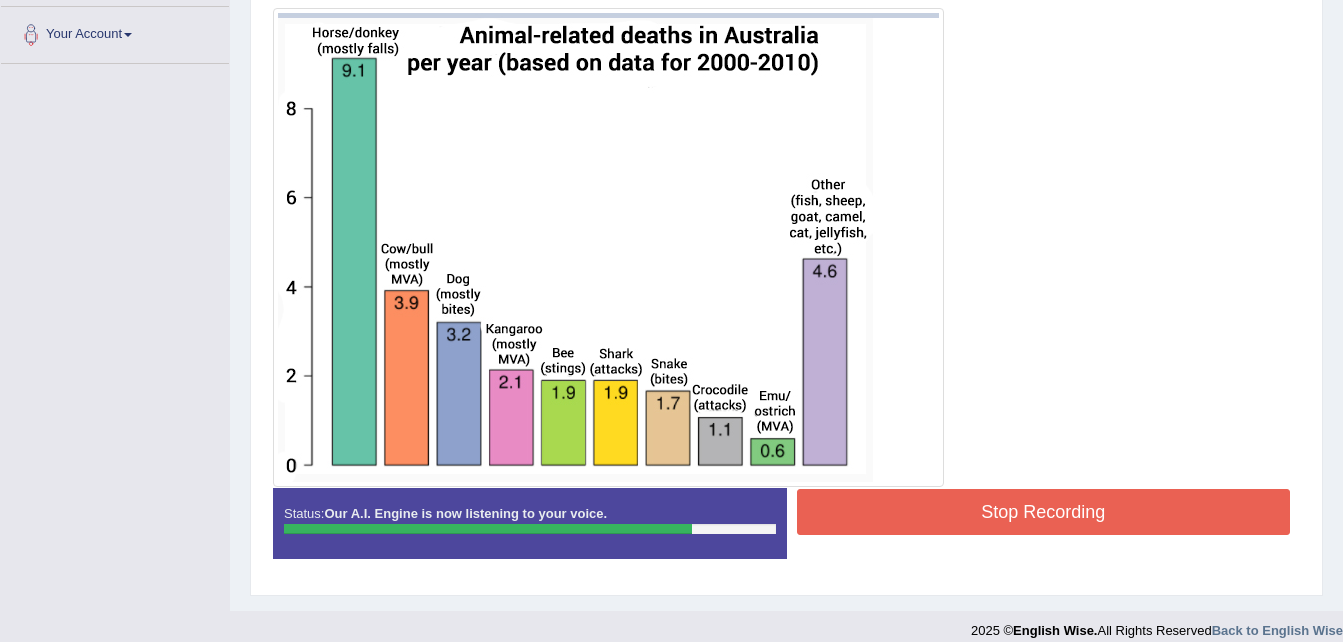 click on "Stop Recording" at bounding box center [1044, 512] 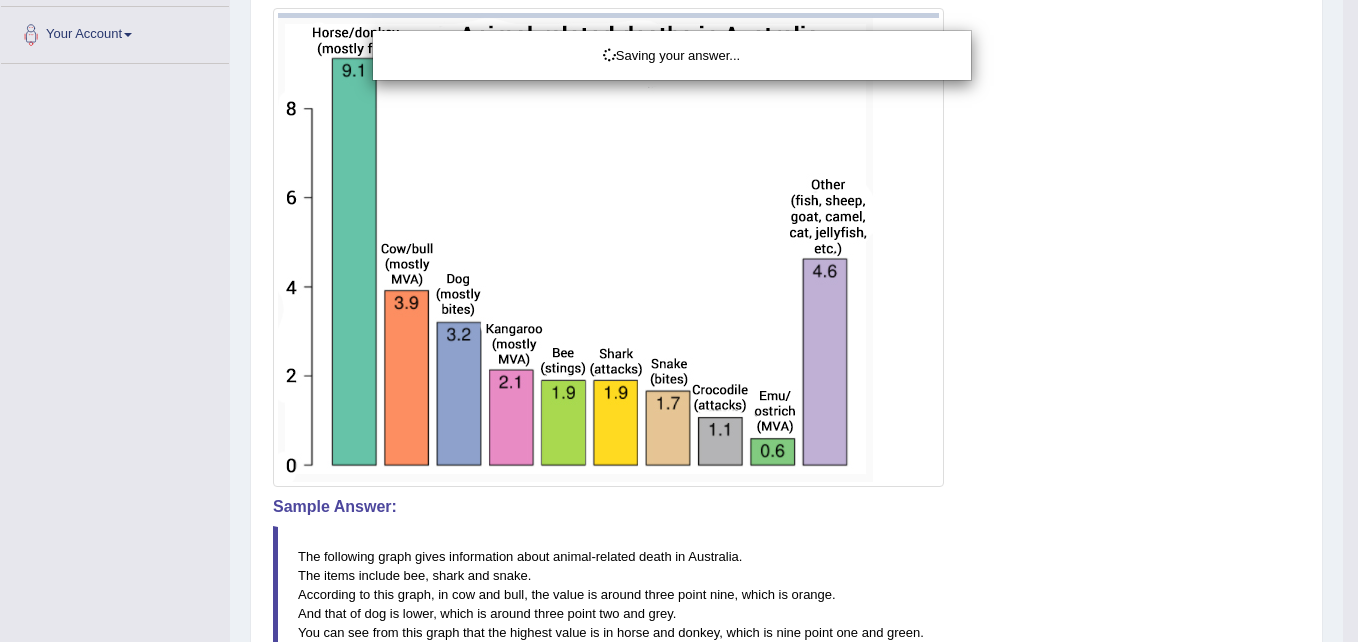 click on "Toggle navigation
Home
Practice Questions   Speaking Practice Read Aloud
Repeat Sentence
Describe Image
Re-tell Lecture
Answer Short Question
Summarize Group Discussion
Respond To A Situation
Writing Practice  Summarize Written Text
Write Essay
Reading Practice  Reading & Writing: Fill In The Blanks
Choose Multiple Answers
Re-order Paragraphs
Fill In The Blanks
Choose Single Answer
Listening Practice  Summarize Spoken Text
Highlight Incorrect Words
Highlight Correct Summary
Select Missing Word
Choose Single Answer
Choose Multiple Answers
Fill In The Blanks
Write From Dictation
Pronunciation
Tests
Take Mock Test" at bounding box center [679, -113] 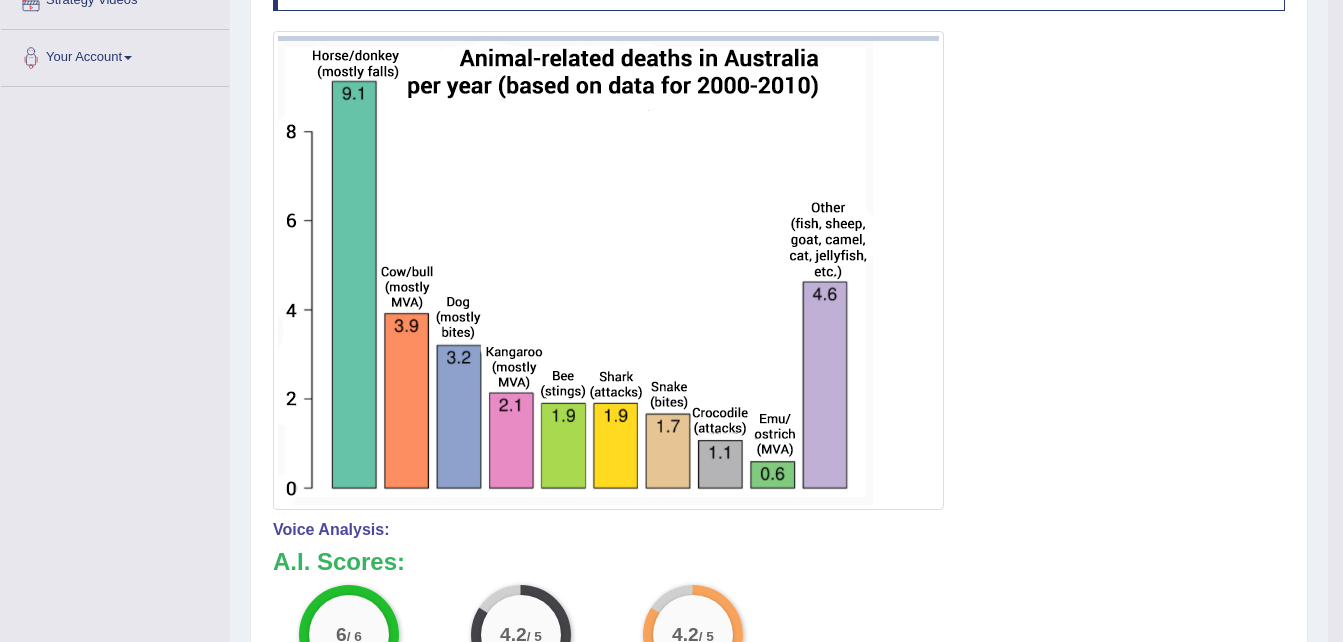 scroll, scrollTop: 2, scrollLeft: 0, axis: vertical 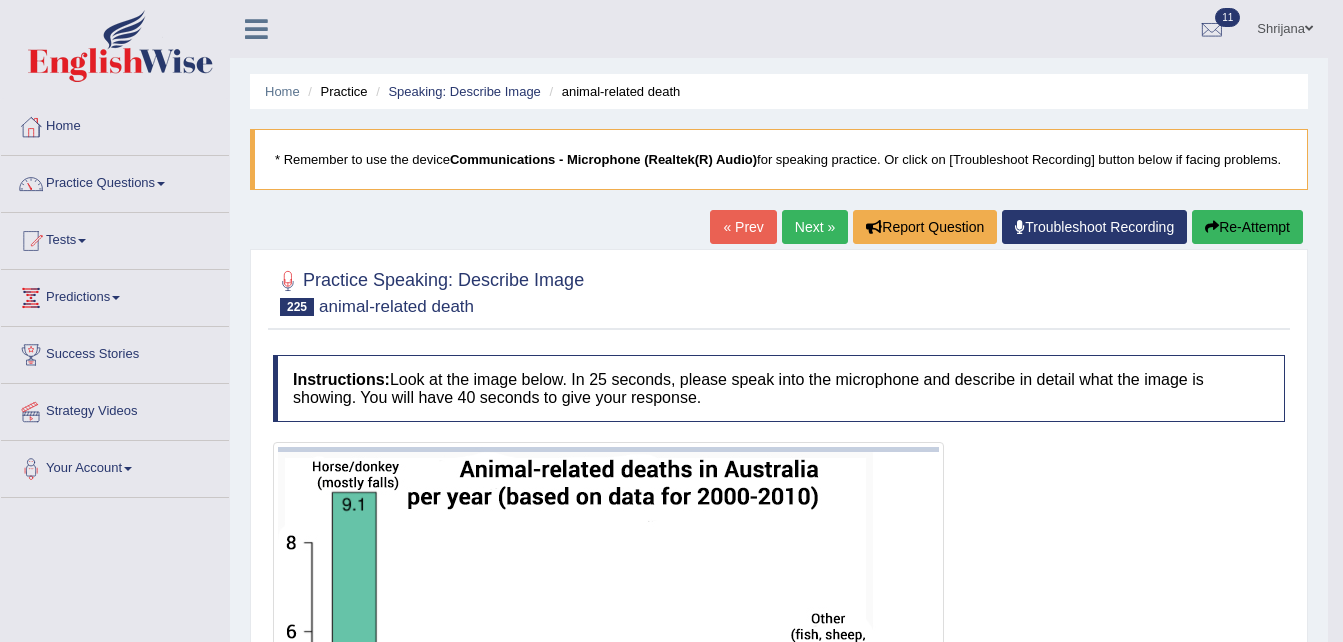 click on "« Prev" at bounding box center [743, 227] 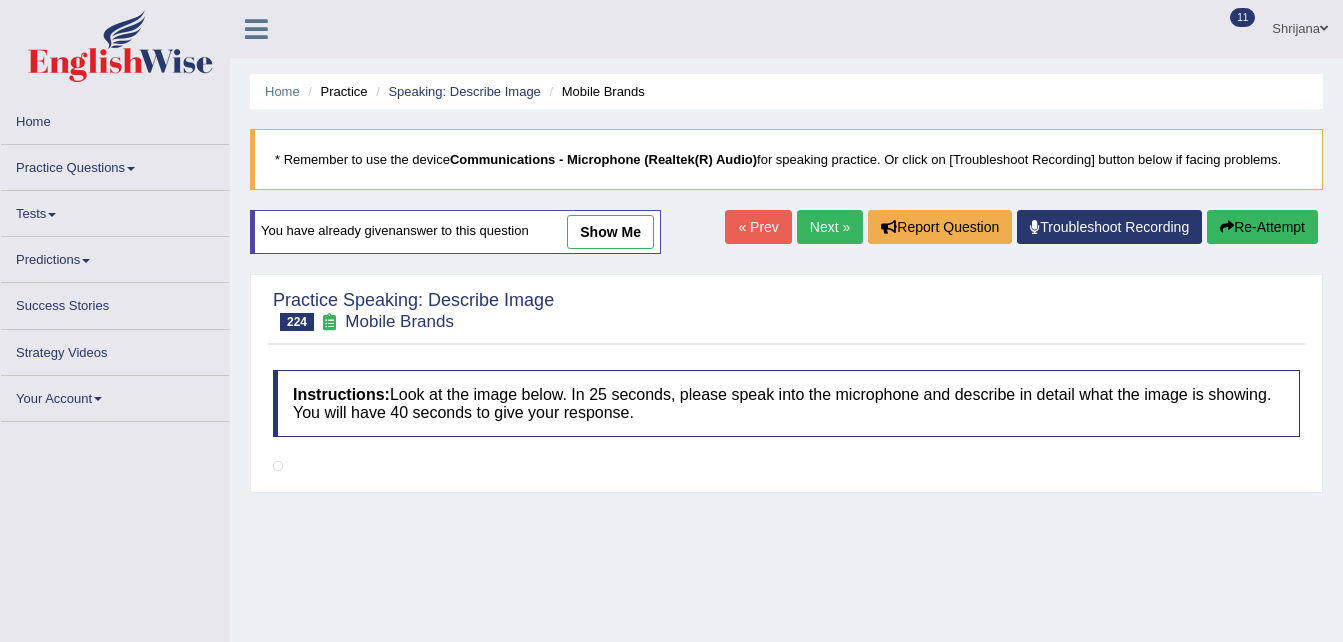 scroll, scrollTop: 0, scrollLeft: 0, axis: both 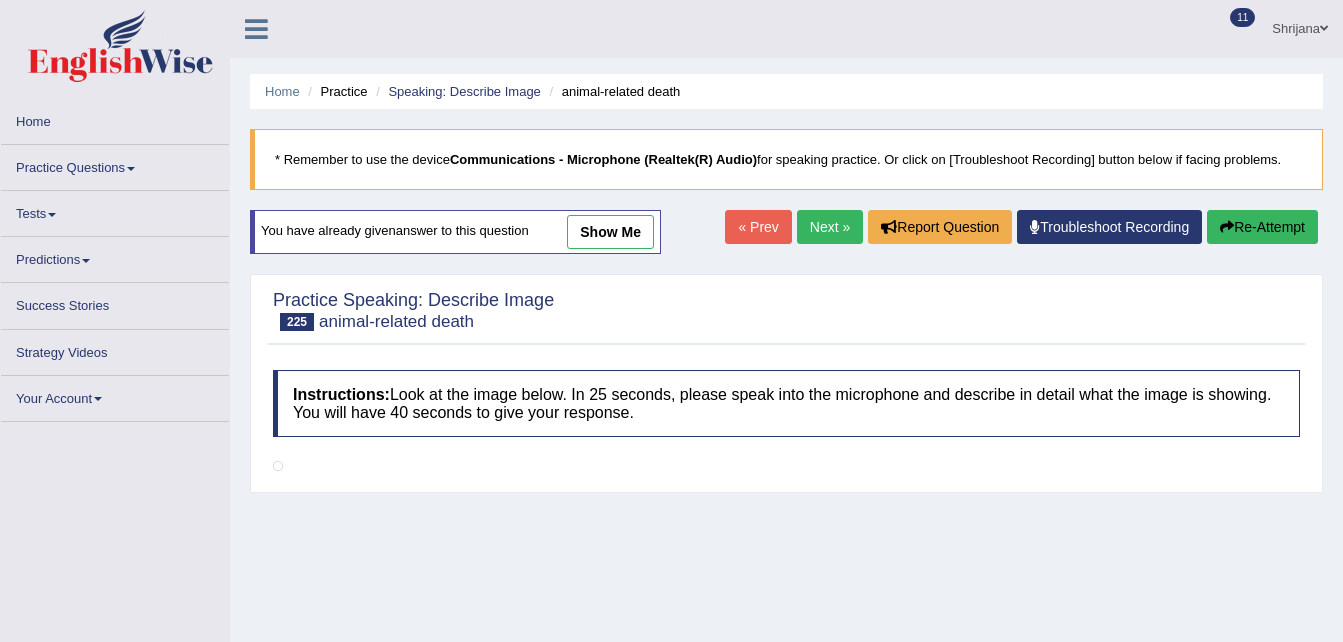 click on "Next »" at bounding box center [830, 227] 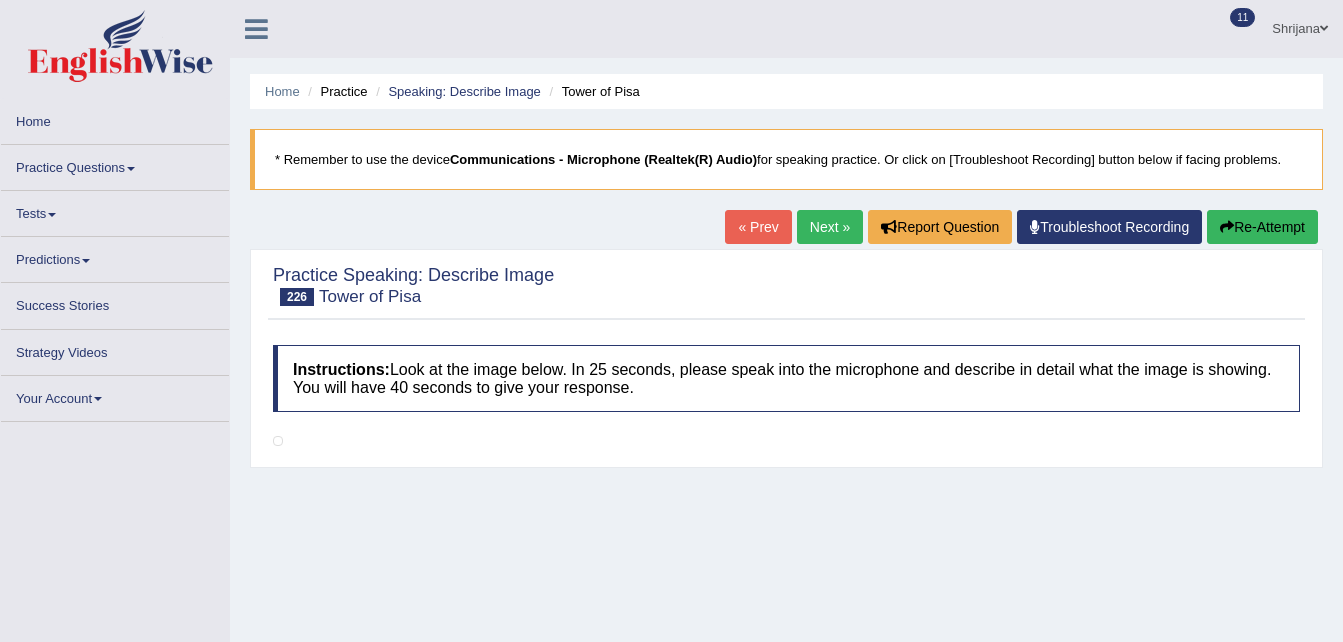 scroll, scrollTop: 0, scrollLeft: 0, axis: both 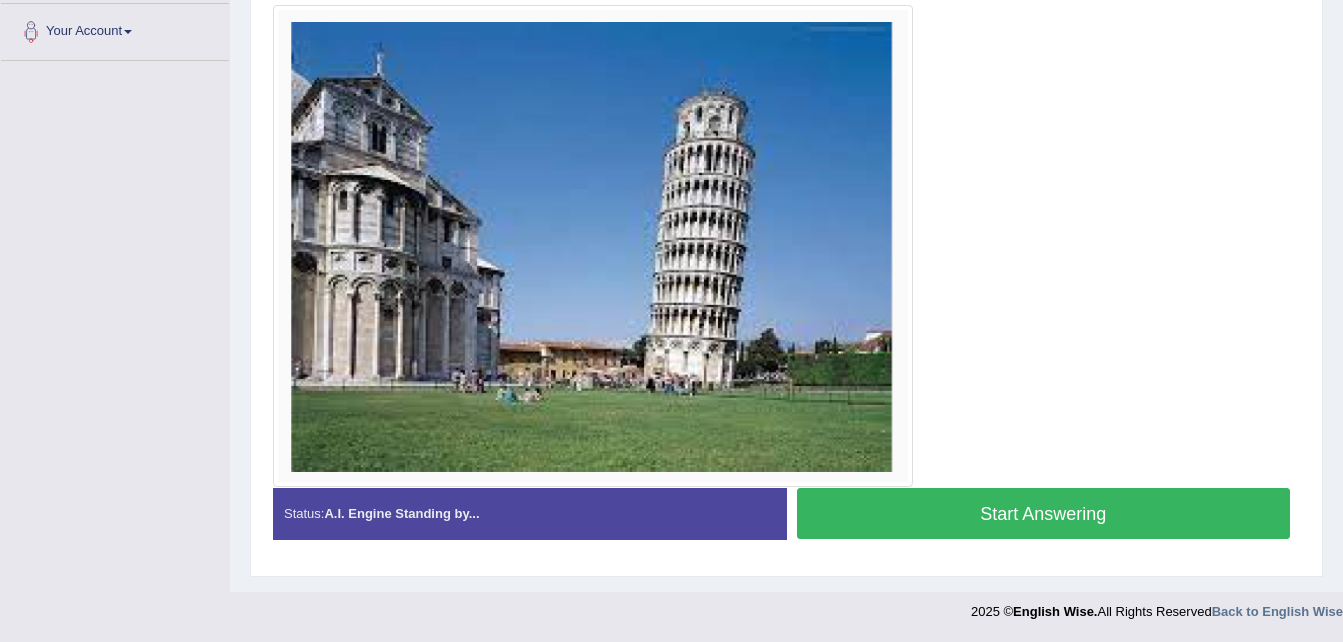 click on "Start Answering" at bounding box center [1044, 513] 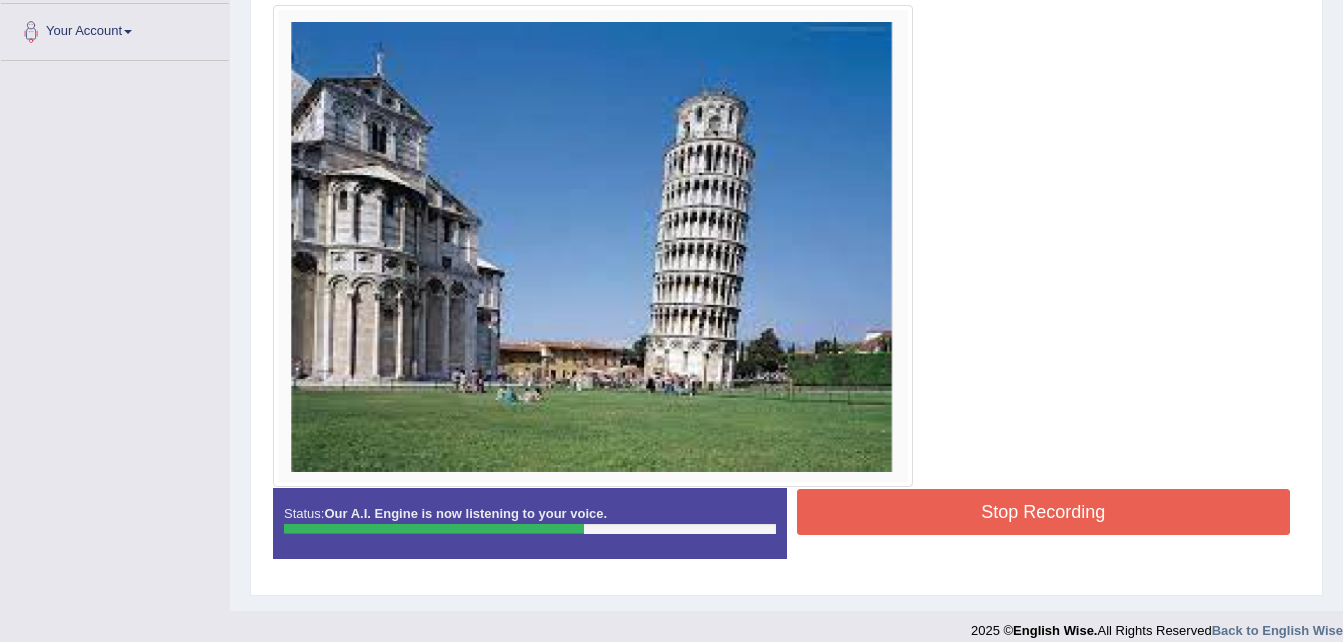 click on "Stop Recording" at bounding box center [1044, 512] 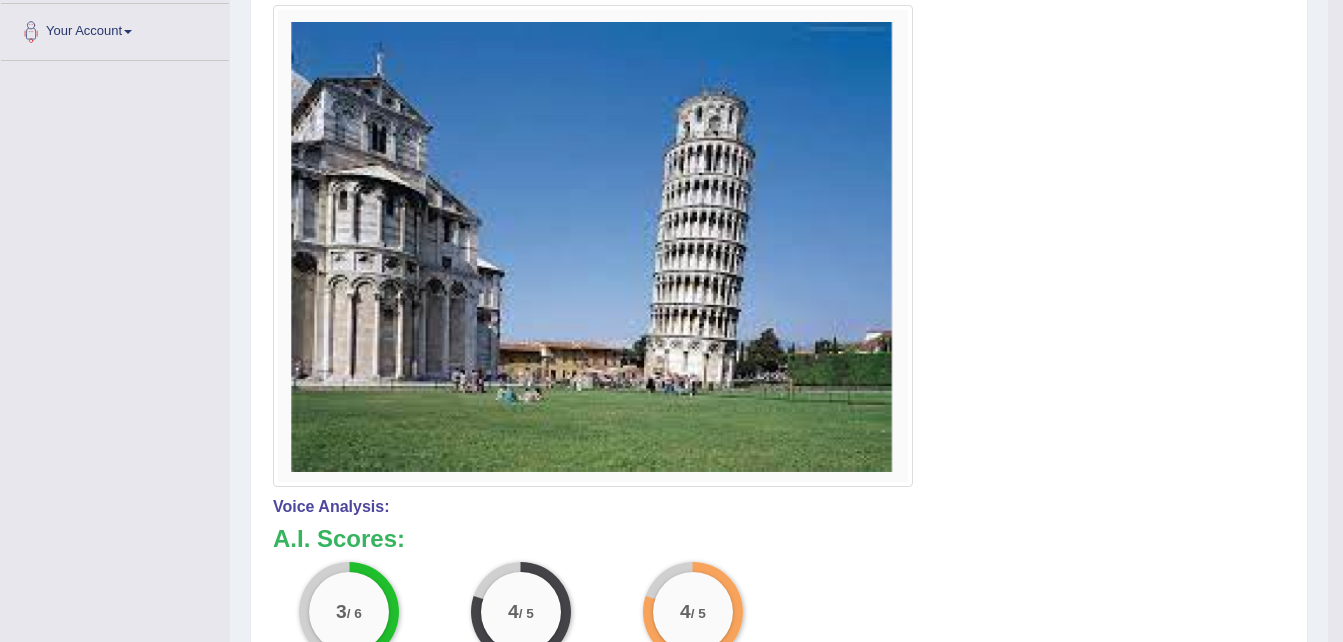 scroll, scrollTop: 0, scrollLeft: 0, axis: both 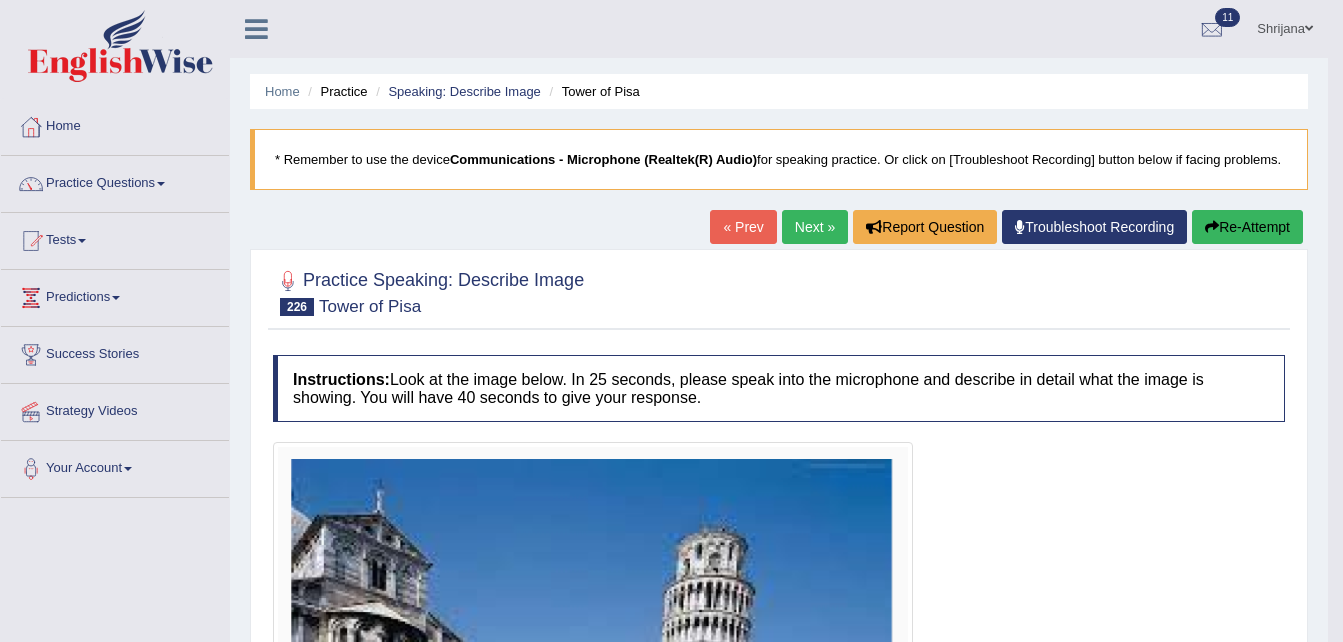 click on "Next »" at bounding box center (815, 227) 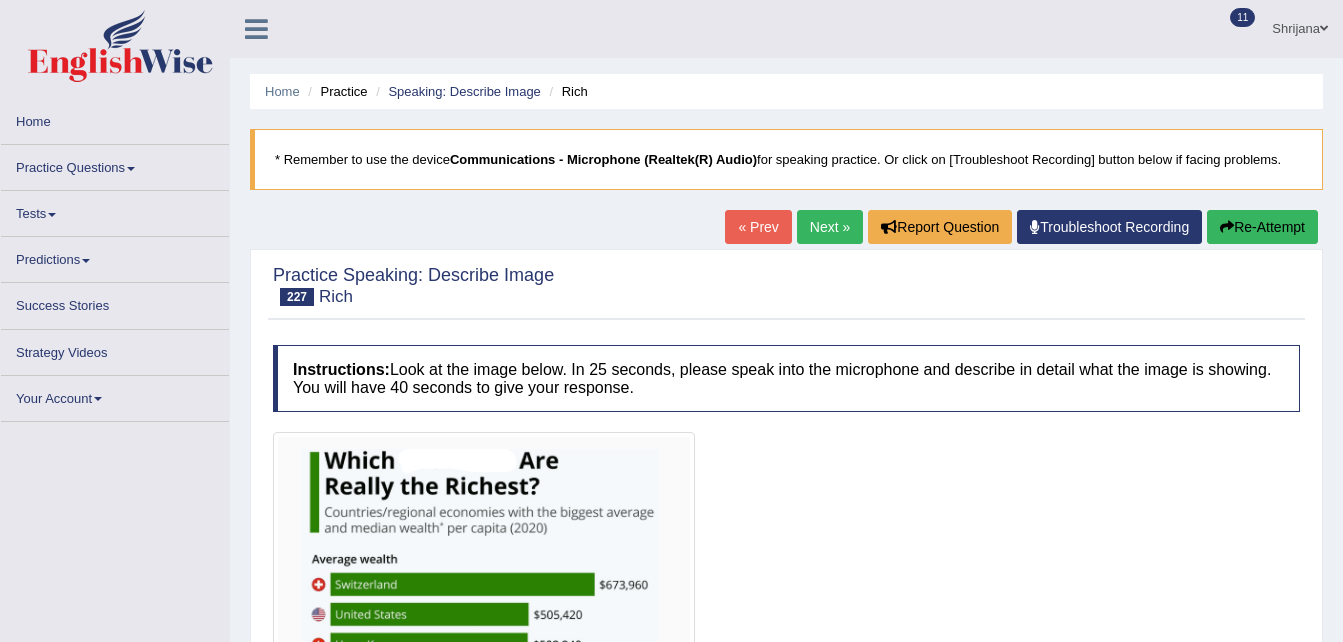 scroll, scrollTop: 76, scrollLeft: 0, axis: vertical 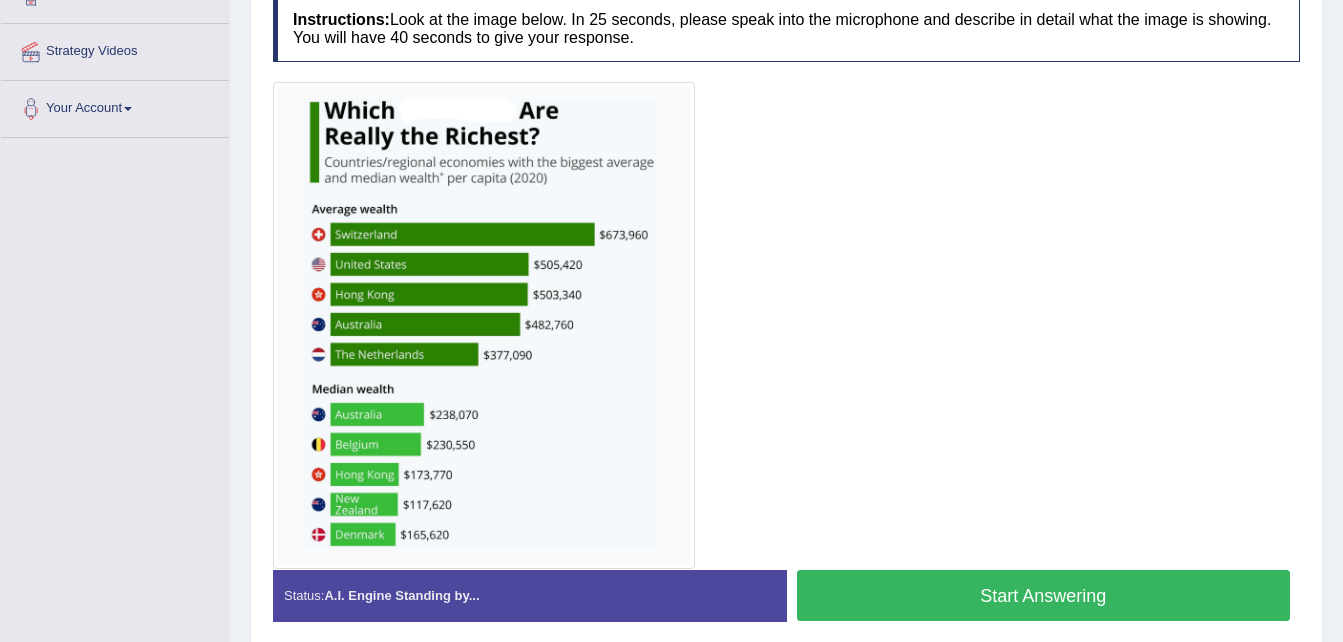 click on "Start Answering" at bounding box center (1044, 595) 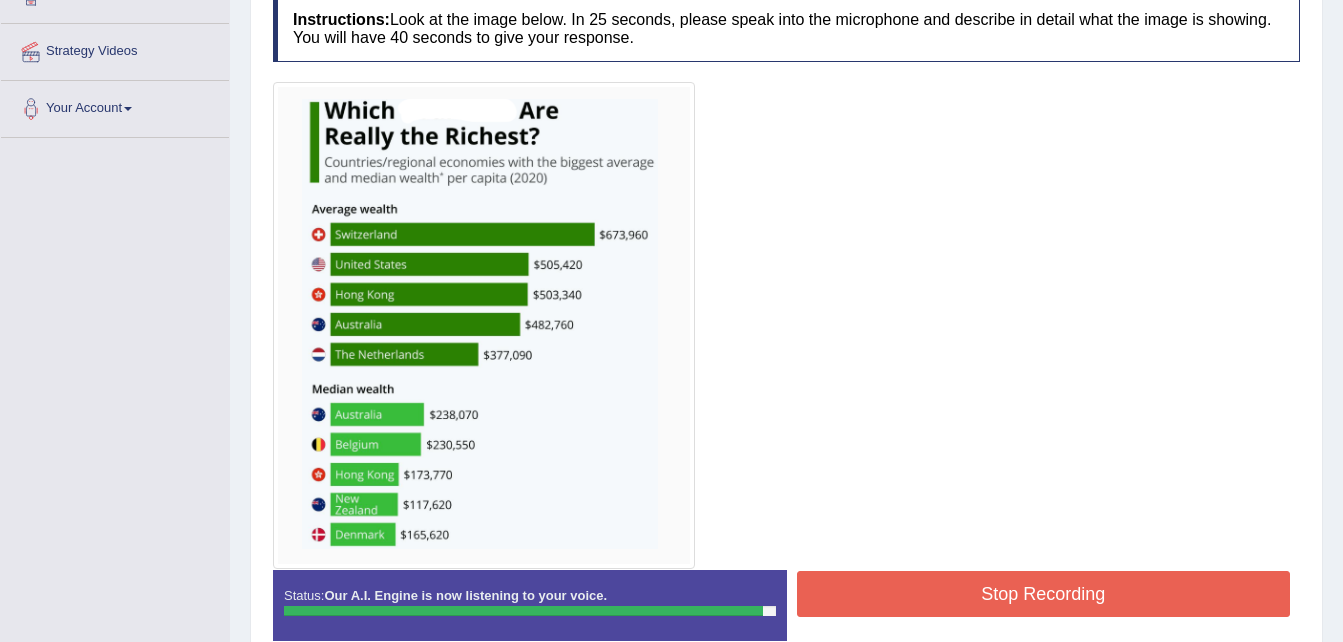 click on "Stop Recording" at bounding box center (1044, 594) 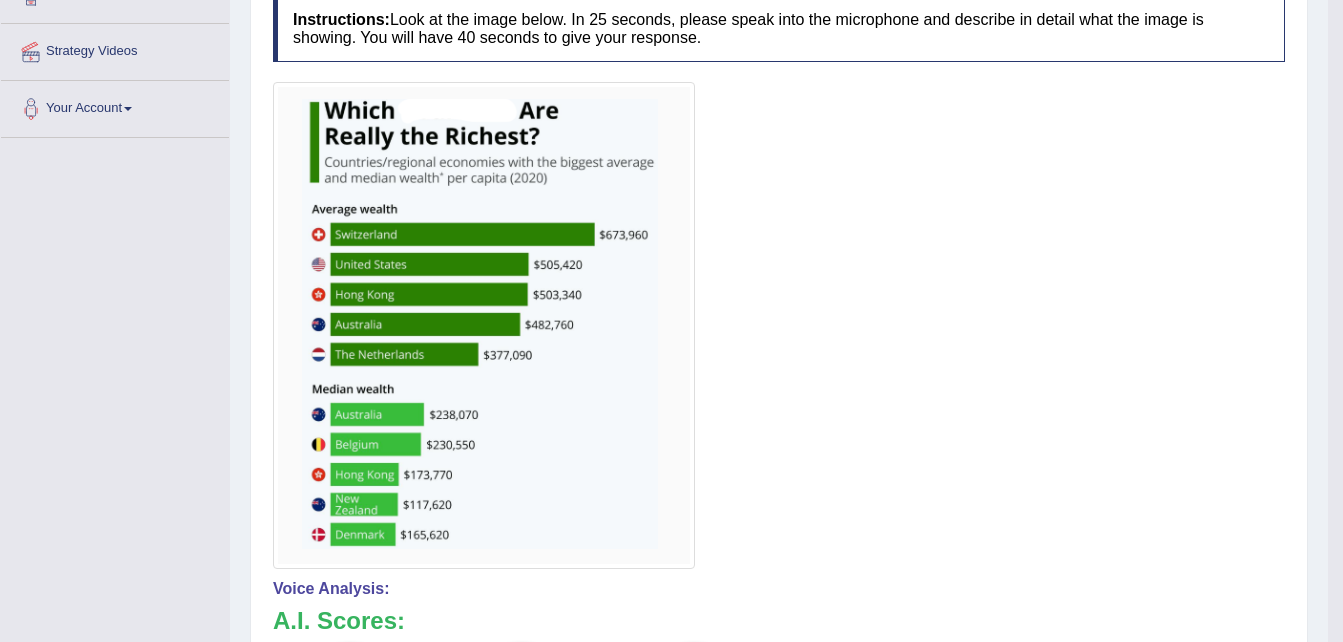 scroll, scrollTop: 921, scrollLeft: 0, axis: vertical 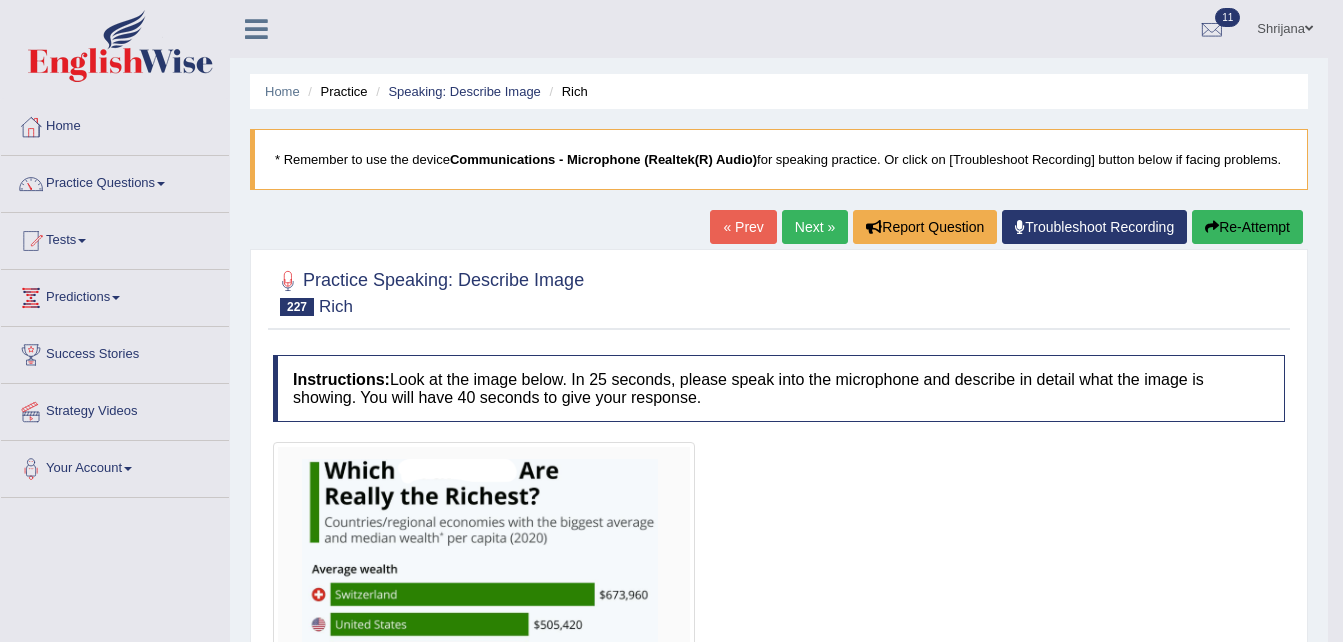 click on "Next »" at bounding box center [815, 227] 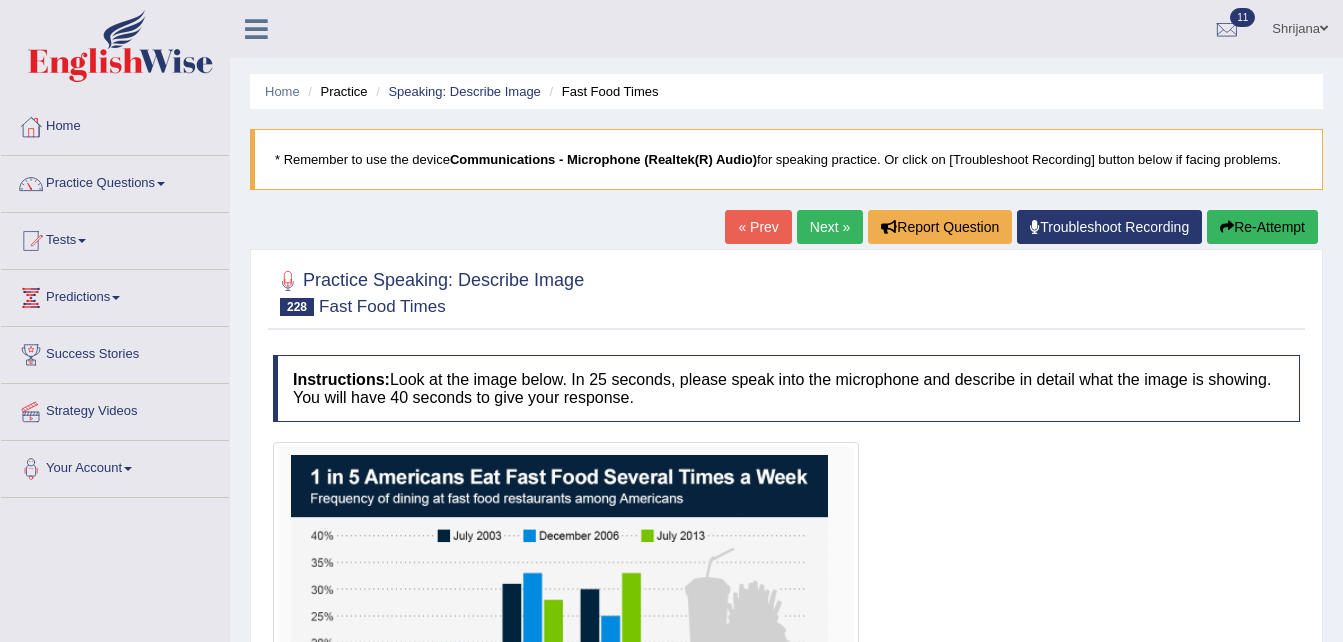 scroll, scrollTop: 0, scrollLeft: 0, axis: both 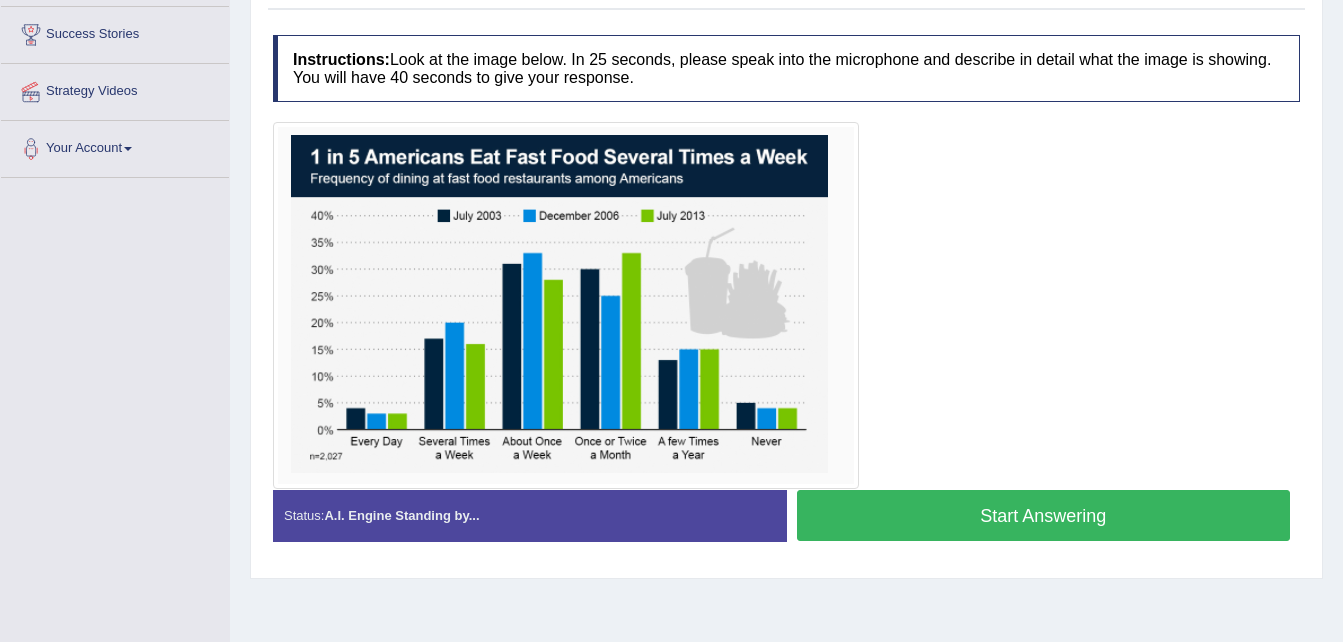 click on "Start Answering" at bounding box center [1044, 515] 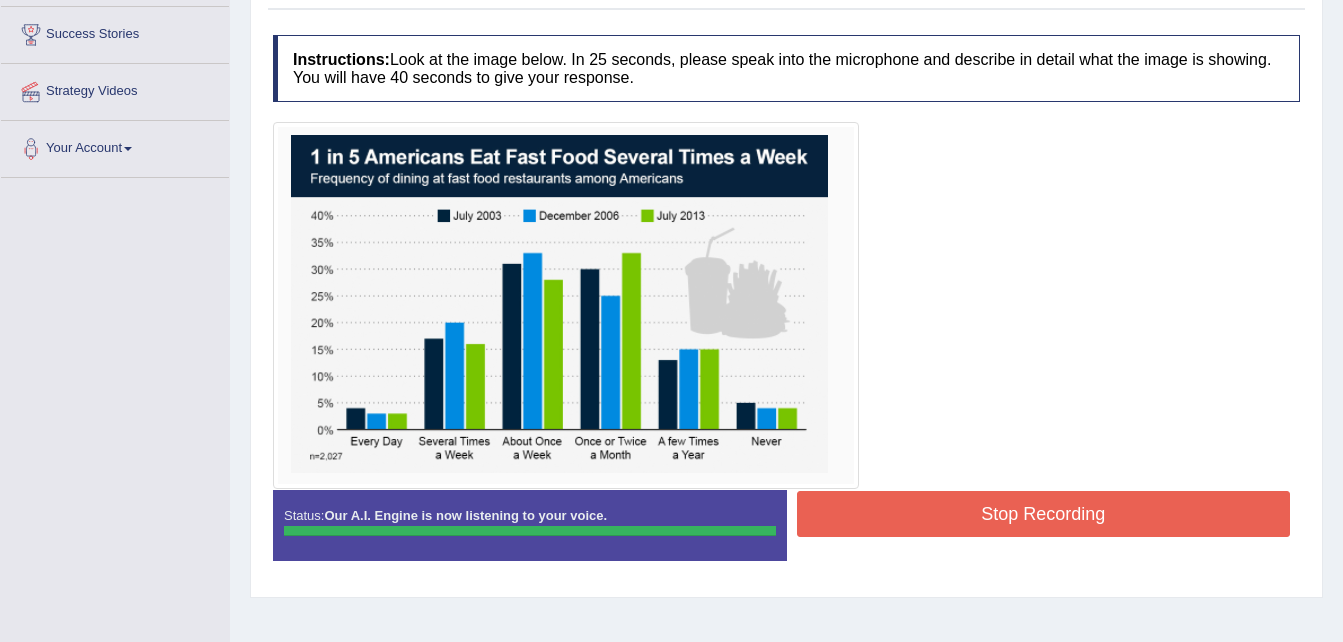 click on "Stop Recording" at bounding box center [1044, 514] 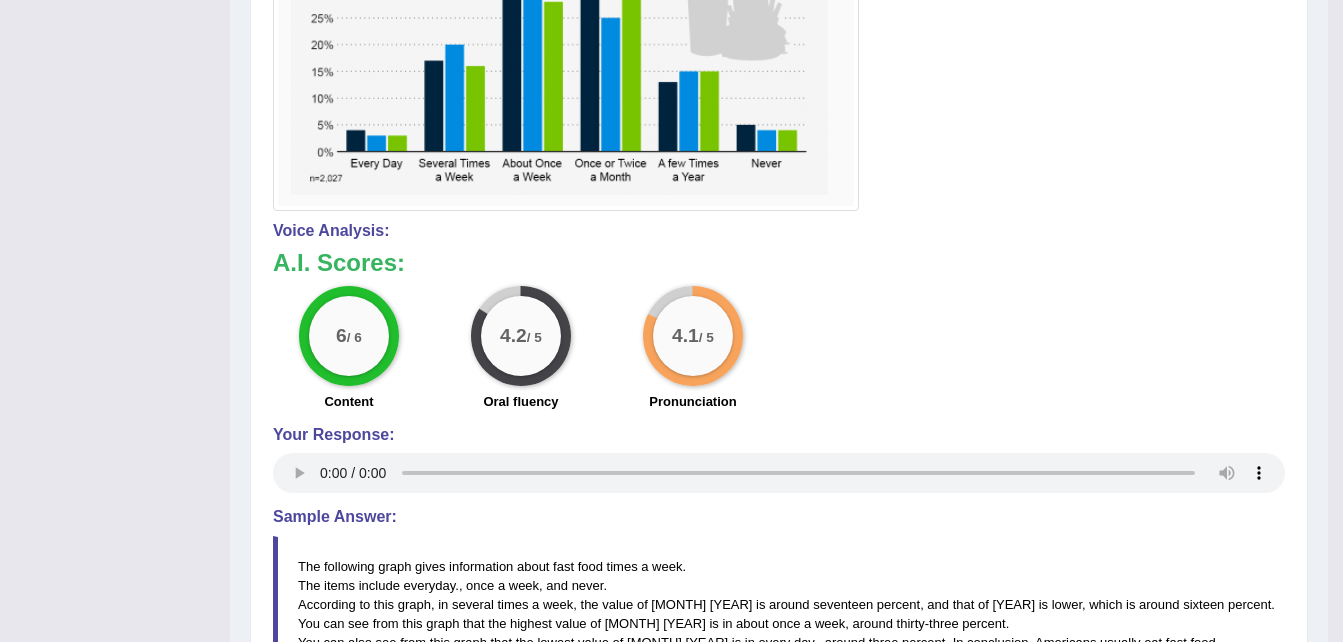 scroll, scrollTop: 822, scrollLeft: 0, axis: vertical 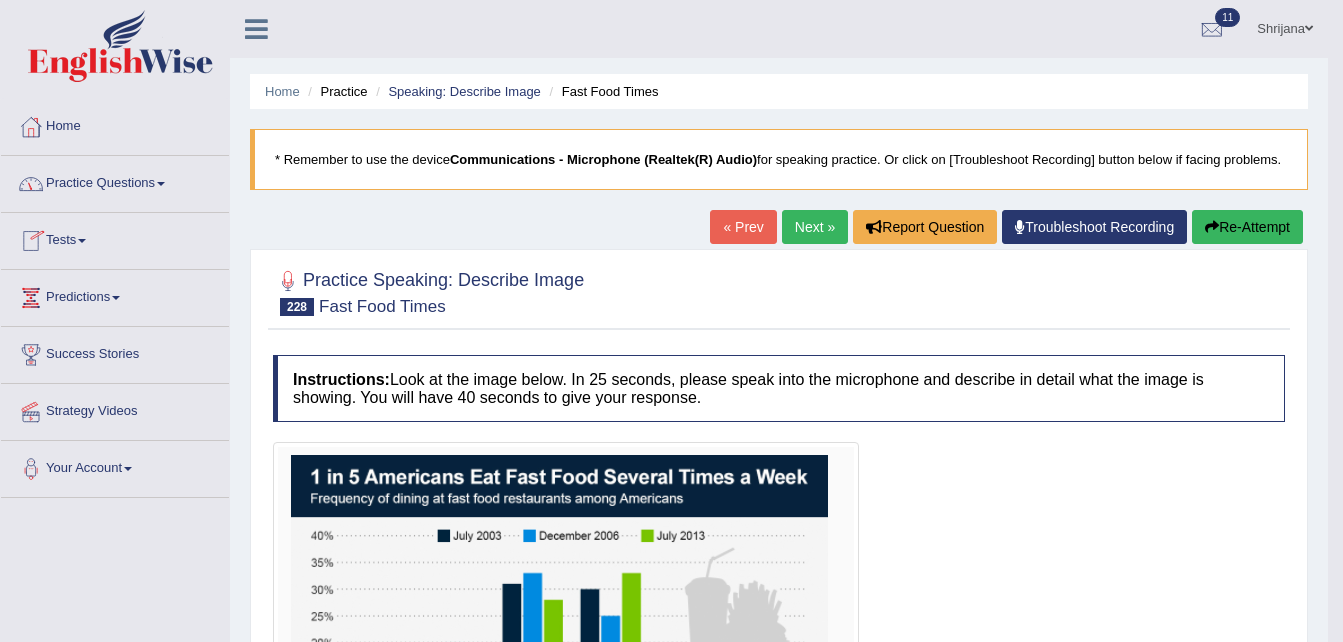 click on "Practice Questions" at bounding box center [115, 181] 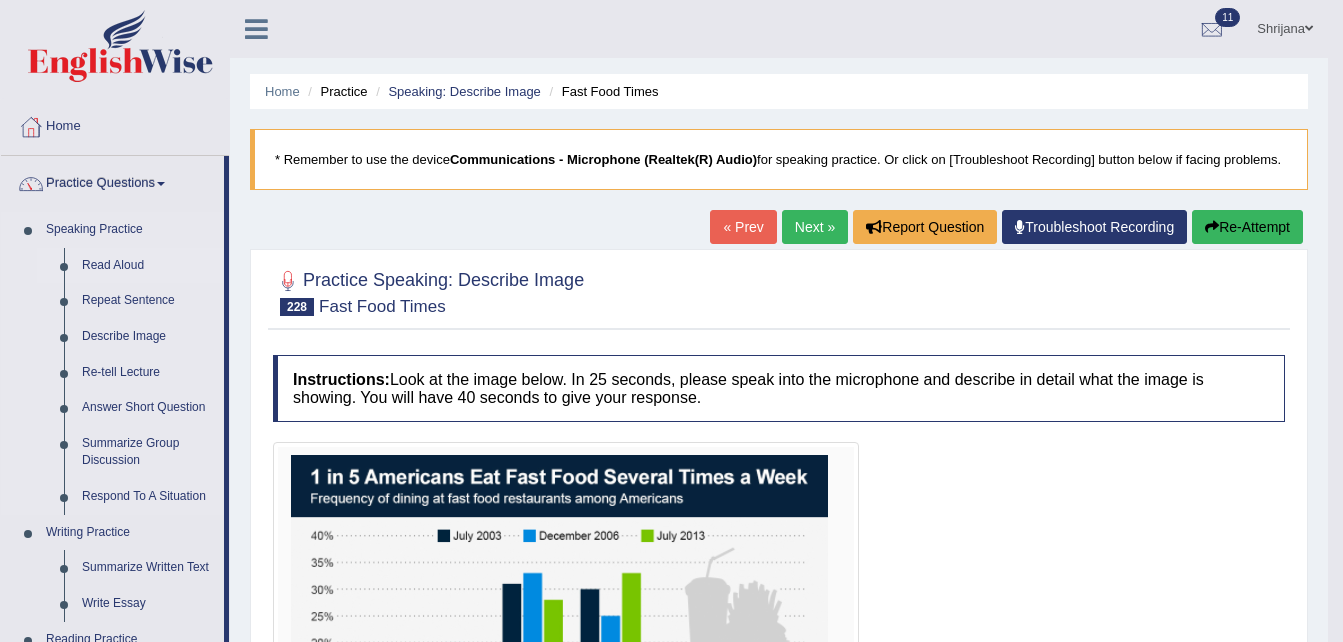 click on "Read Aloud" at bounding box center [148, 266] 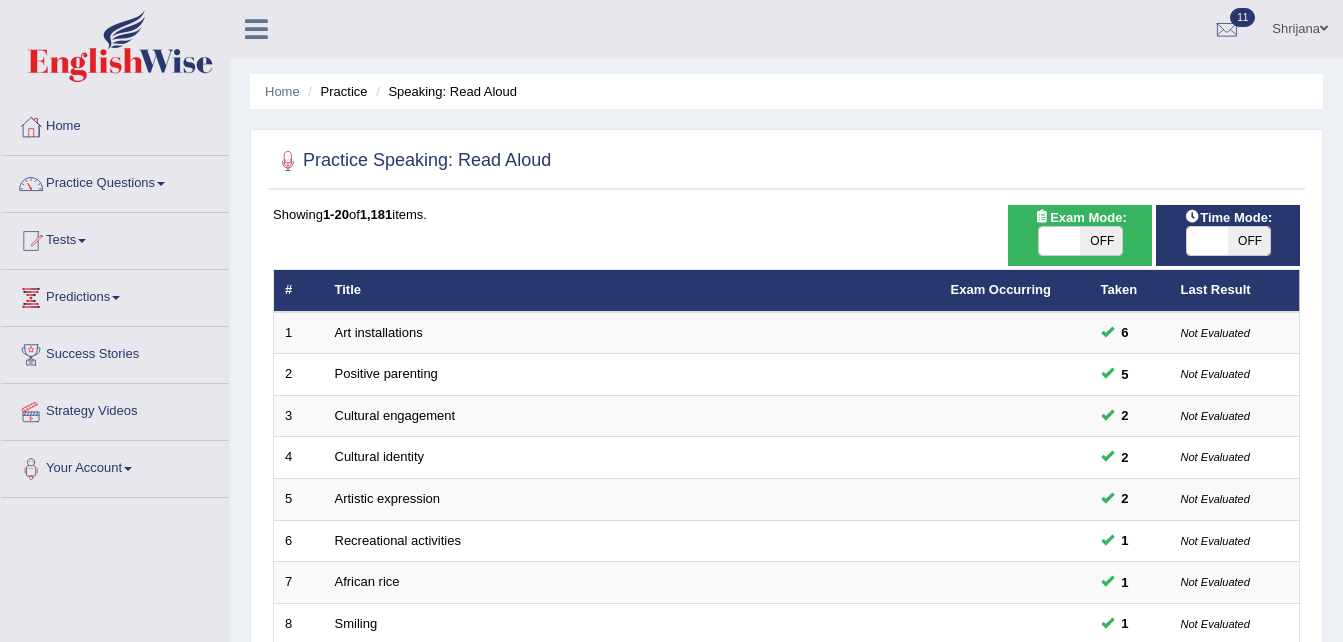 scroll, scrollTop: 561, scrollLeft: 0, axis: vertical 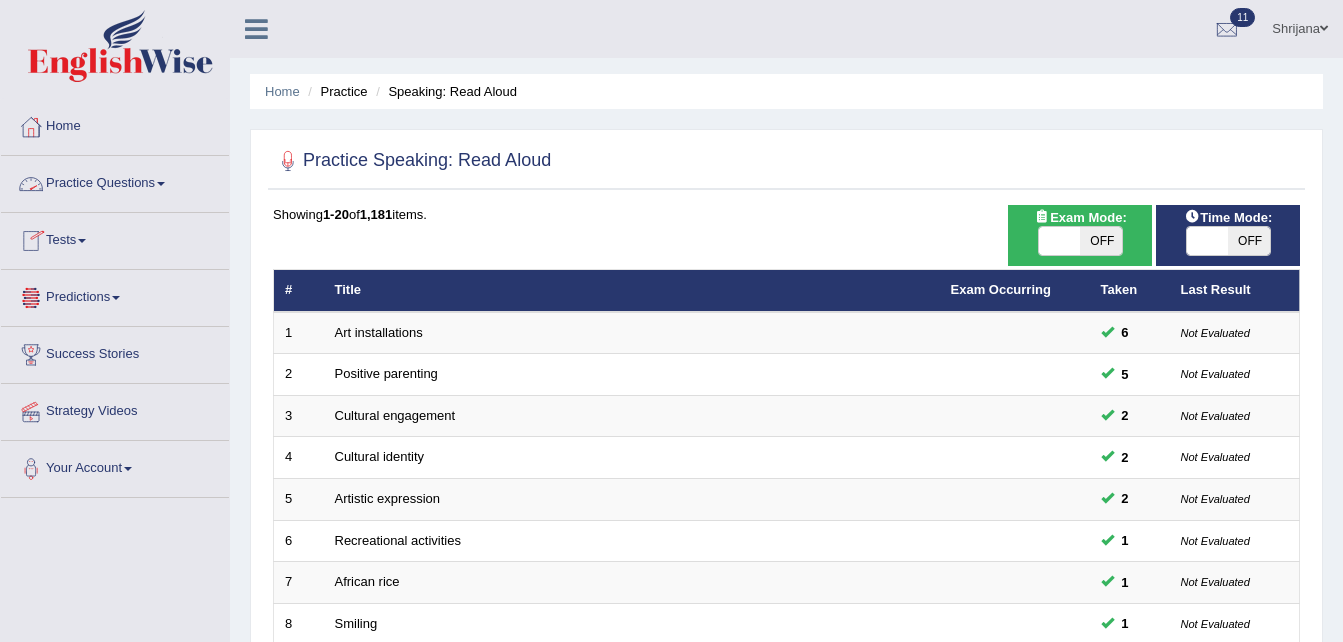 click on "Practice Questions" at bounding box center (115, 181) 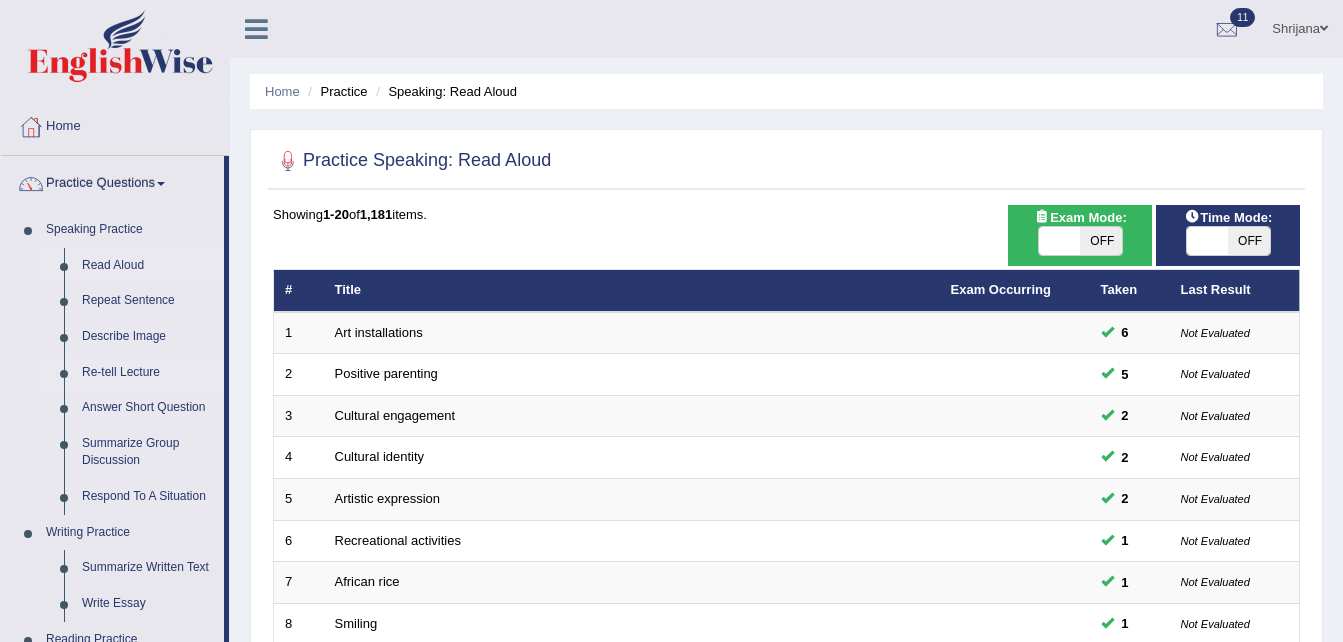 click on "Re-tell Lecture" at bounding box center (148, 373) 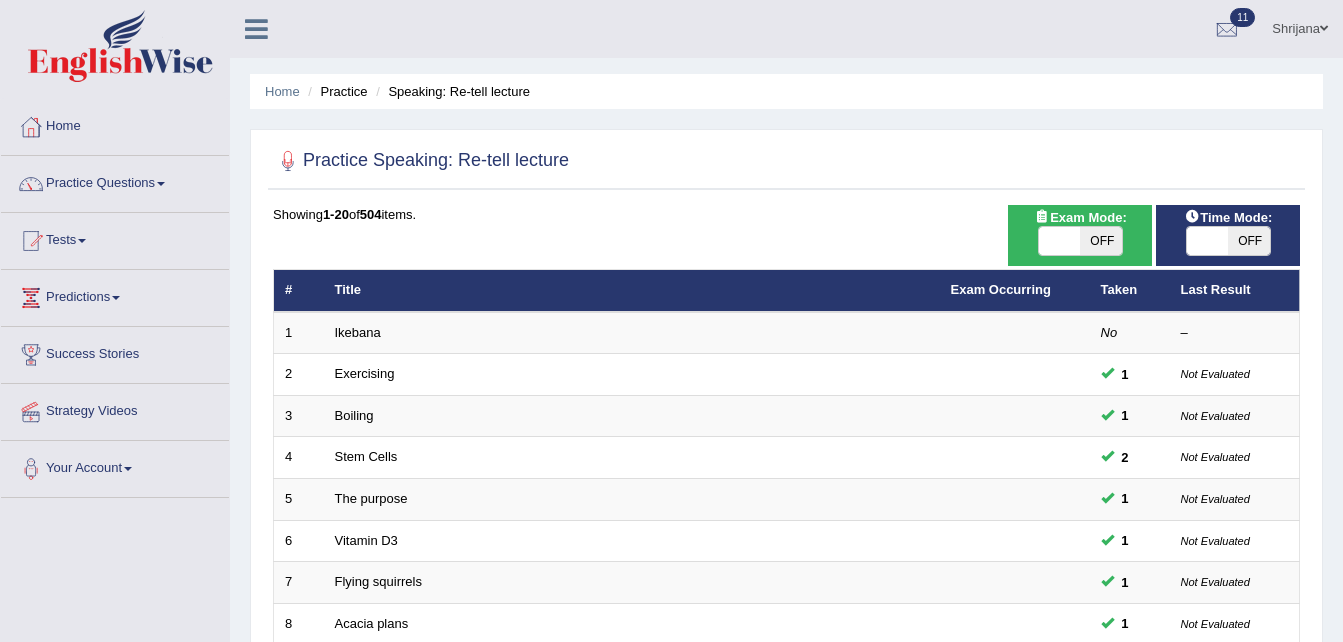 scroll, scrollTop: 0, scrollLeft: 0, axis: both 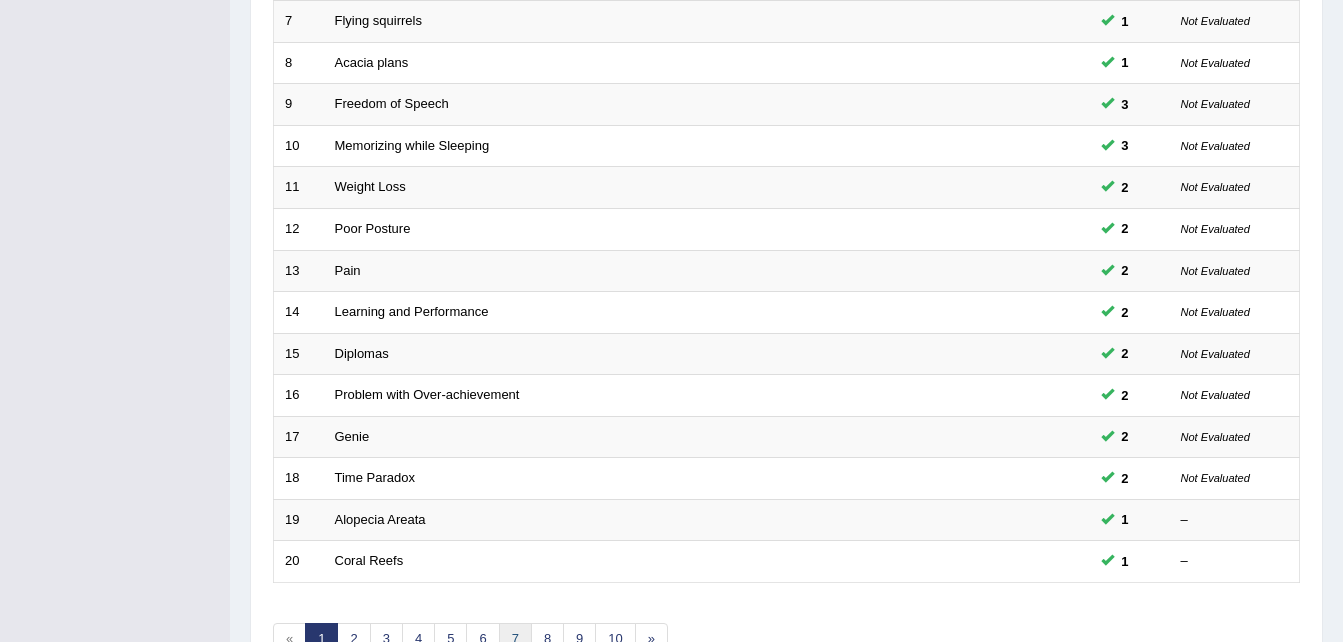 click on "7" at bounding box center (515, 639) 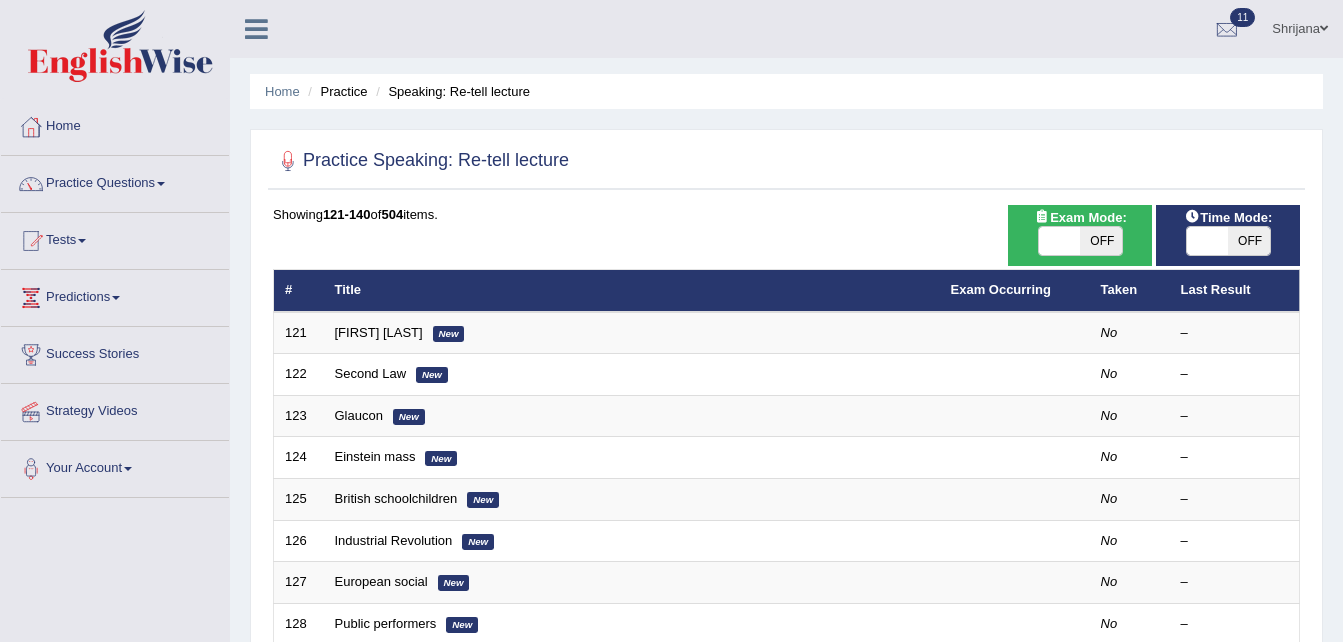scroll, scrollTop: 0, scrollLeft: 0, axis: both 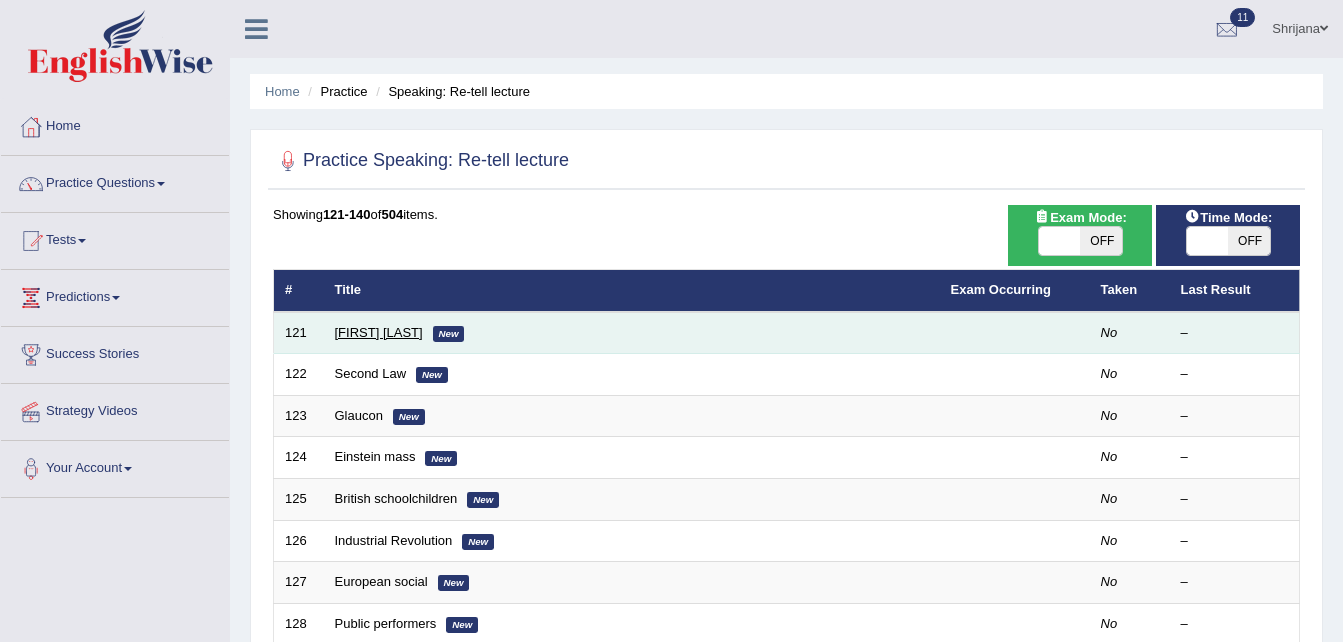 click on "Jeanne Calment" at bounding box center [379, 332] 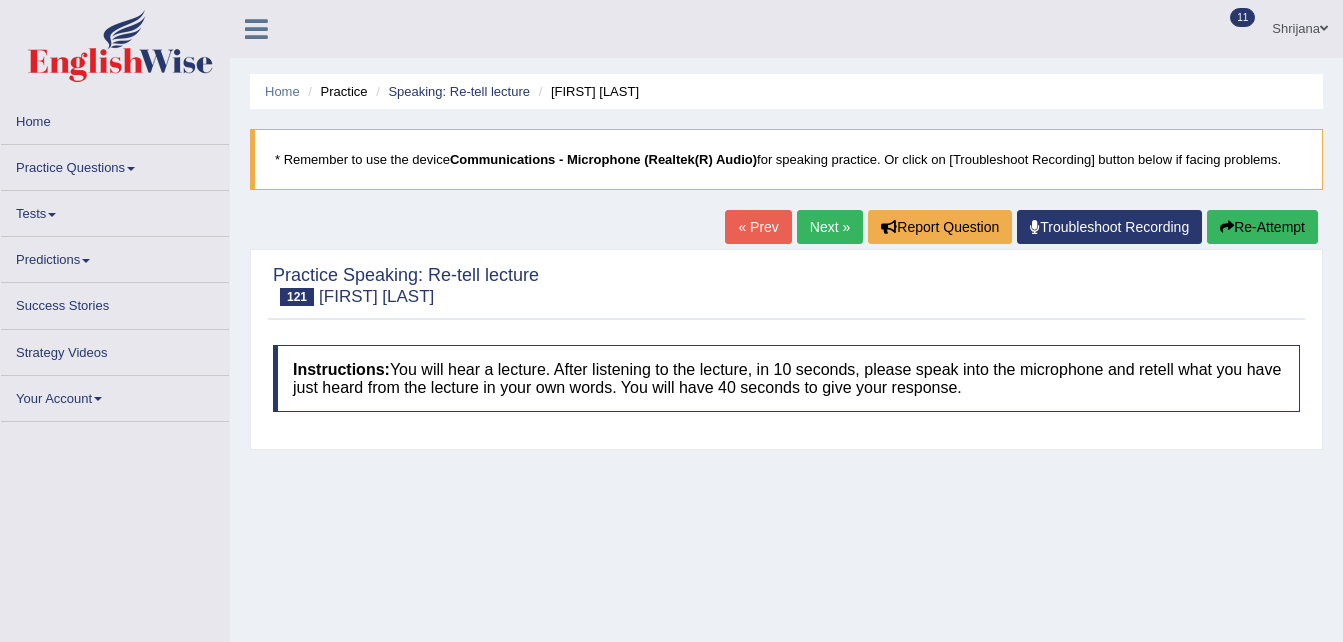 scroll, scrollTop: 40, scrollLeft: 0, axis: vertical 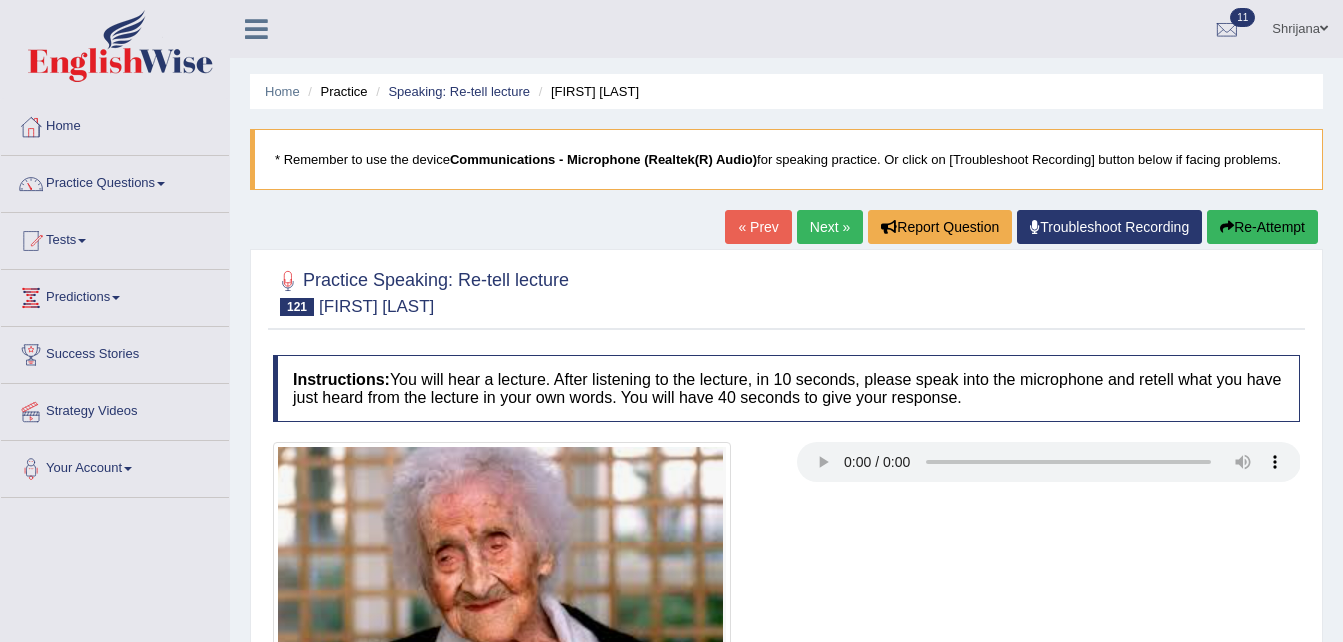 click on "Next »" at bounding box center [830, 227] 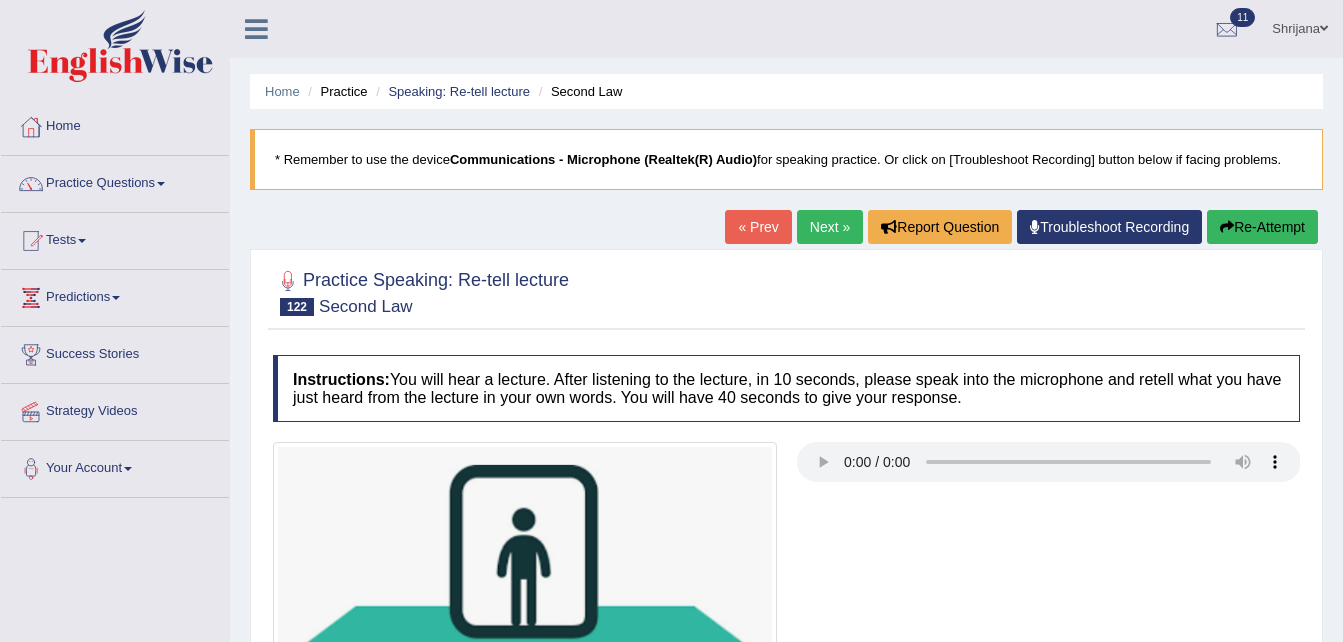scroll, scrollTop: 0, scrollLeft: 0, axis: both 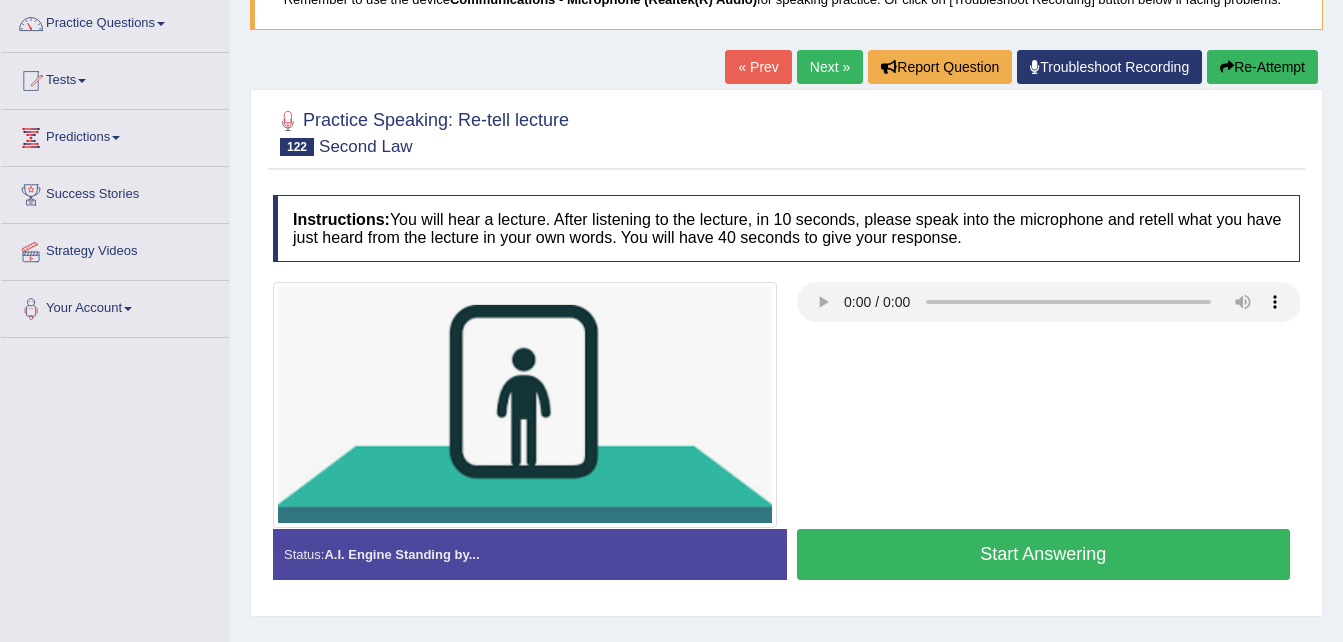 type 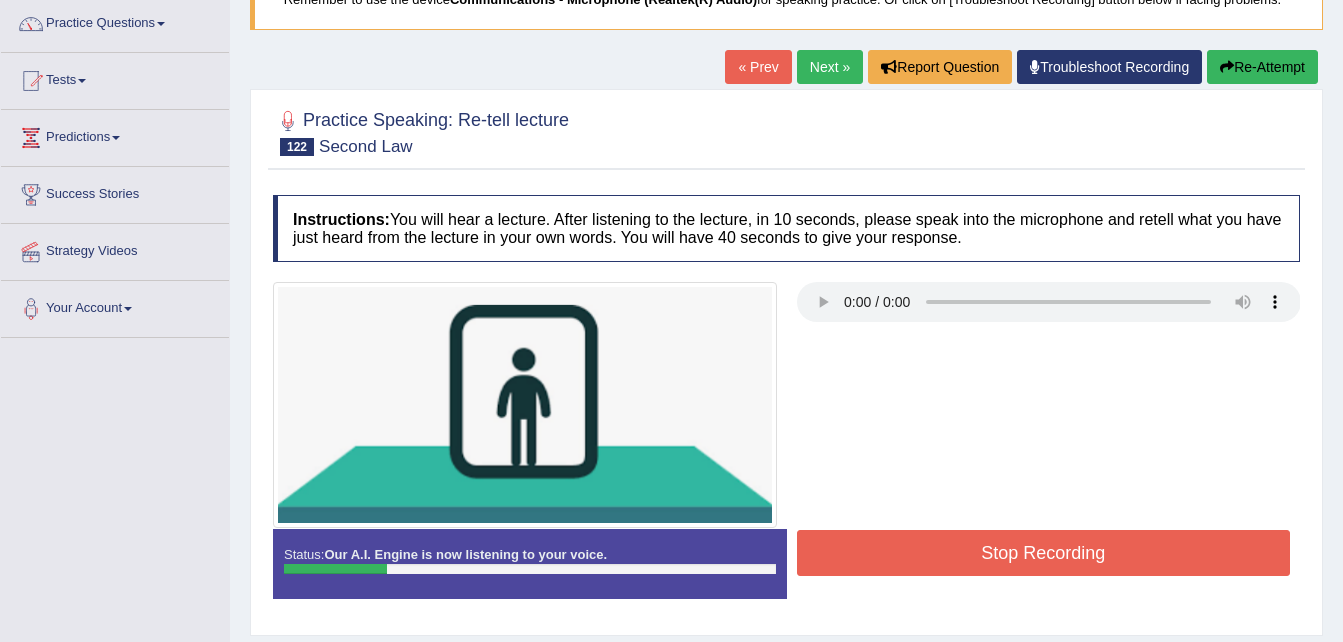 click on "Re-Attempt" at bounding box center [1262, 67] 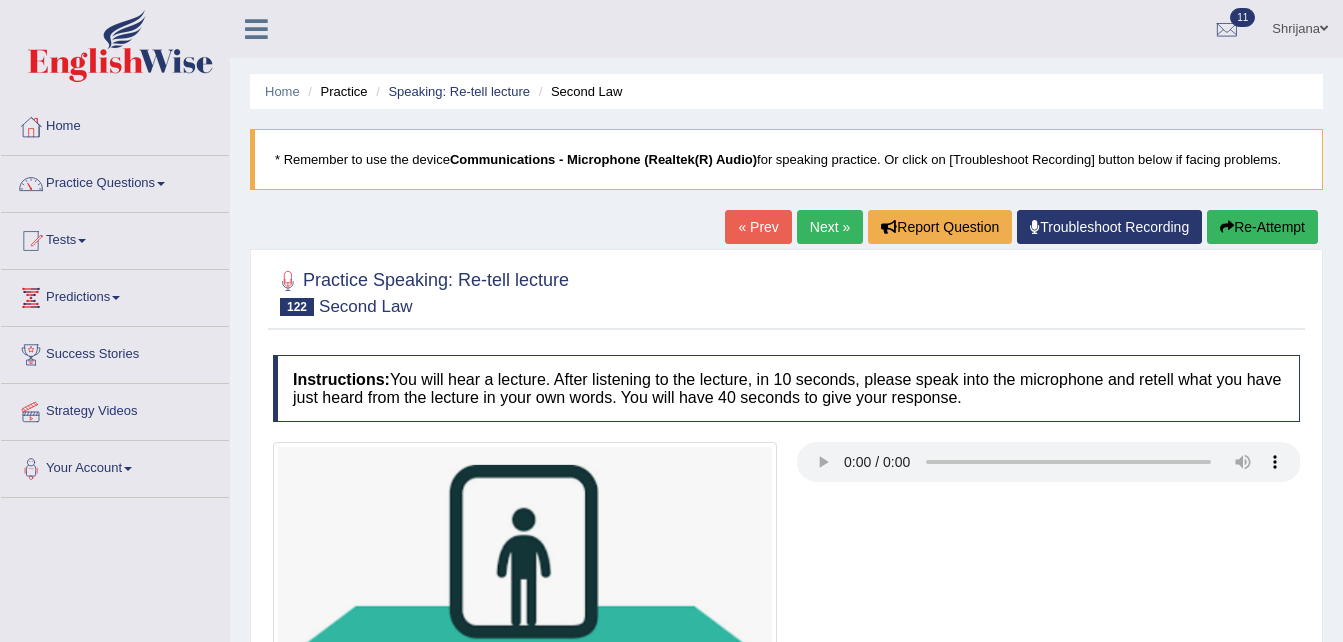 scroll, scrollTop: 166, scrollLeft: 0, axis: vertical 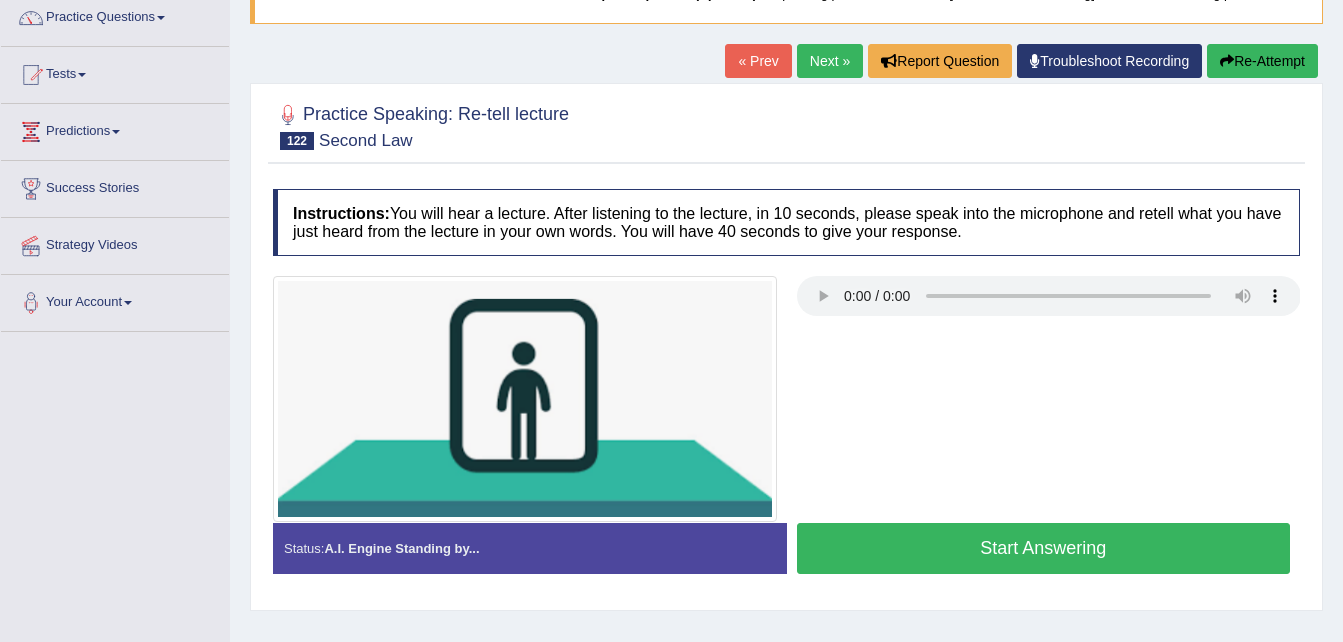 click on "Start Answering" at bounding box center (1044, 548) 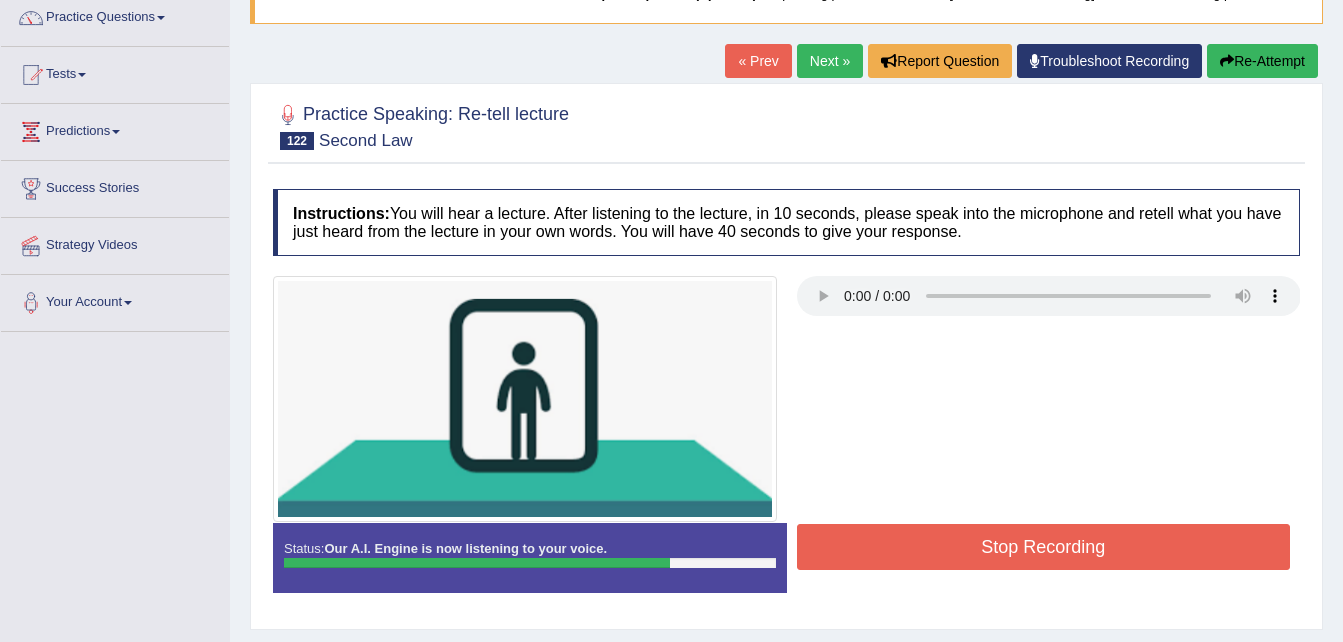 click on "Stop Recording" at bounding box center (1044, 547) 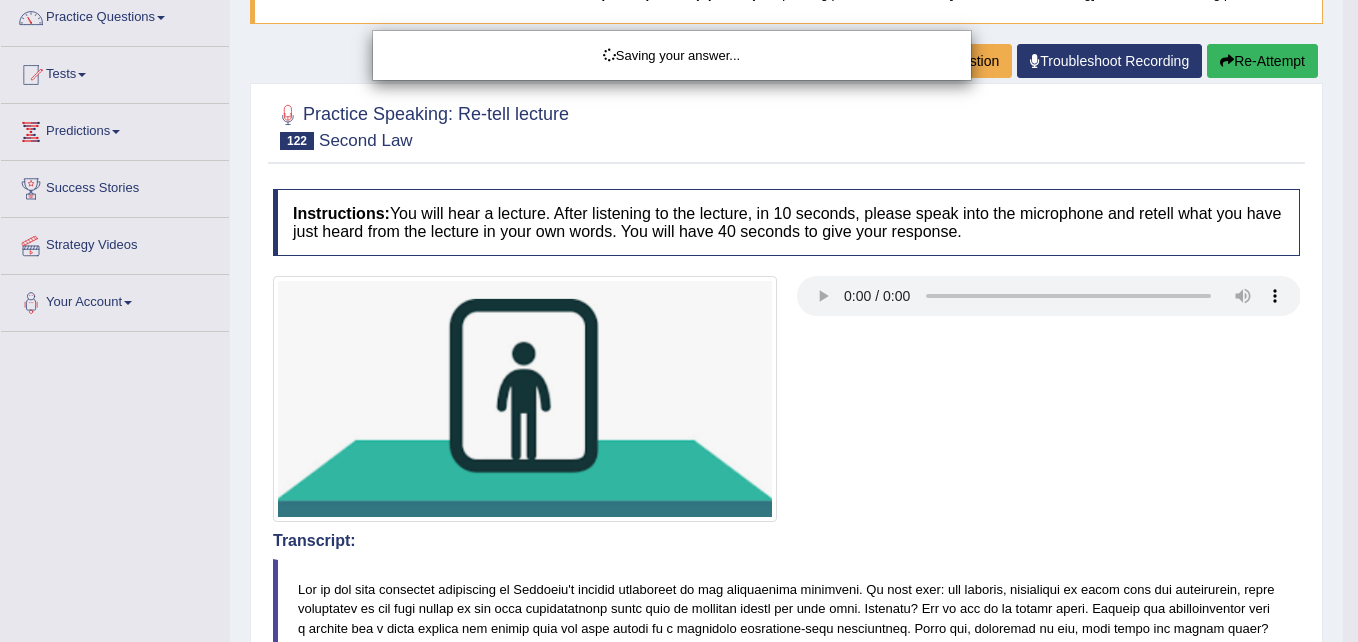 click on "Toggle navigation
Home
Practice Questions   Speaking Practice Read Aloud
Repeat Sentence
Describe Image
Re-tell Lecture
Answer Short Question
Summarize Group Discussion
Respond To A Situation
Writing Practice  Summarize Written Text
Write Essay
Reading Practice  Reading & Writing: Fill In The Blanks
Choose Multiple Answers
Re-order Paragraphs
Fill In The Blanks
Choose Single Answer
Listening Practice  Summarize Spoken Text
Highlight Incorrect Words
Highlight Correct Summary
Select Missing Word
Choose Single Answer
Choose Multiple Answers
Fill In The Blanks
Write From Dictation
Pronunciation
Tests
Take Mock Test" at bounding box center (679, 155) 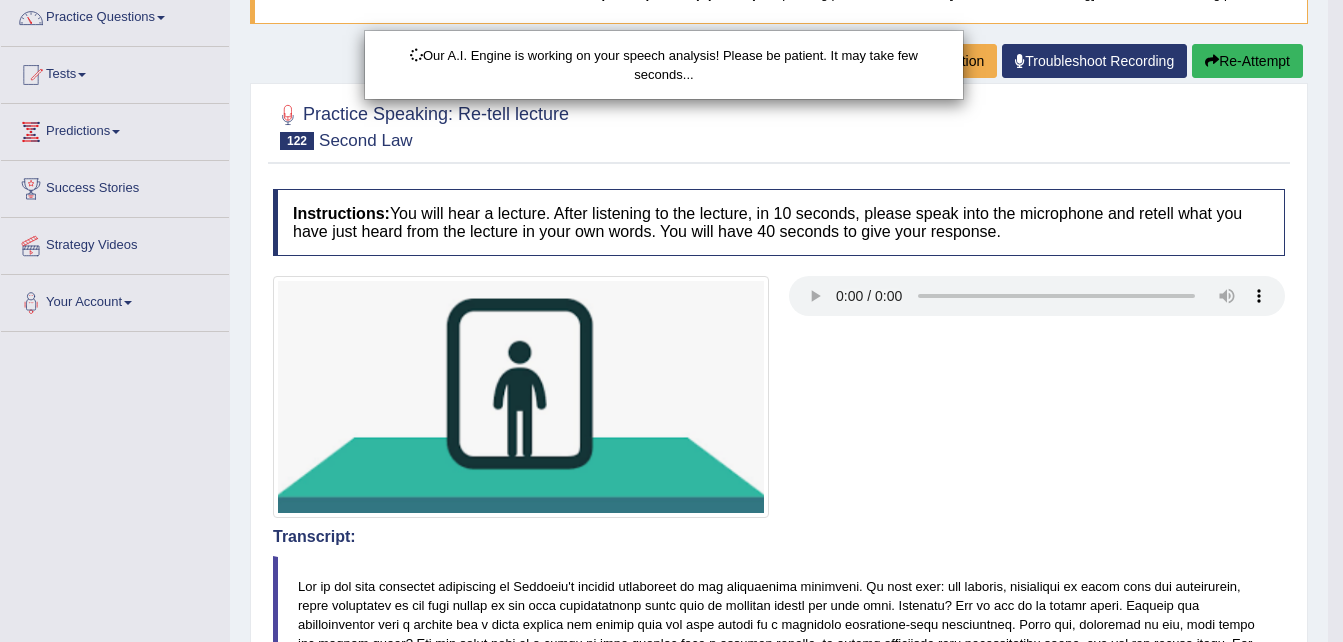 click on "Toggle navigation
Home
Practice Questions   Speaking Practice Read Aloud
Repeat Sentence
Describe Image
Re-tell Lecture
Answer Short Question
Summarize Group Discussion
Respond To A Situation
Writing Practice  Summarize Written Text
Write Essay
Reading Practice  Reading & Writing: Fill In The Blanks
Choose Multiple Answers
Re-order Paragraphs
Fill In The Blanks
Choose Single Answer
Listening Practice  Summarize Spoken Text
Highlight Incorrect Words
Highlight Correct Summary
Select Missing Word
Choose Single Answer
Choose Multiple Answers
Fill In The Blanks
Write From Dictation
Pronunciation
Tests
Take Mock Test" at bounding box center [671, 155] 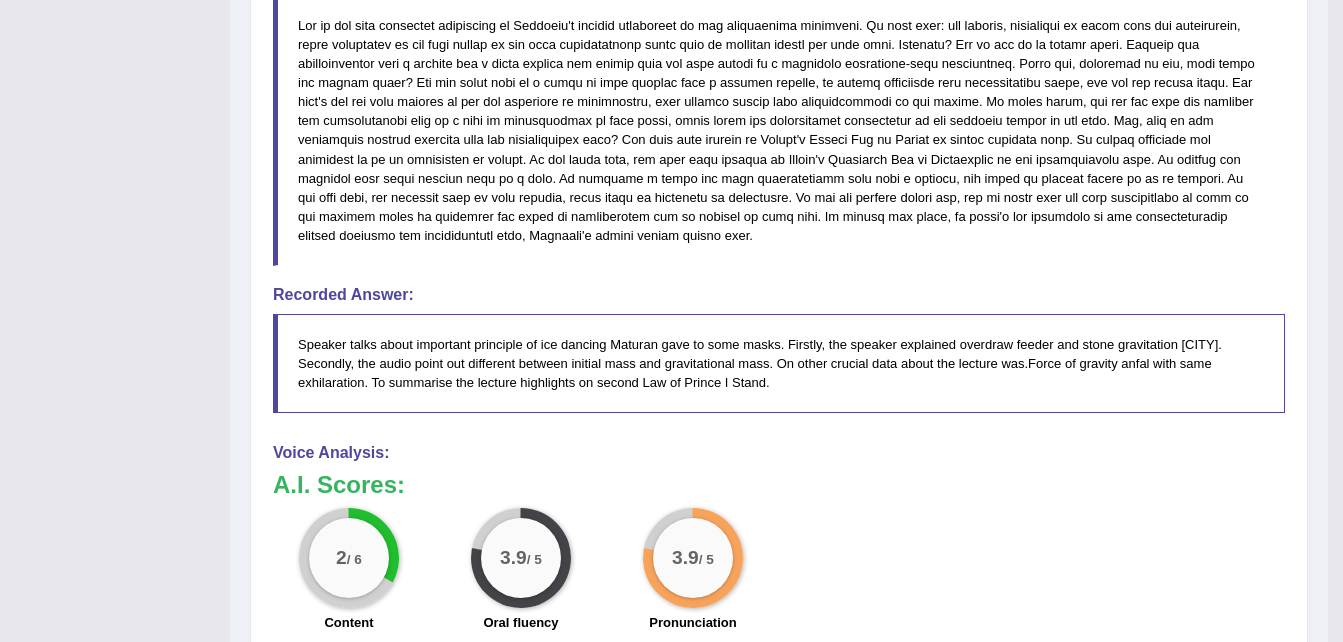 scroll, scrollTop: 166, scrollLeft: 0, axis: vertical 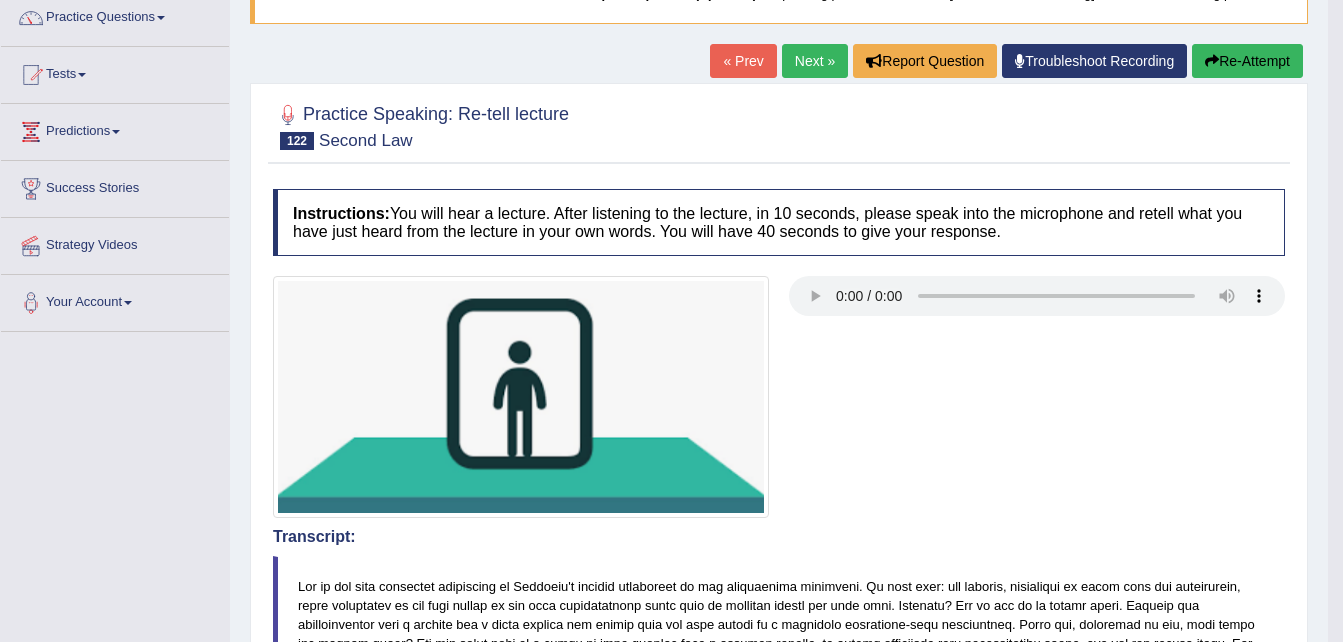 click on "Re-Attempt" at bounding box center [1247, 61] 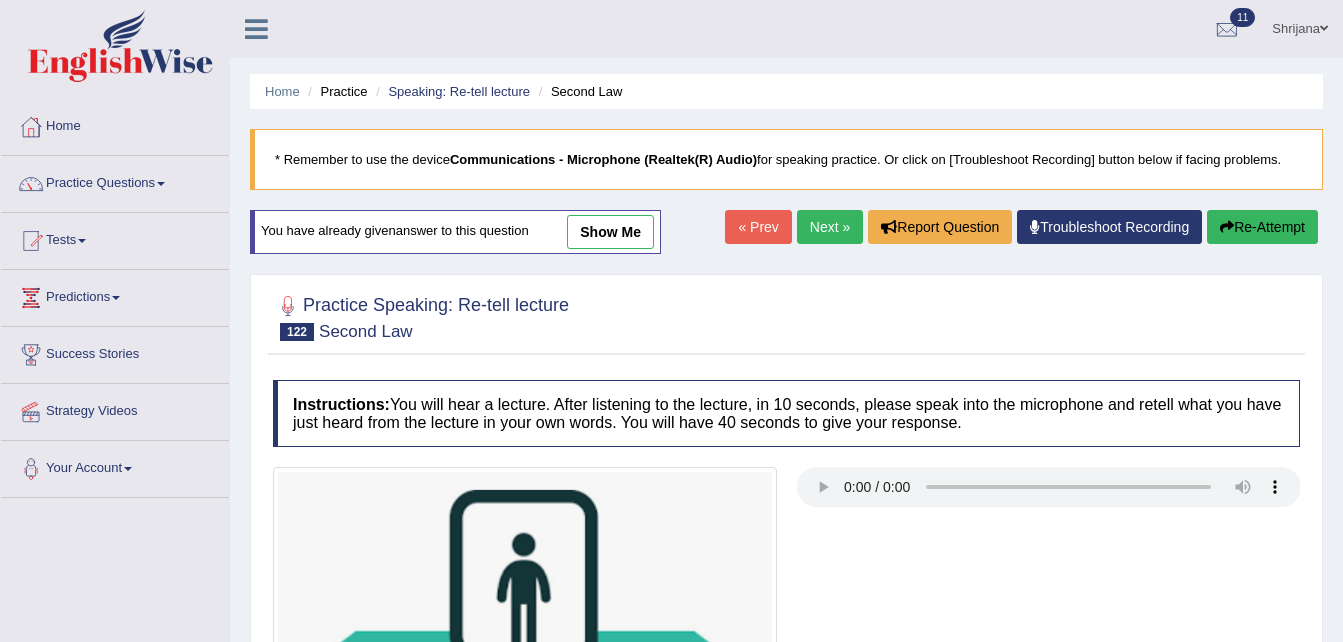 scroll, scrollTop: 172, scrollLeft: 0, axis: vertical 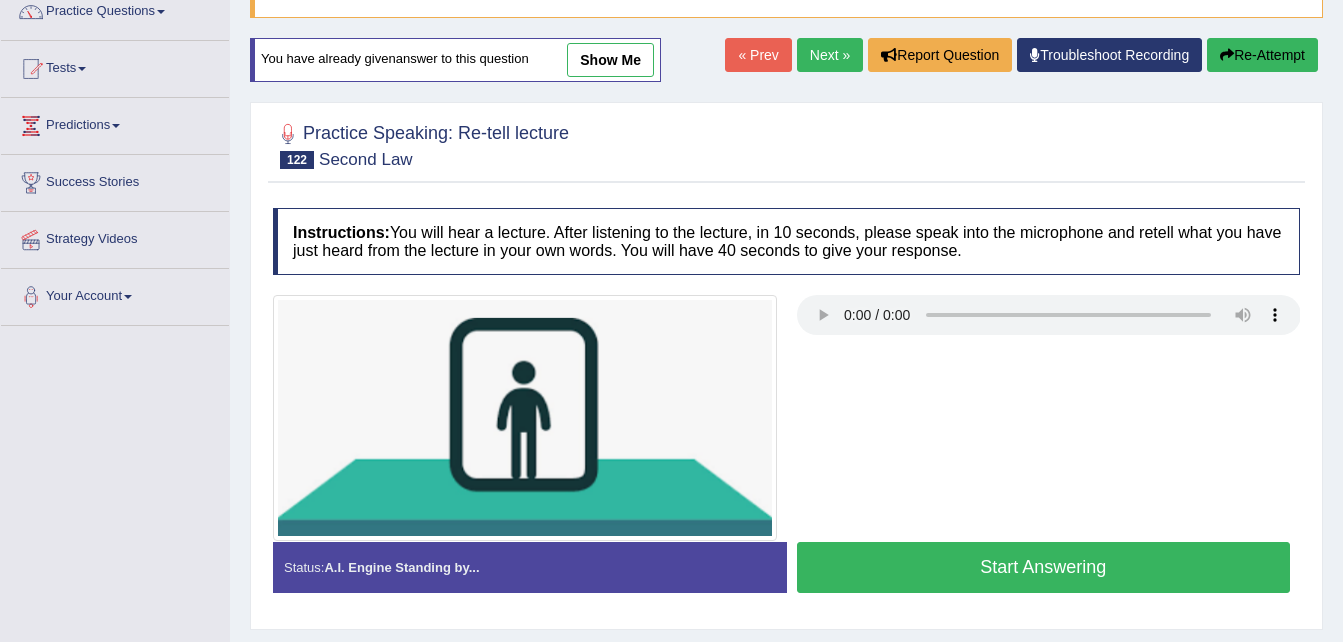 click on "Start Answering" at bounding box center [1044, 567] 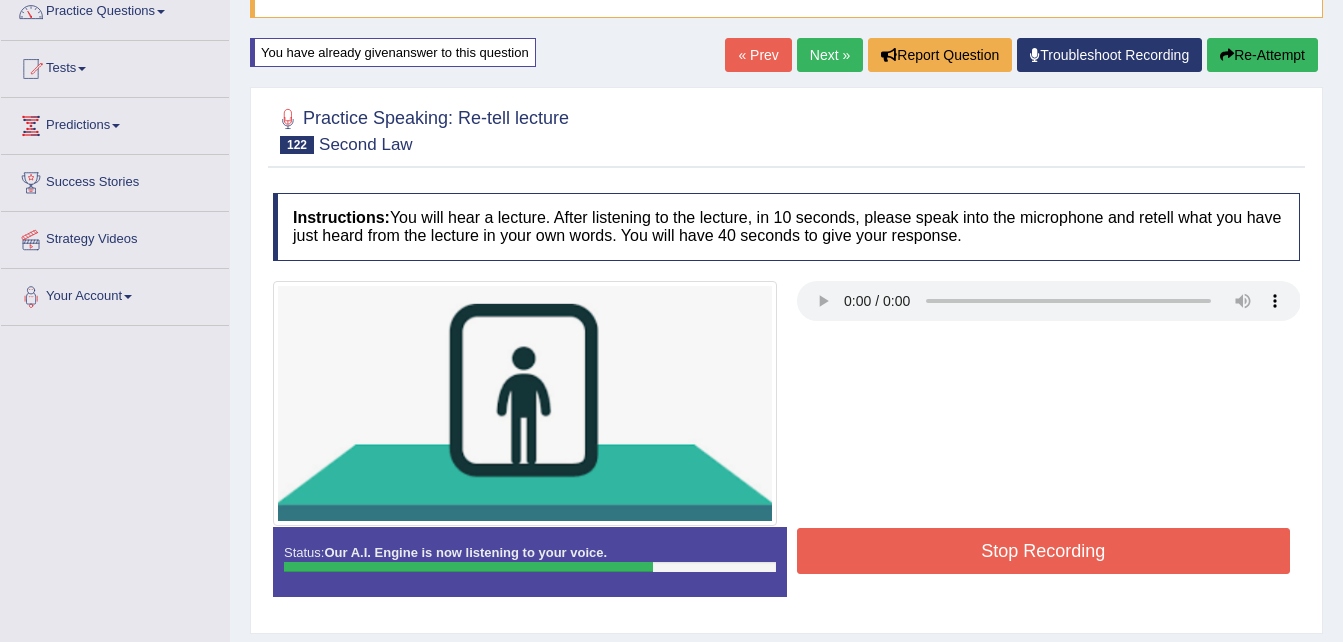 click on "Stop Recording" at bounding box center (1044, 551) 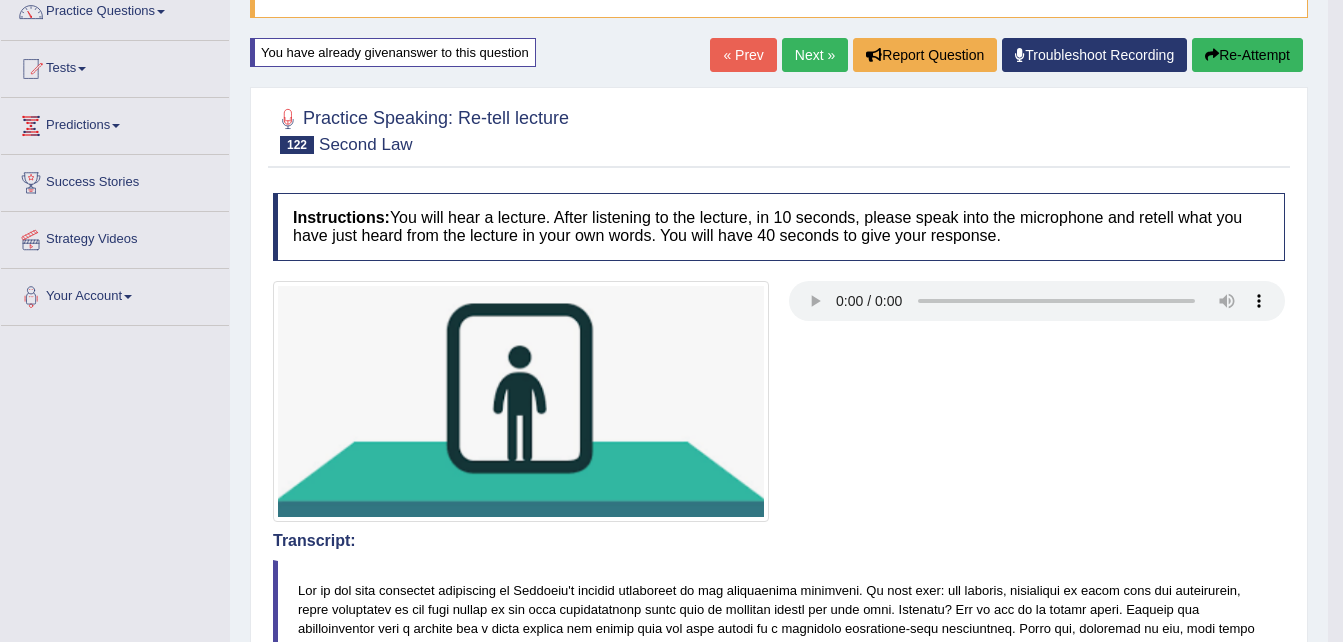 scroll, scrollTop: 733, scrollLeft: 0, axis: vertical 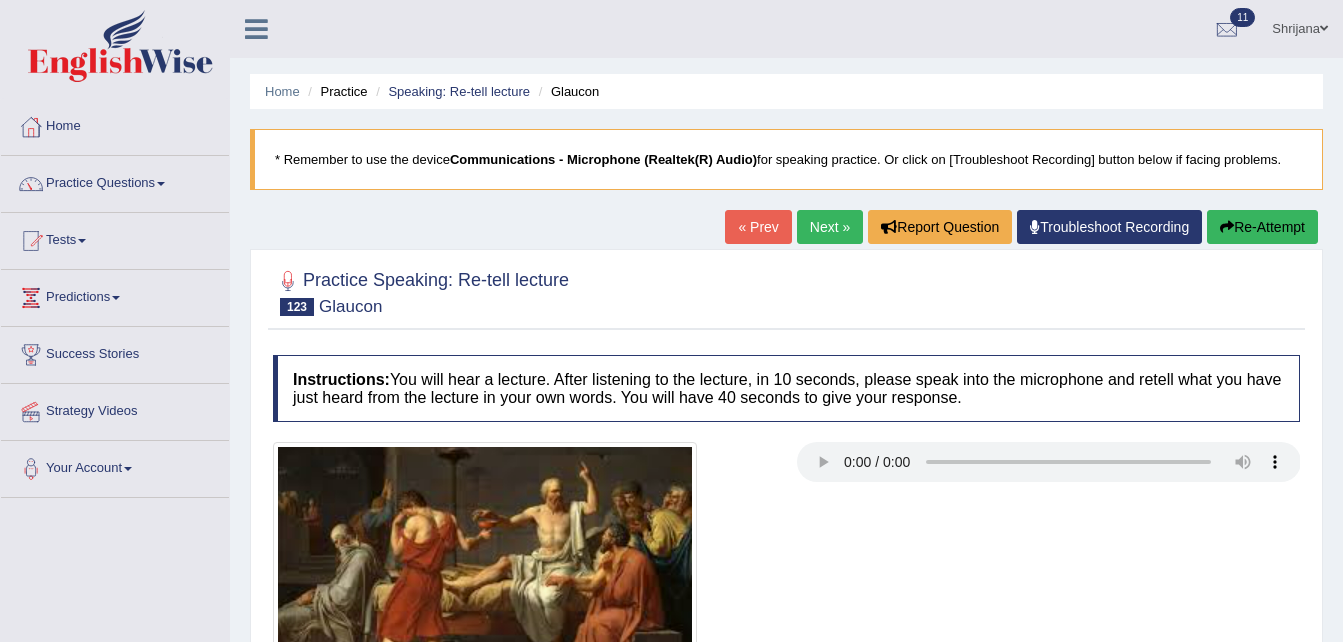 click on "Next »" at bounding box center [830, 227] 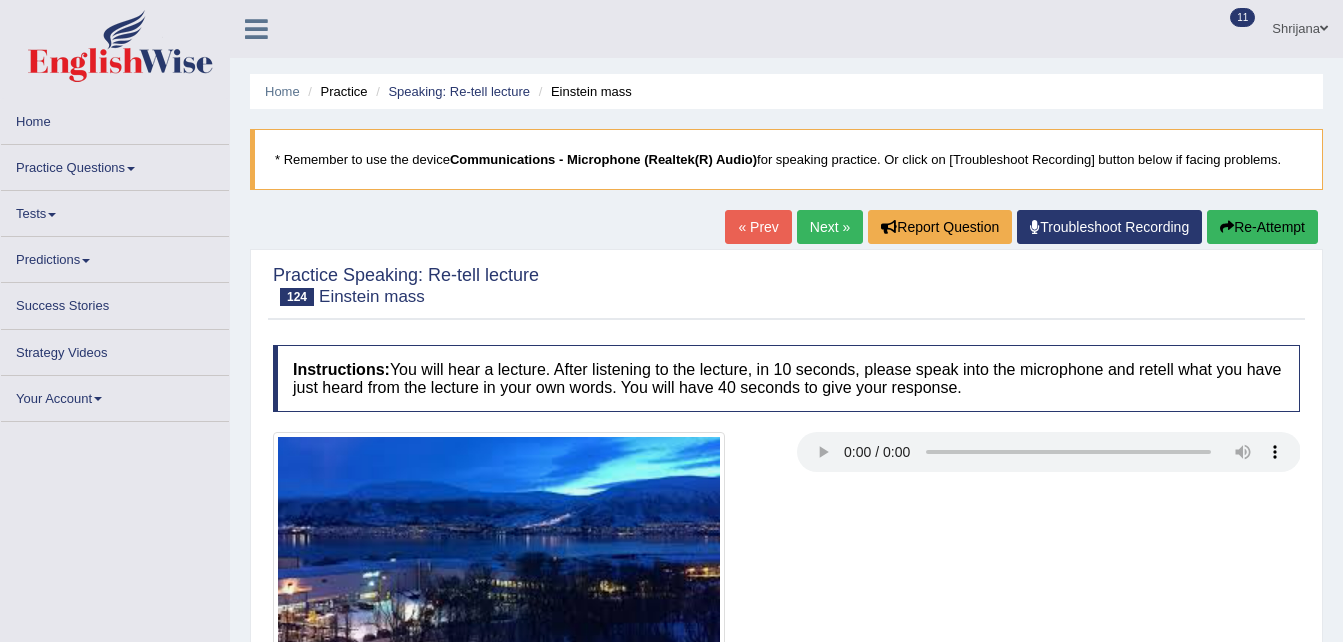 scroll, scrollTop: 0, scrollLeft: 0, axis: both 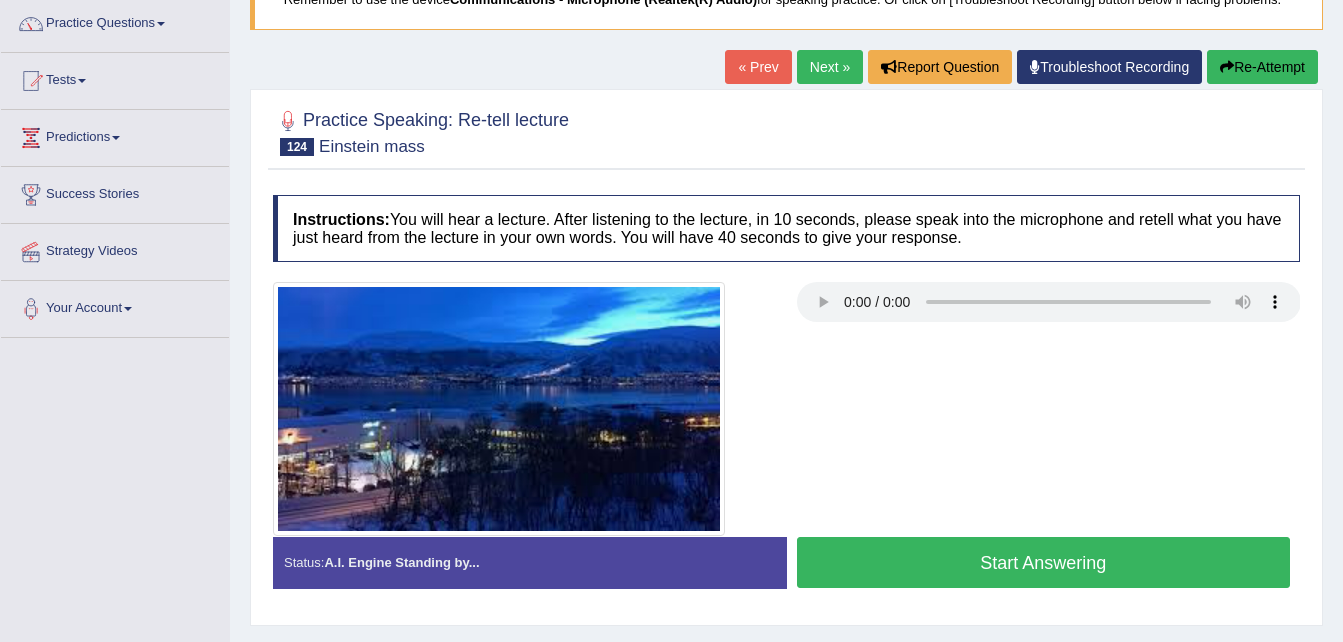 click on "Next »" at bounding box center (830, 67) 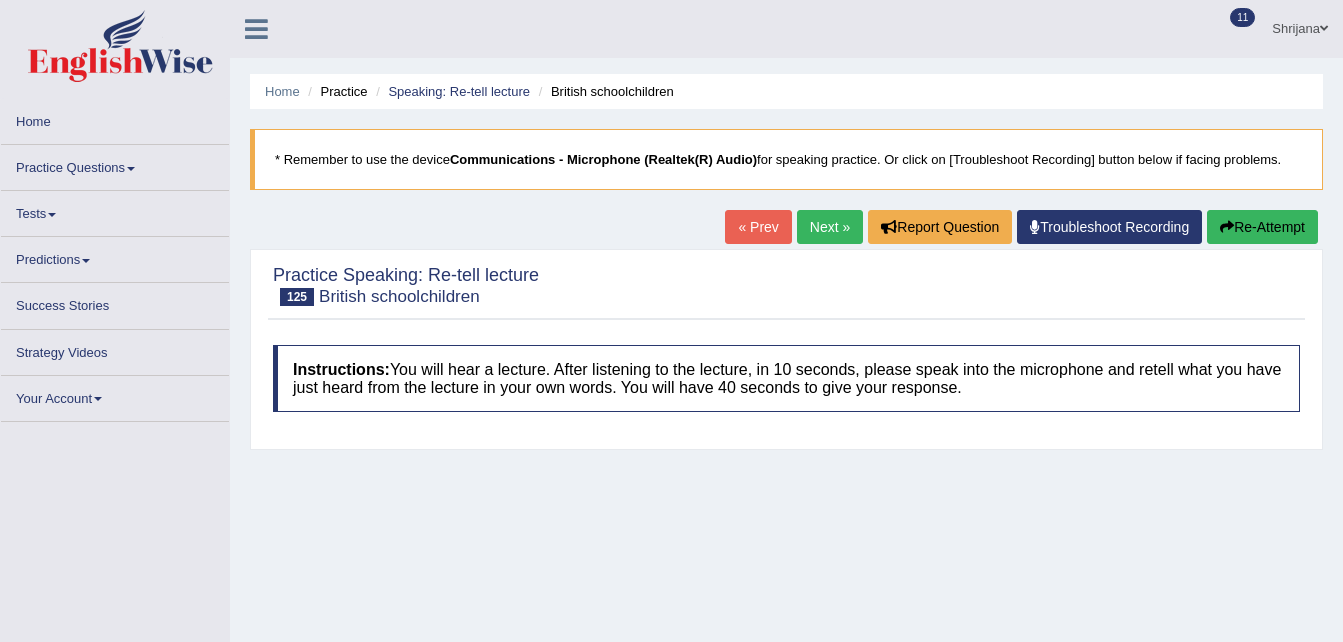 scroll, scrollTop: 0, scrollLeft: 0, axis: both 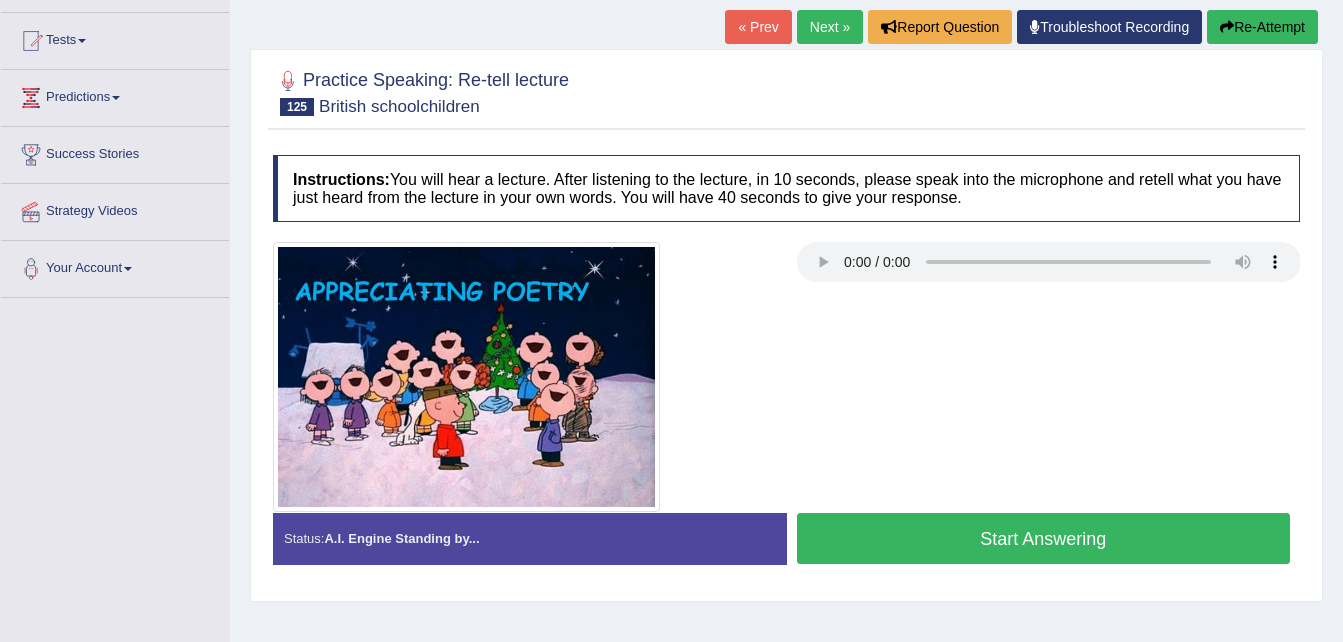 type 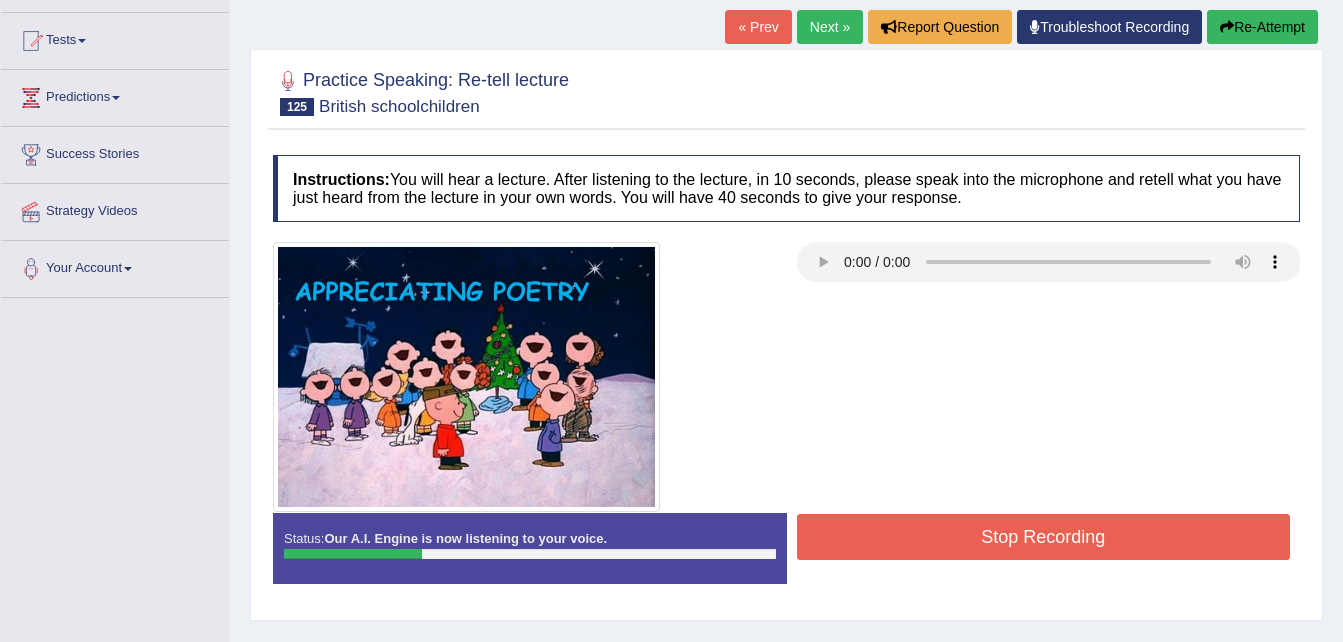 click on "Re-Attempt" at bounding box center (1262, 27) 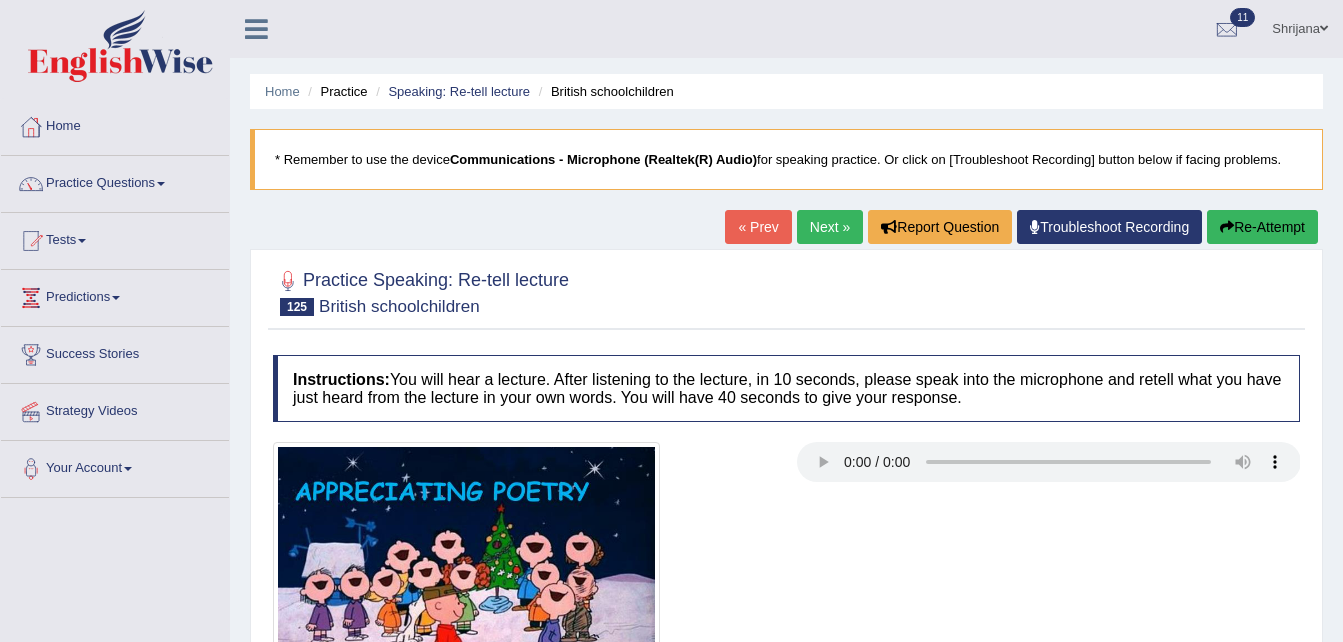 scroll, scrollTop: 200, scrollLeft: 0, axis: vertical 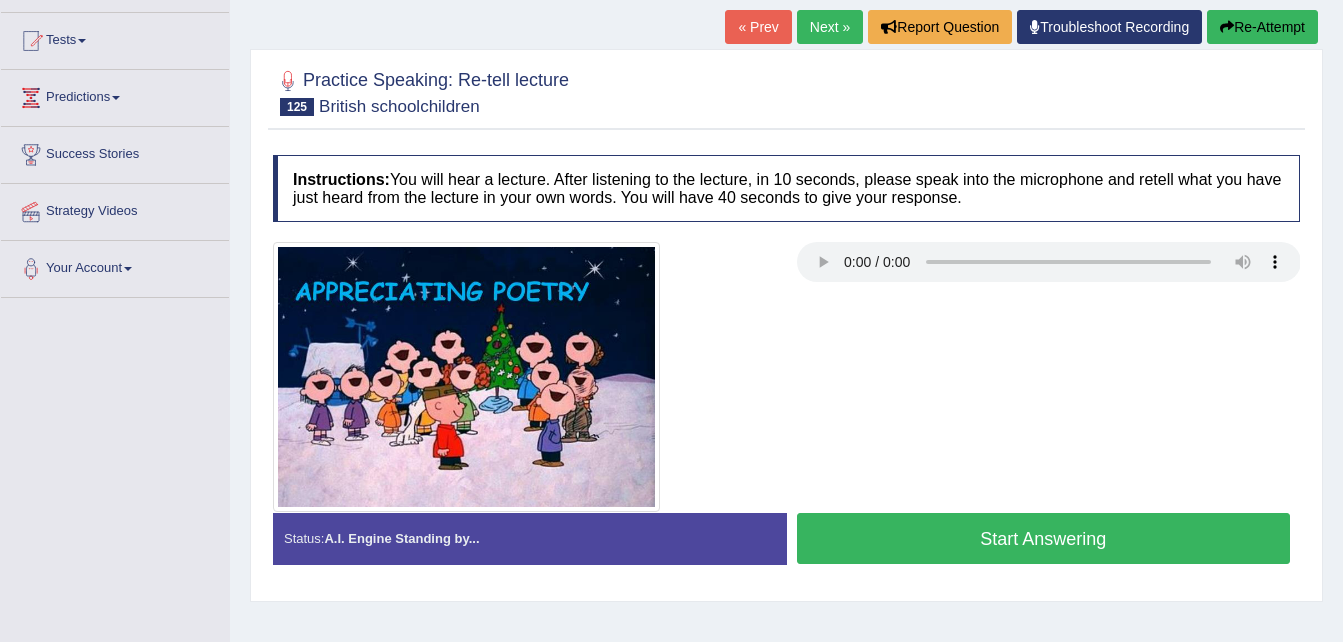 click on "Start Answering" at bounding box center [1044, 538] 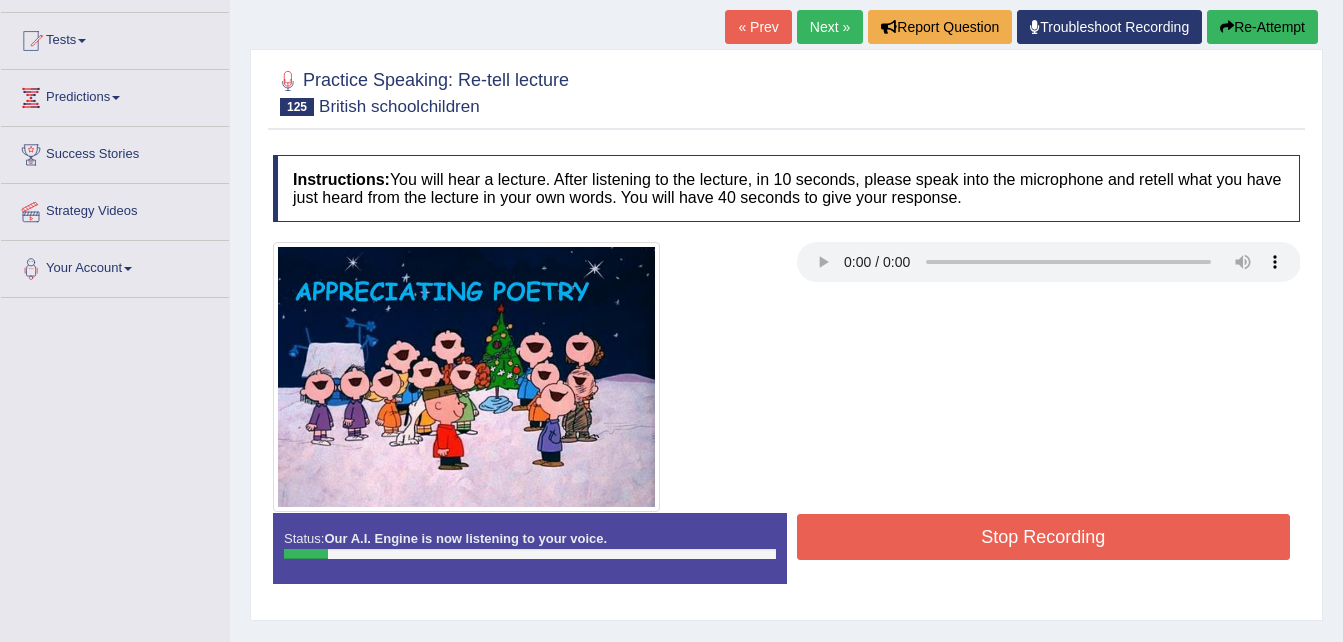 click on "Re-Attempt" at bounding box center [1262, 27] 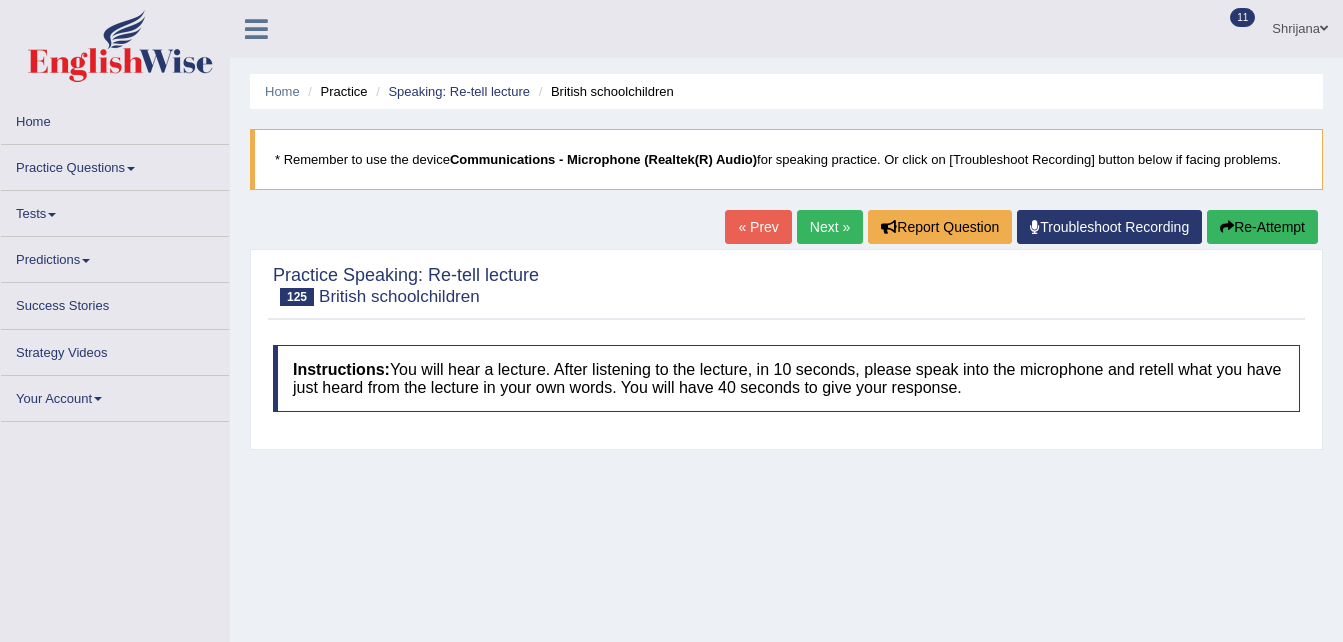 scroll, scrollTop: 189, scrollLeft: 0, axis: vertical 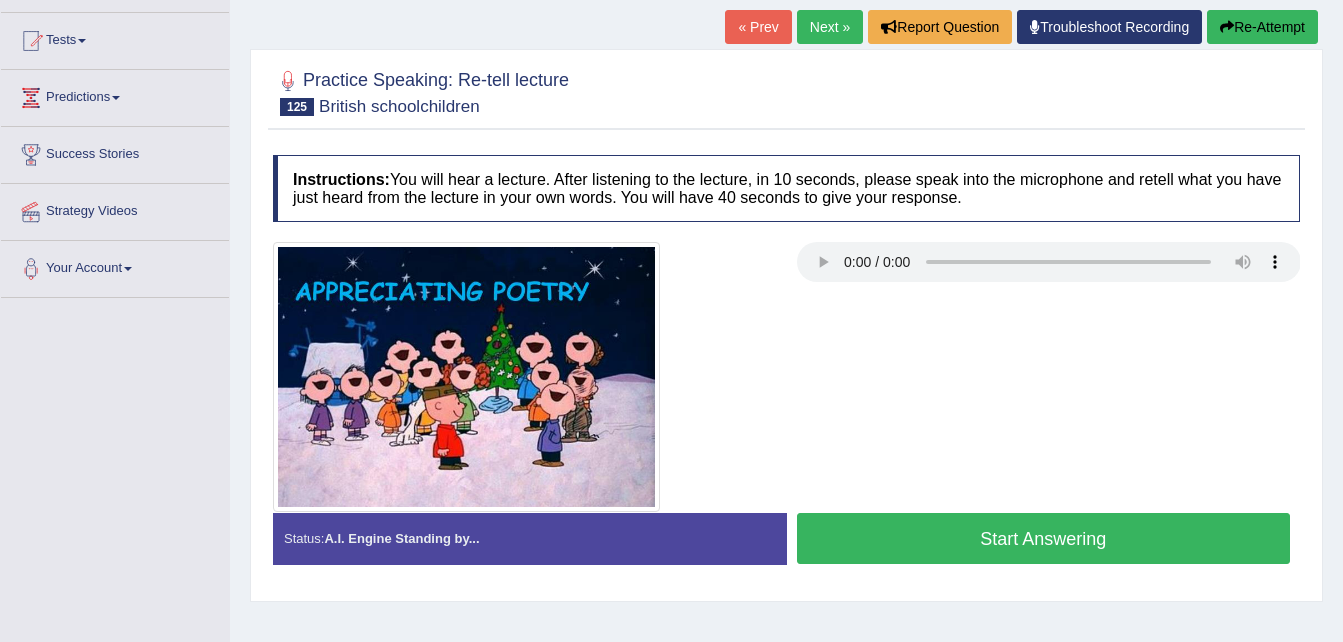 click on "Start Answering" at bounding box center (1044, 538) 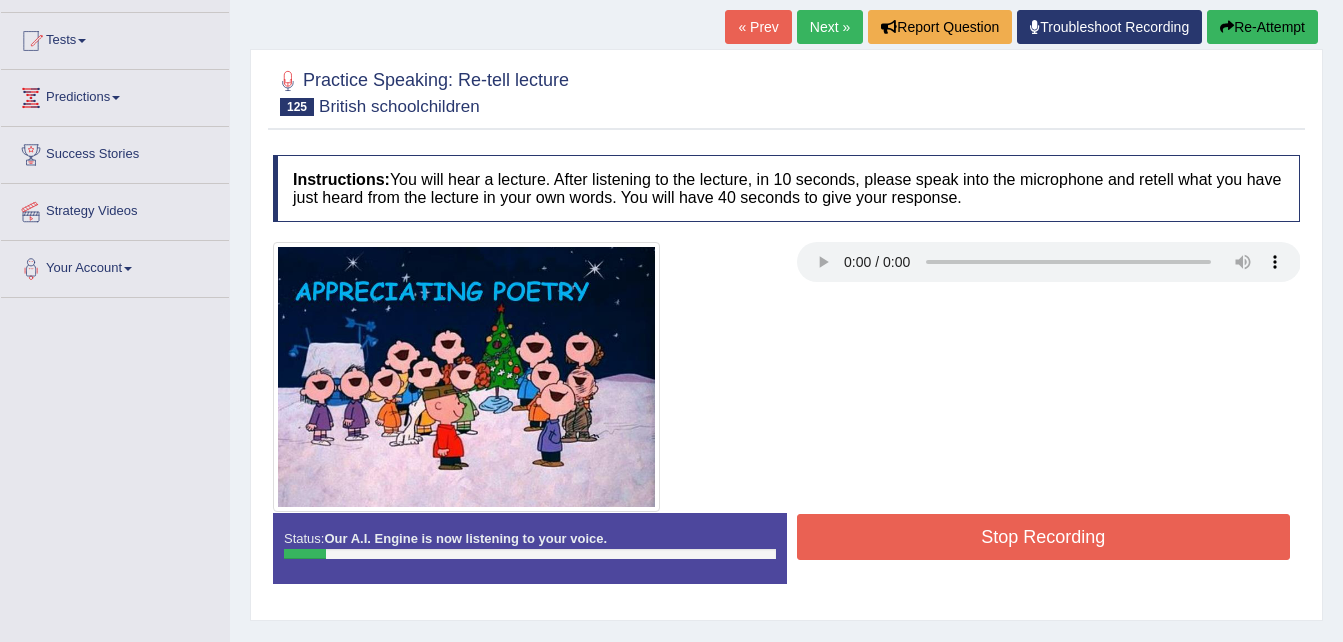 click on "Re-Attempt" at bounding box center (1262, 27) 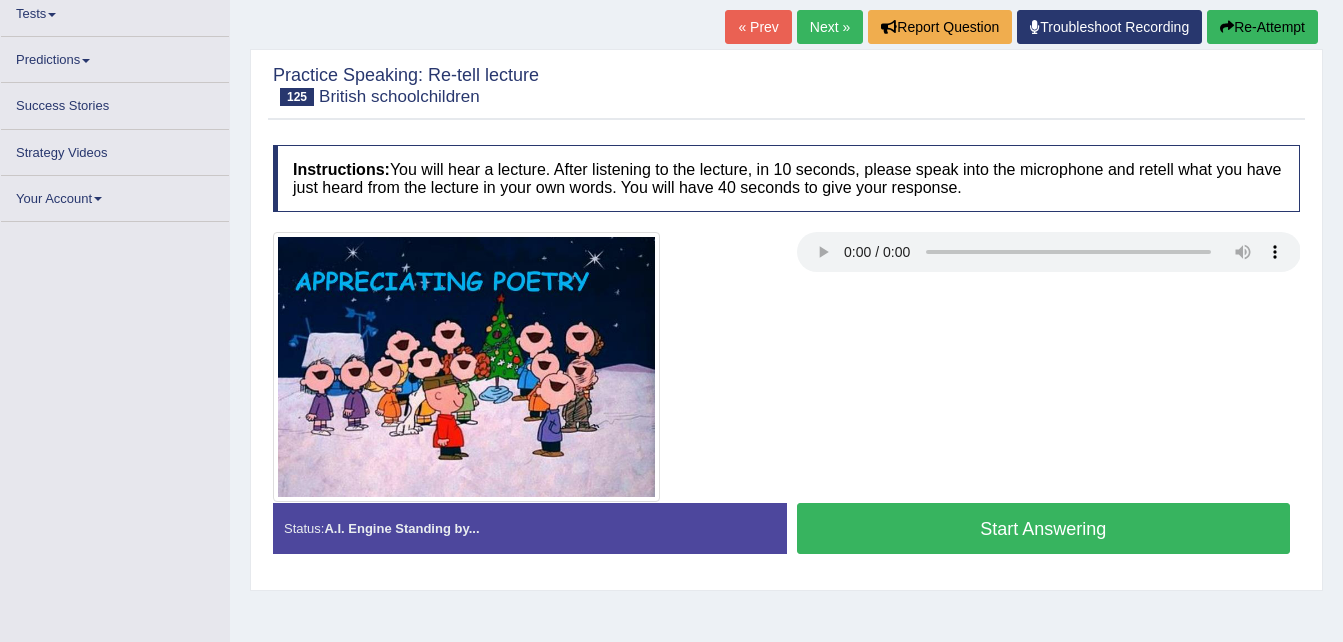 scroll, scrollTop: 200, scrollLeft: 0, axis: vertical 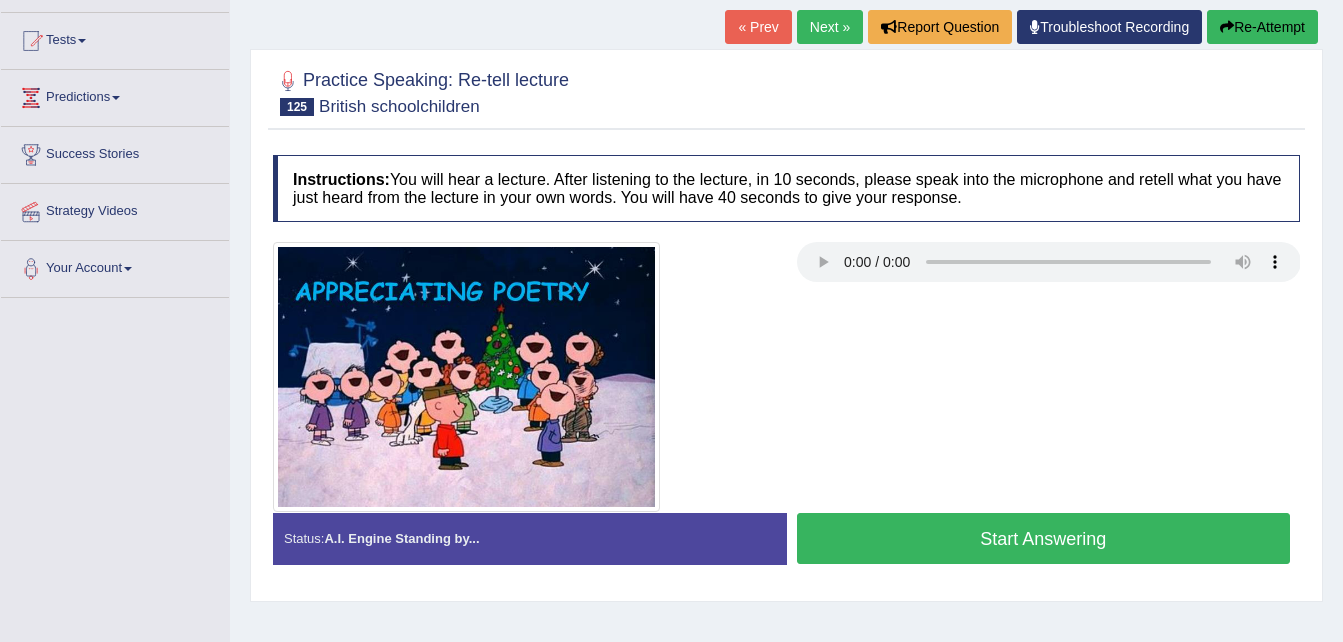 click on "Start Answering" at bounding box center (1044, 538) 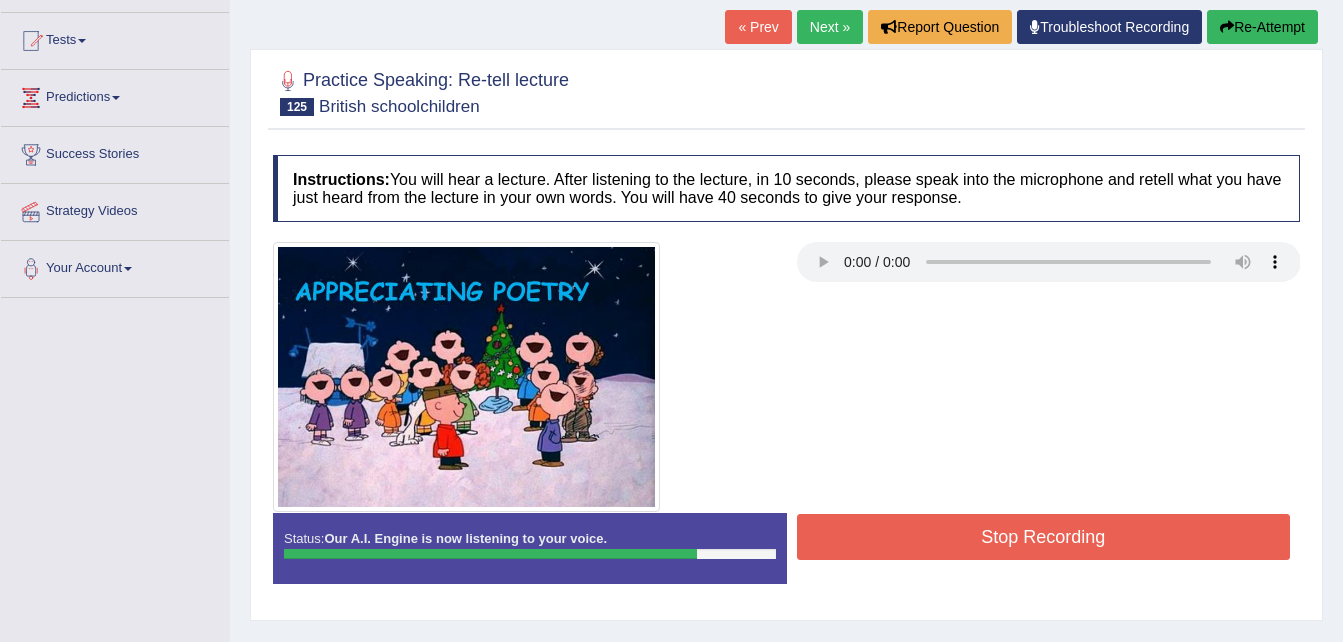 click on "Stop Recording" at bounding box center (1044, 537) 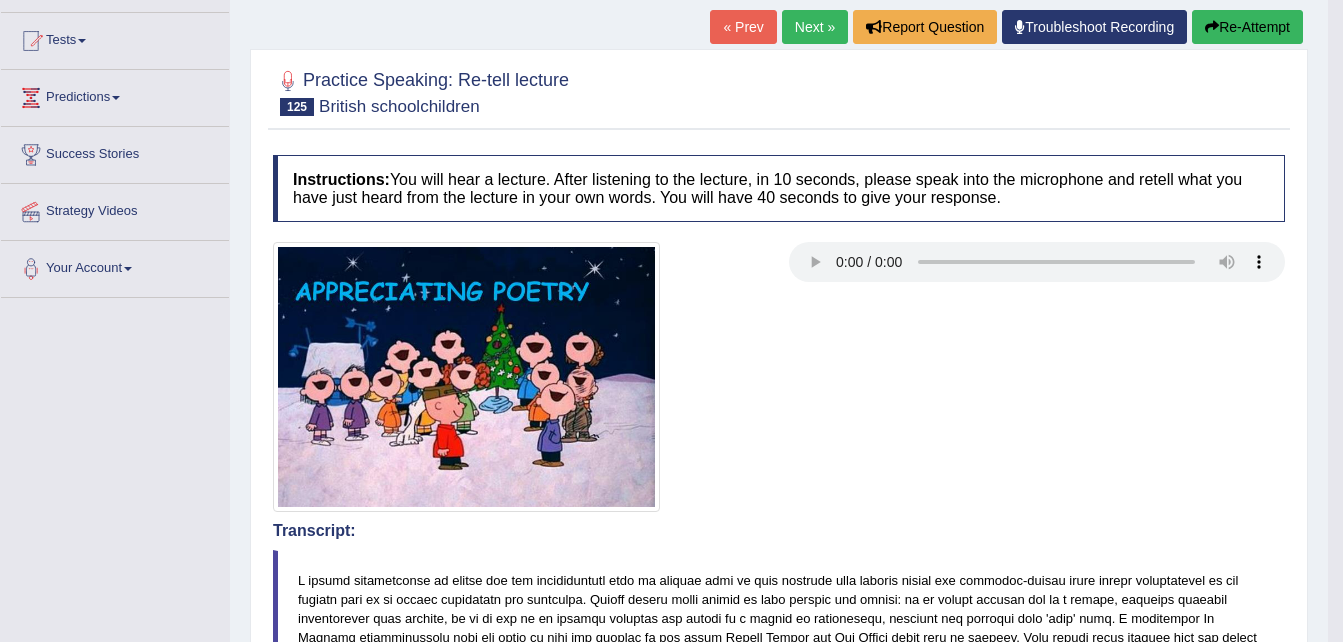 scroll, scrollTop: 761, scrollLeft: 0, axis: vertical 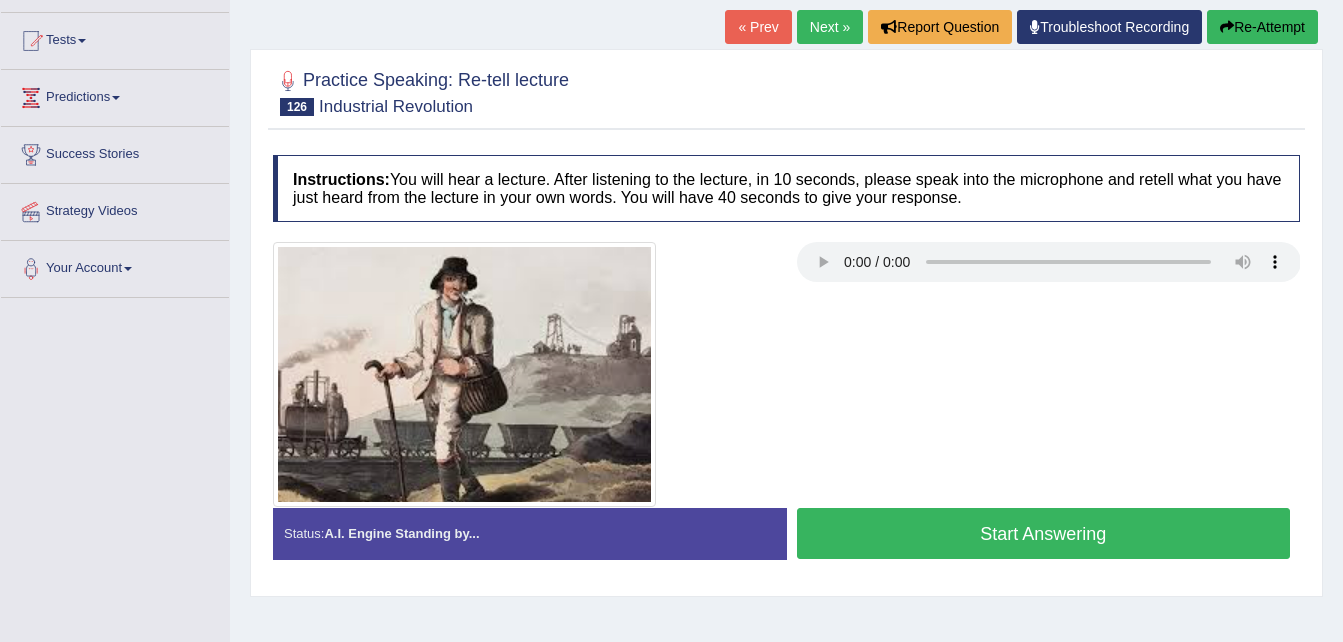 type 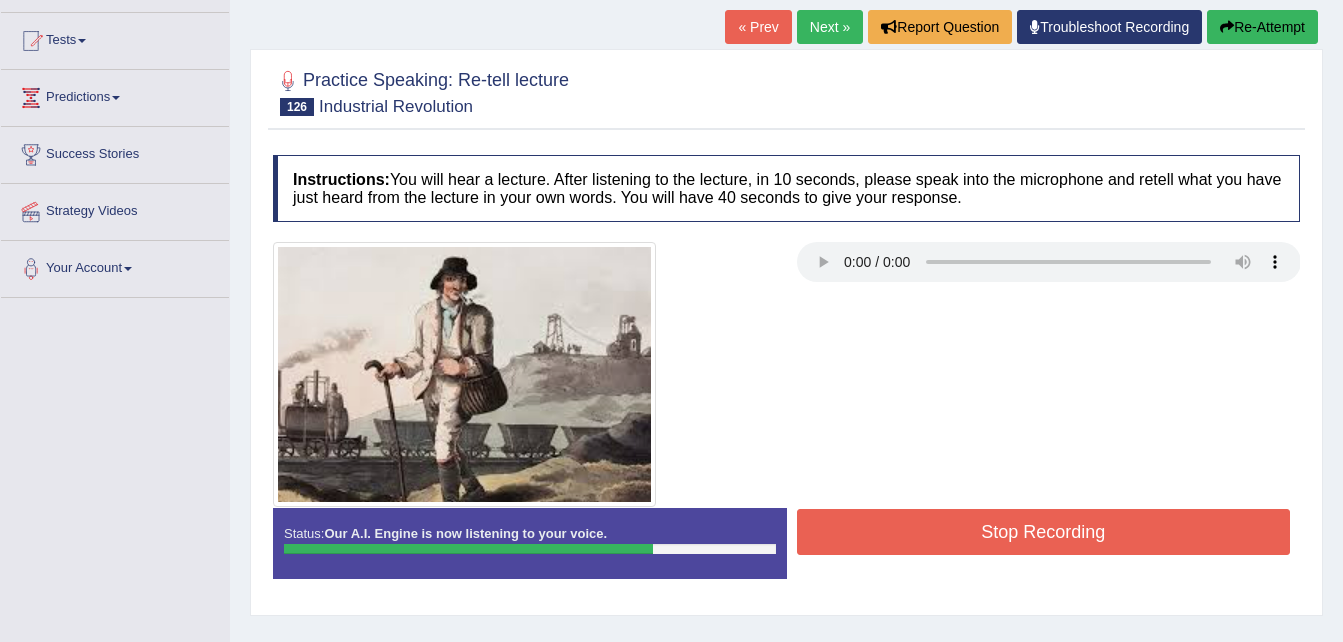 click on "Stop Recording" at bounding box center (1044, 532) 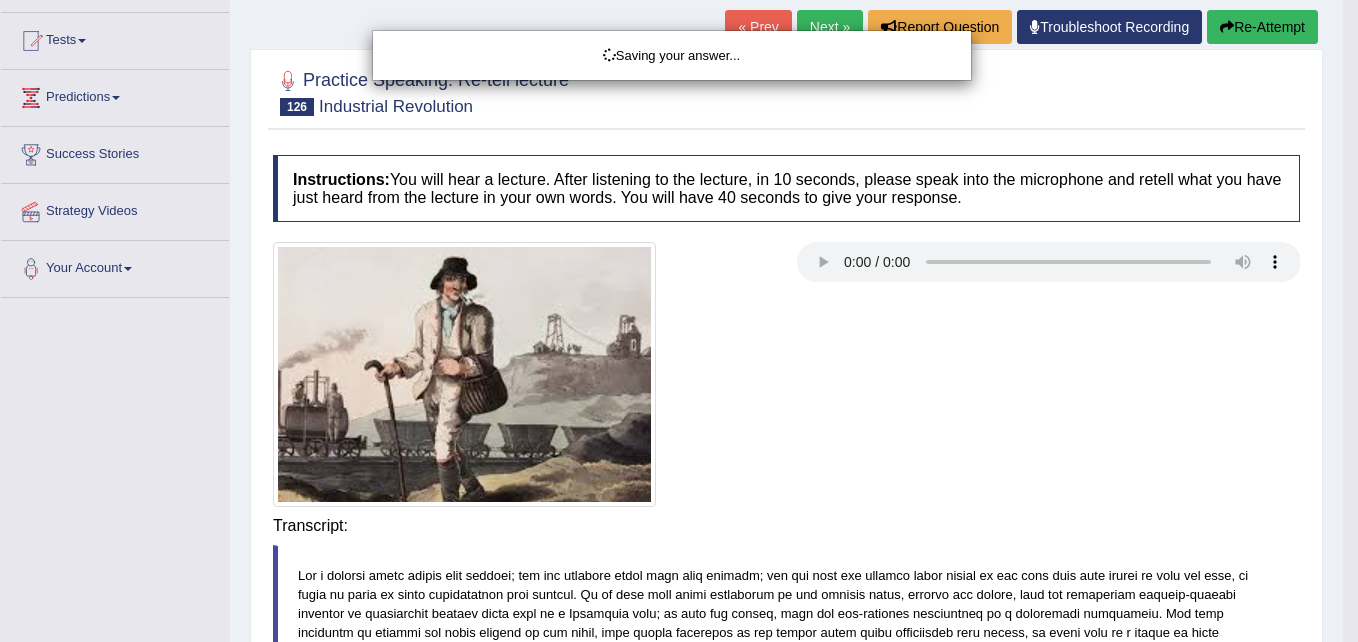 click on "Toggle navigation
Home
Practice Questions   Speaking Practice Read Aloud
Repeat Sentence
Describe Image
Re-tell Lecture
Answer Short Question
Summarize Group Discussion
Respond To A Situation
Writing Practice  Summarize Written Text
Write Essay
Reading Practice  Reading & Writing: Fill In The Blanks
Choose Multiple Answers
Re-order Paragraphs
Fill In The Blanks
Choose Single Answer
Listening Practice  Summarize Spoken Text
Highlight Incorrect Words
Highlight Correct Summary
Select Missing Word
Choose Single Answer
Choose Multiple Answers
Fill In The Blanks
Write From Dictation
Pronunciation
Tests
Take Mock Test" at bounding box center [679, 121] 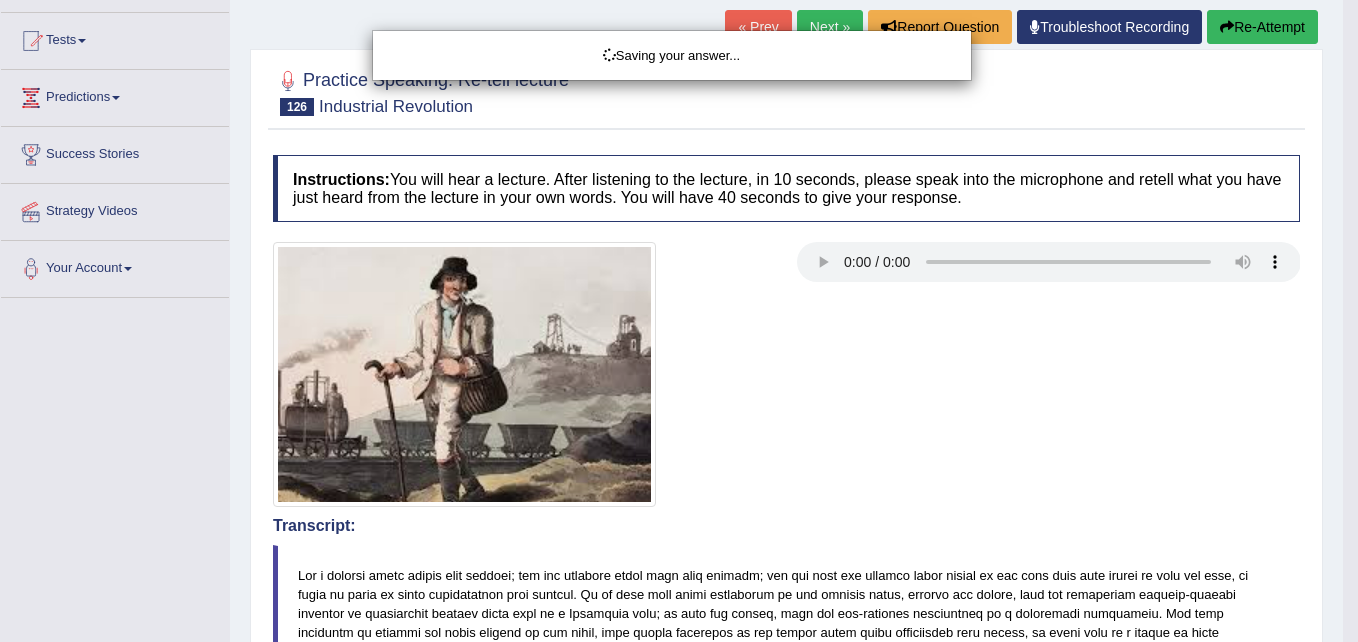 click on "Toggle navigation
Home
Practice Questions   Speaking Practice Read Aloud
Repeat Sentence
Describe Image
Re-tell Lecture
Answer Short Question
Summarize Group Discussion
Respond To A Situation
Writing Practice  Summarize Written Text
Write Essay
Reading Practice  Reading & Writing: Fill In The Blanks
Choose Multiple Answers
Re-order Paragraphs
Fill In The Blanks
Choose Single Answer
Listening Practice  Summarize Spoken Text
Highlight Incorrect Words
Highlight Correct Summary
Select Missing Word
Choose Single Answer
Choose Multiple Answers
Fill In The Blanks
Write From Dictation
Pronunciation
Tests
Take Mock Test" at bounding box center (679, 121) 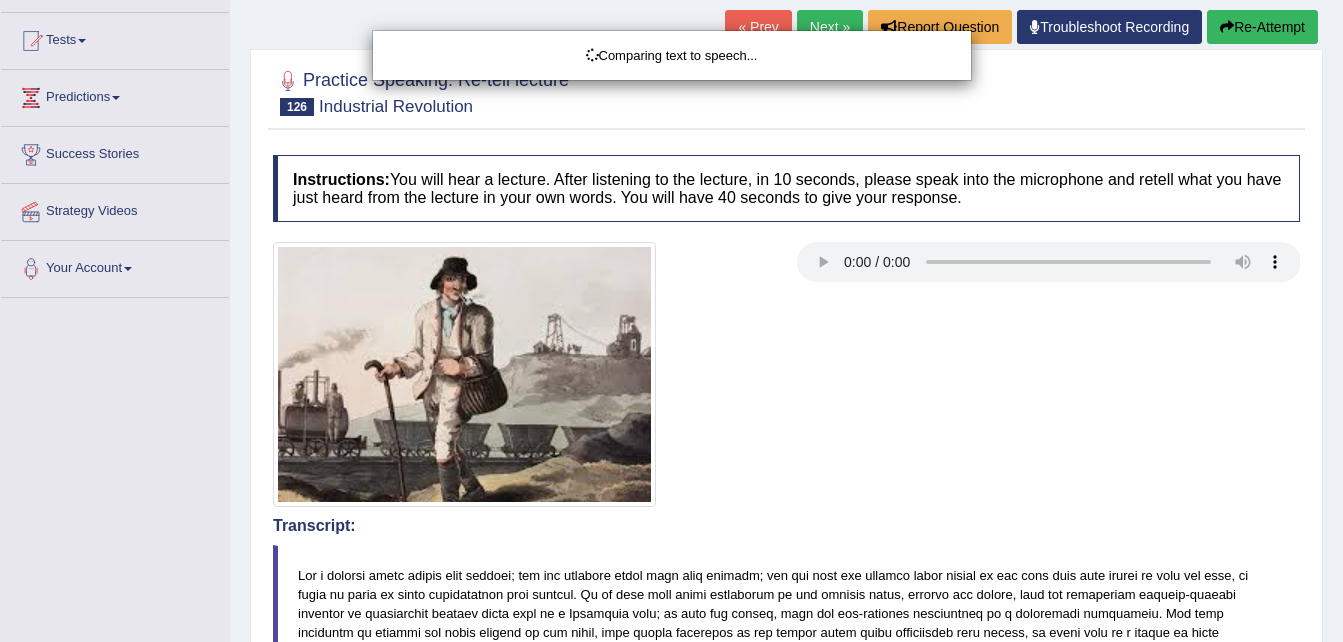 click on "Toggle navigation
Home
Practice Questions   Speaking Practice Read Aloud
Repeat Sentence
Describe Image
Re-tell Lecture
Answer Short Question
Summarize Group Discussion
Respond To A Situation
Writing Practice  Summarize Written Text
Write Essay
Reading Practice  Reading & Writing: Fill In The Blanks
Choose Multiple Answers
Re-order Paragraphs
Fill In The Blanks
Choose Single Answer
Listening Practice  Summarize Spoken Text
Highlight Incorrect Words
Highlight Correct Summary
Select Missing Word
Choose Single Answer
Choose Multiple Answers
Fill In The Blanks
Write From Dictation
Pronunciation
Tests
Take Mock Test" at bounding box center [671, 121] 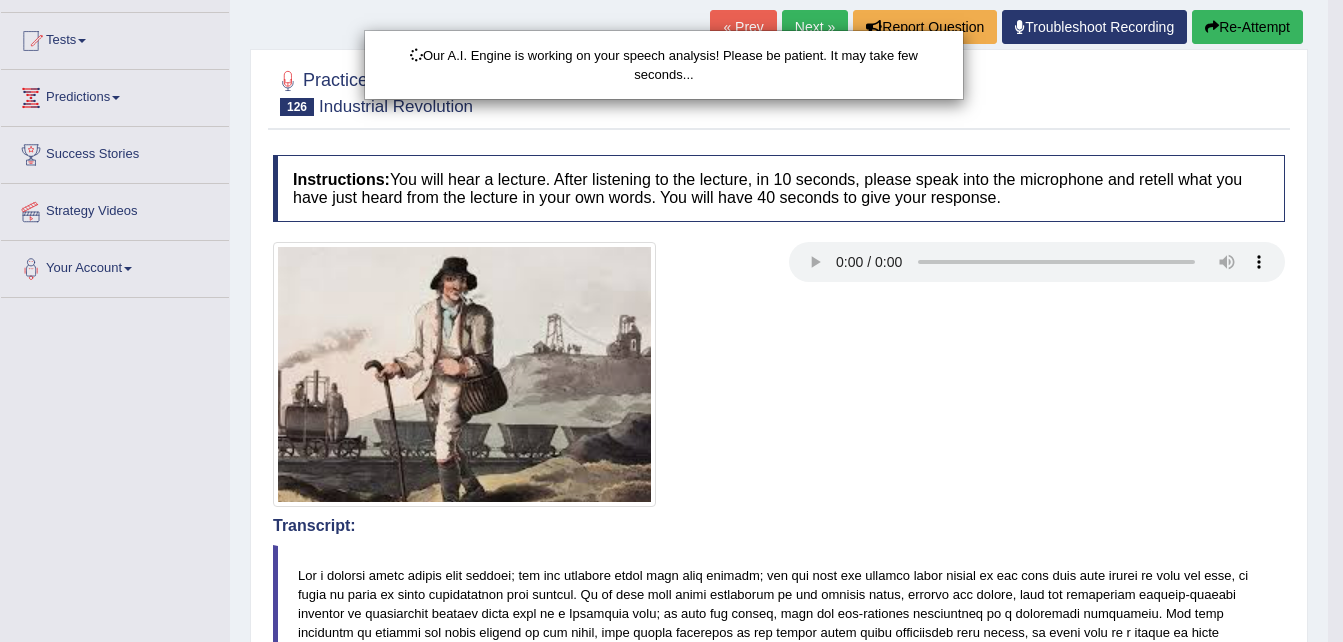 click on "Toggle navigation
Home
Practice Questions   Speaking Practice Read Aloud
Repeat Sentence
Describe Image
Re-tell Lecture
Answer Short Question
Summarize Group Discussion
Respond To A Situation
Writing Practice  Summarize Written Text
Write Essay
Reading Practice  Reading & Writing: Fill In The Blanks
Choose Multiple Answers
Re-order Paragraphs
Fill In The Blanks
Choose Single Answer
Listening Practice  Summarize Spoken Text
Highlight Incorrect Words
Highlight Correct Summary
Select Missing Word
Choose Single Answer
Choose Multiple Answers
Fill In The Blanks
Write From Dictation
Pronunciation
Tests
Take Mock Test" at bounding box center (671, 121) 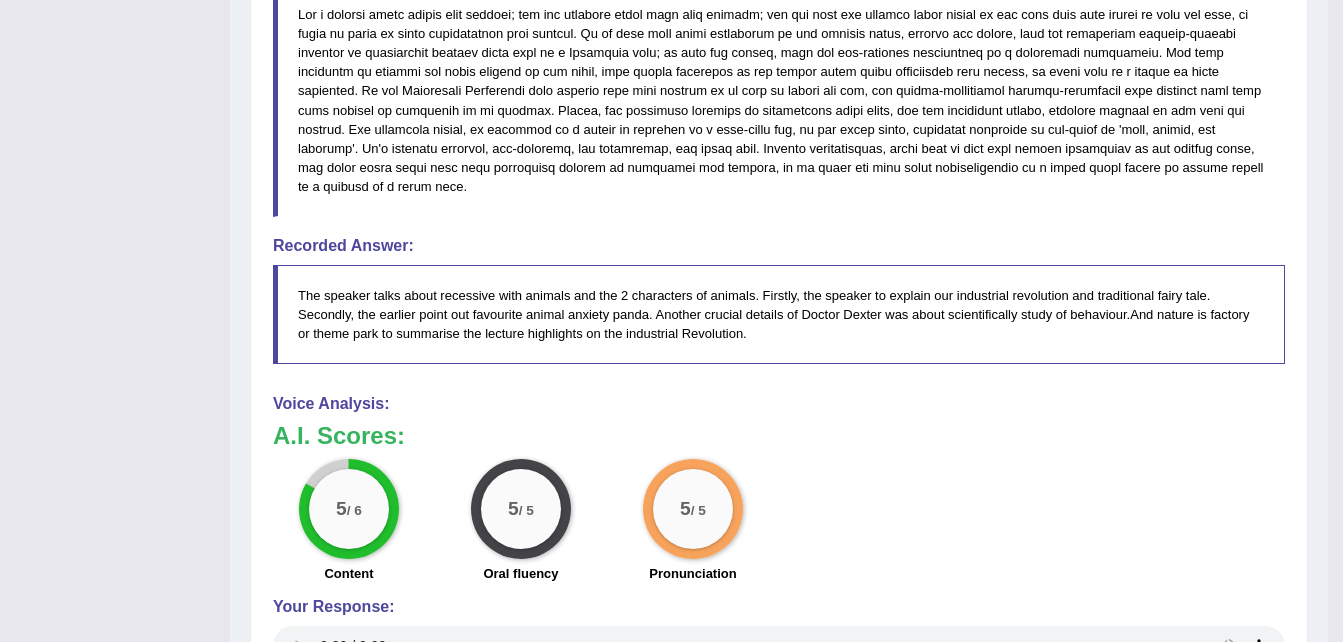 scroll, scrollTop: 200, scrollLeft: 0, axis: vertical 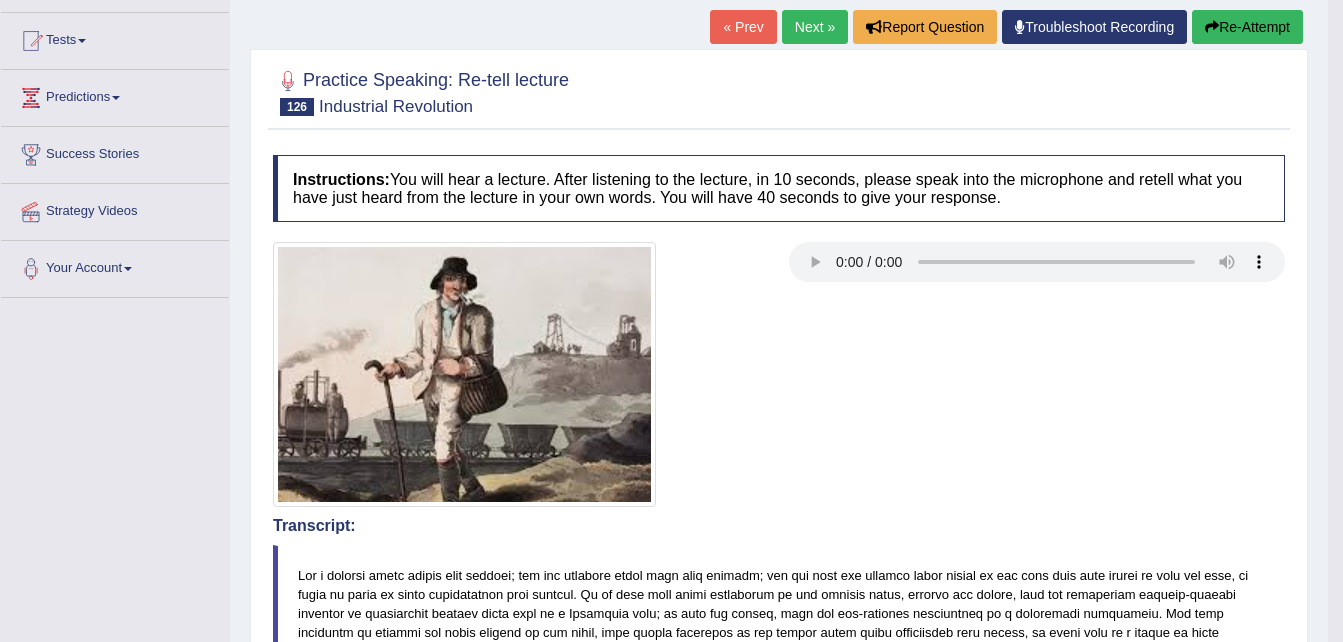 click on "Next »" at bounding box center [815, 27] 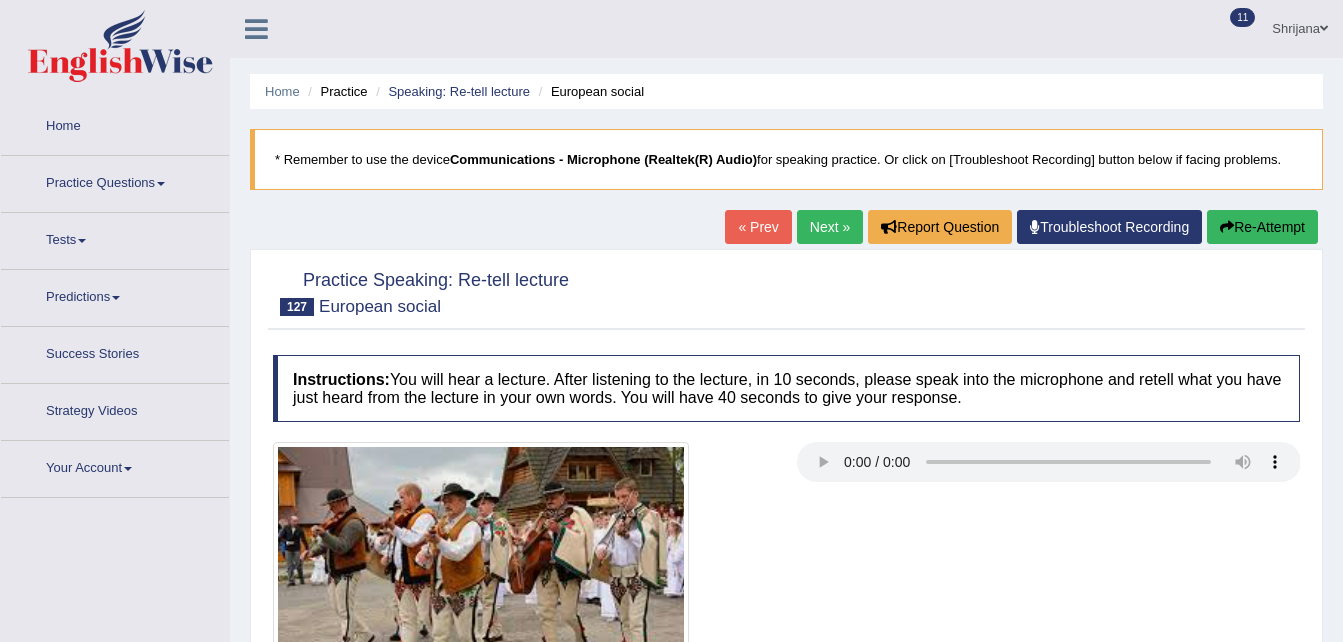 scroll, scrollTop: 0, scrollLeft: 0, axis: both 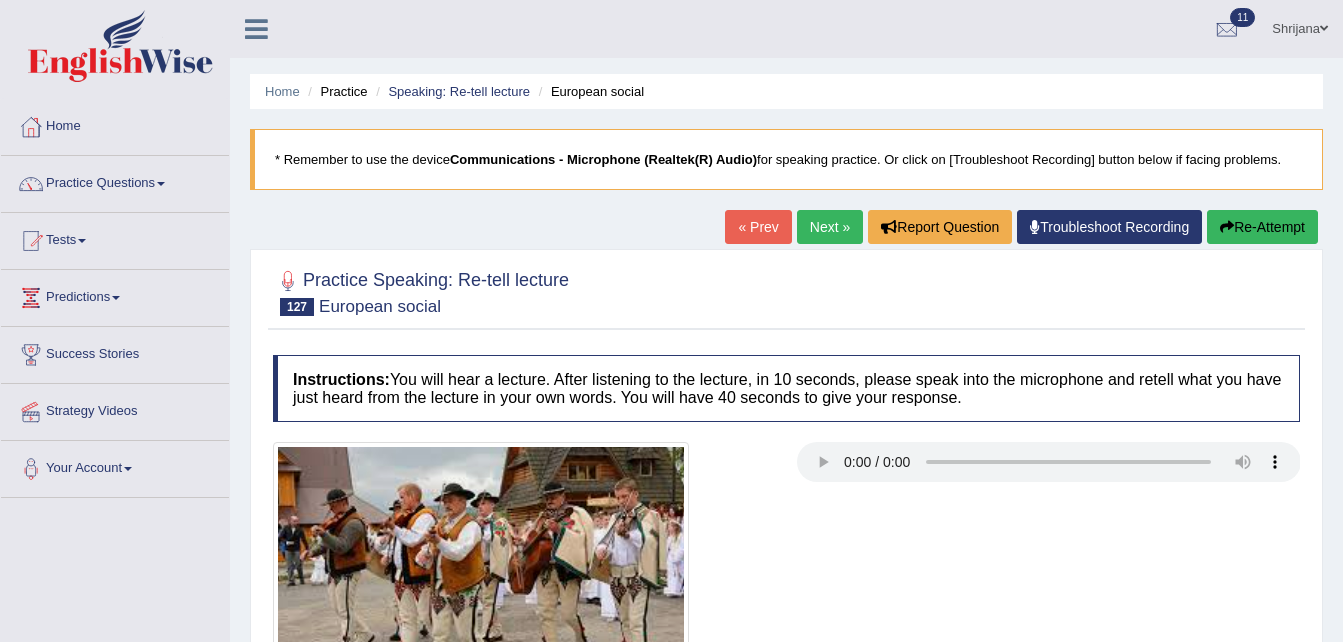 click on "Next »" at bounding box center (830, 227) 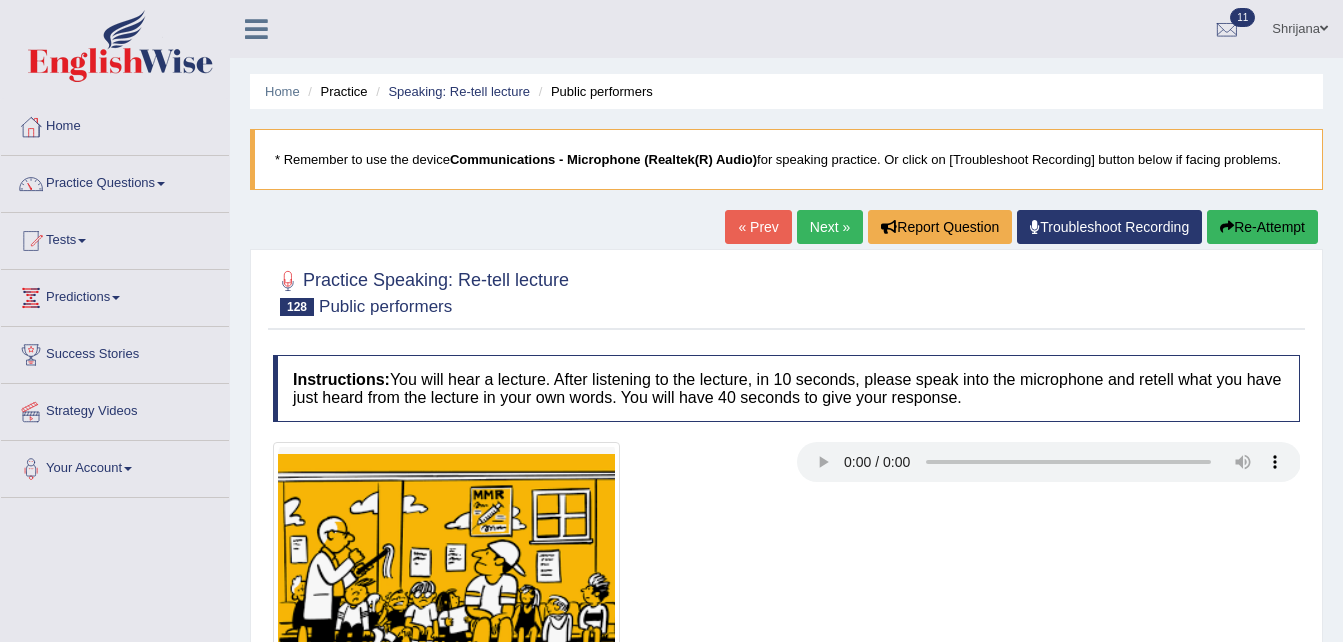 scroll, scrollTop: 0, scrollLeft: 0, axis: both 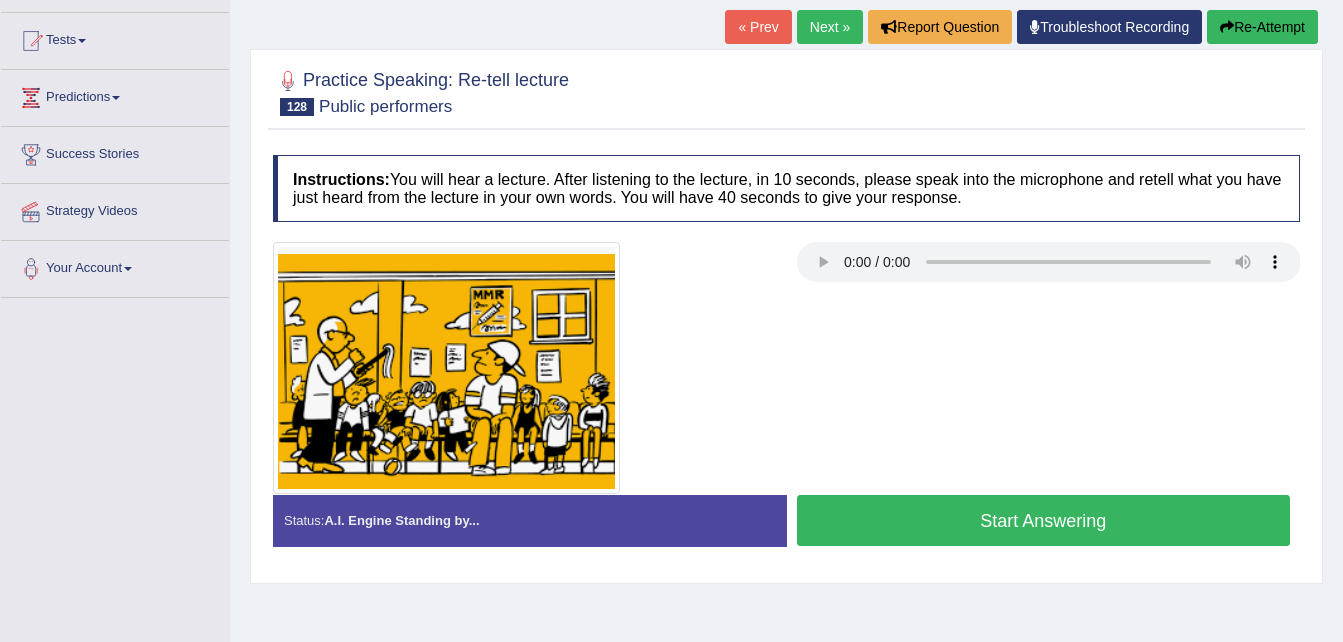 click on "Start Answering" at bounding box center (1044, 520) 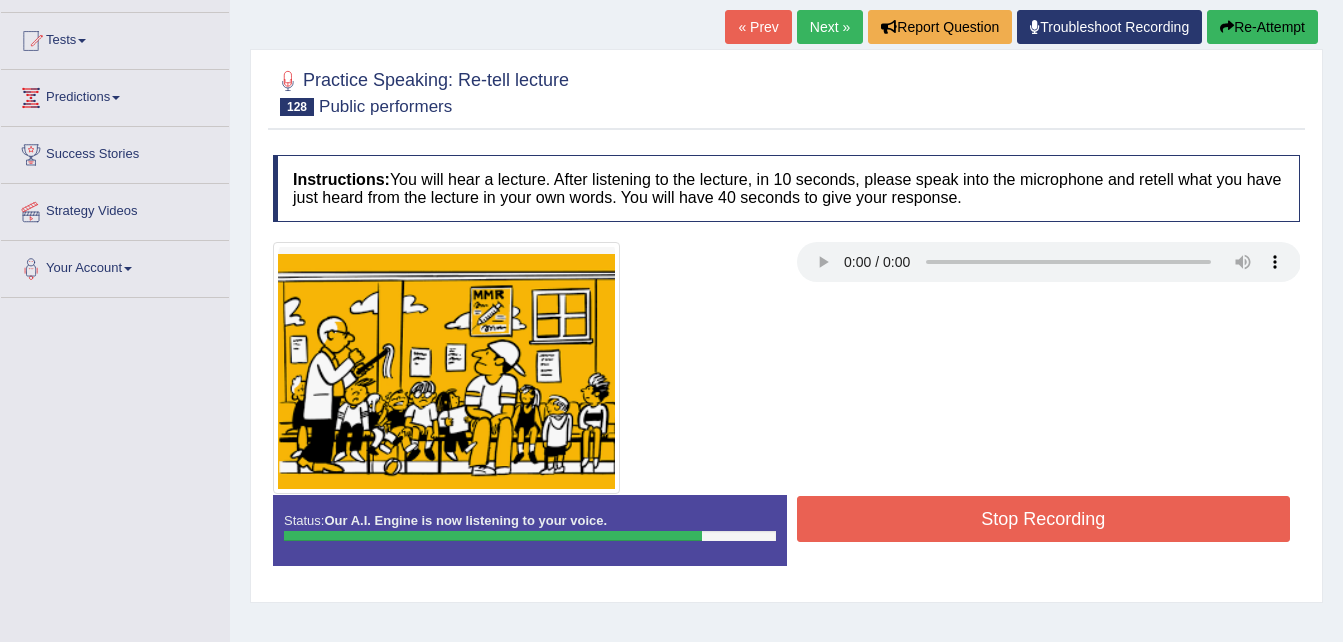 click on "Stop Recording" at bounding box center [1044, 519] 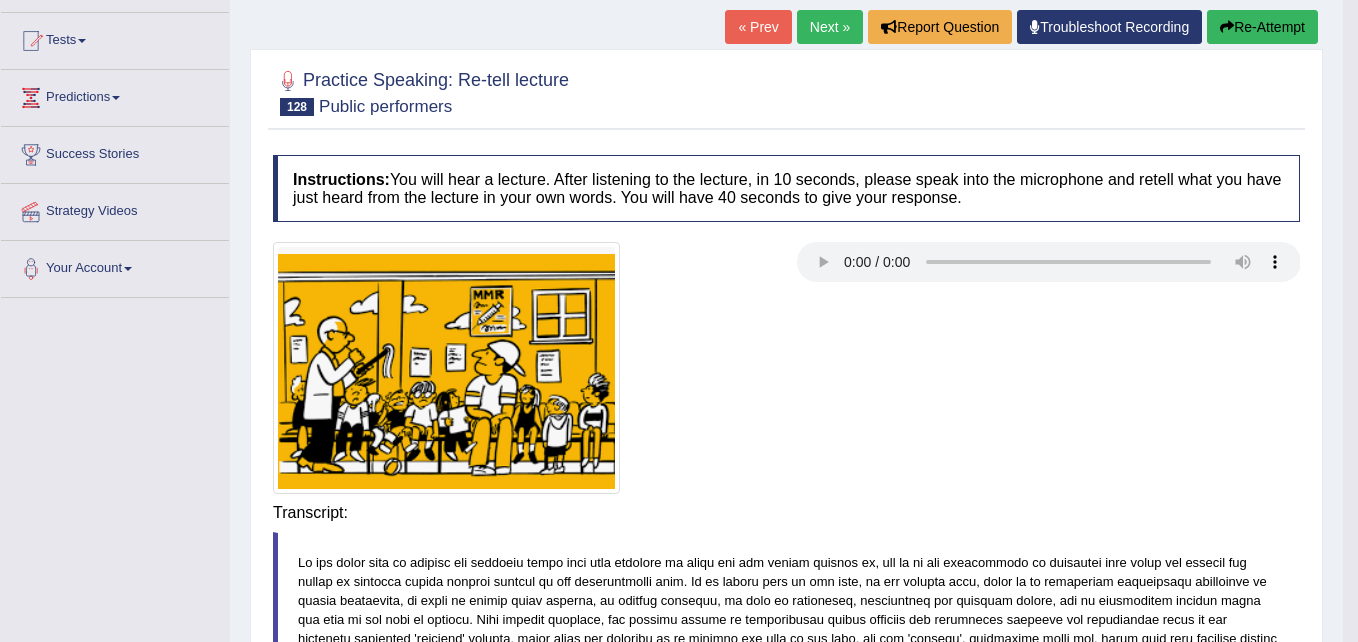 click on "Toggle navigation
Home
Practice Questions   Speaking Practice Read Aloud
Repeat Sentence
Describe Image
Re-tell Lecture
Answer Short Question
Summarize Group Discussion
Respond To A Situation
Writing Practice  Summarize Written Text
Write Essay
Reading Practice  Reading & Writing: Fill In The Blanks
Choose Multiple Answers
Re-order Paragraphs
Fill In The Blanks
Choose Single Answer
Listening Practice  Summarize Spoken Text
Highlight Incorrect Words
Highlight Correct Summary
Select Missing Word
Choose Single Answer
Choose Multiple Answers
Fill In The Blanks
Write From Dictation
Pronunciation
Tests
Take Mock Test" at bounding box center [679, 121] 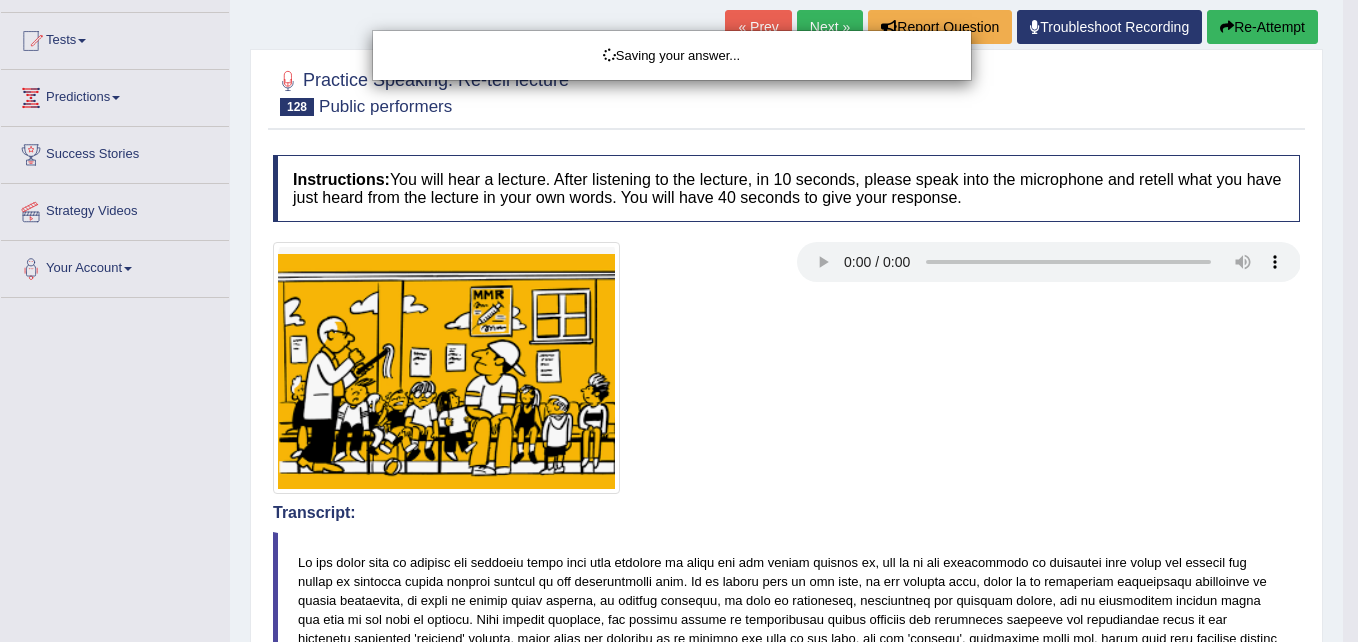 click on "Toggle navigation
Home
Practice Questions   Speaking Practice Read Aloud
Repeat Sentence
Describe Image
Re-tell Lecture
Answer Short Question
Summarize Group Discussion
Respond To A Situation
Writing Practice  Summarize Written Text
Write Essay
Reading Practice  Reading & Writing: Fill In The Blanks
Choose Multiple Answers
Re-order Paragraphs
Fill In The Blanks
Choose Single Answer
Listening Practice  Summarize Spoken Text
Highlight Incorrect Words
Highlight Correct Summary
Select Missing Word
Choose Single Answer
Choose Multiple Answers
Fill In The Blanks
Write From Dictation
Pronunciation
Tests
Take Mock Test" at bounding box center (679, 121) 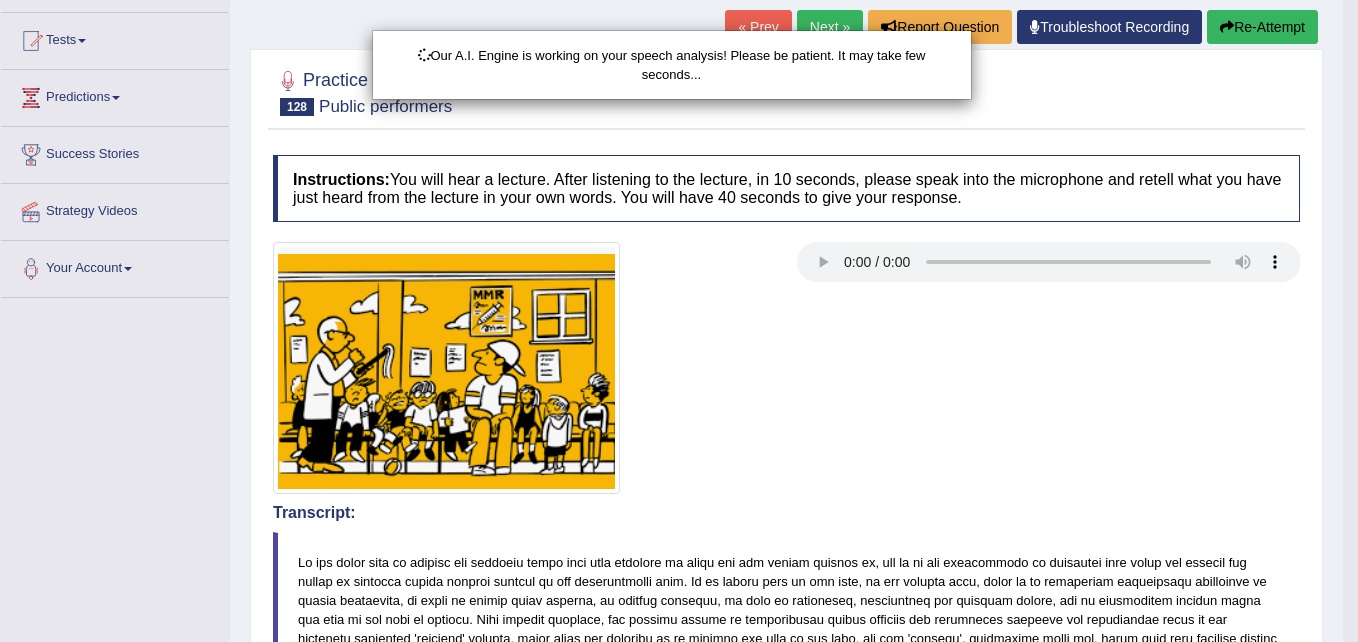 click on "Toggle navigation
Home
Practice Questions   Speaking Practice Read Aloud
Repeat Sentence
Describe Image
Re-tell Lecture
Answer Short Question
Summarize Group Discussion
Respond To A Situation
Writing Practice  Summarize Written Text
Write Essay
Reading Practice  Reading & Writing: Fill In The Blanks
Choose Multiple Answers
Re-order Paragraphs
Fill In The Blanks
Choose Single Answer
Listening Practice  Summarize Spoken Text
Highlight Incorrect Words
Highlight Correct Summary
Select Missing Word
Choose Single Answer
Choose Multiple Answers
Fill In The Blanks
Write From Dictation
Pronunciation
Tests
Take Mock Test" at bounding box center [679, 121] 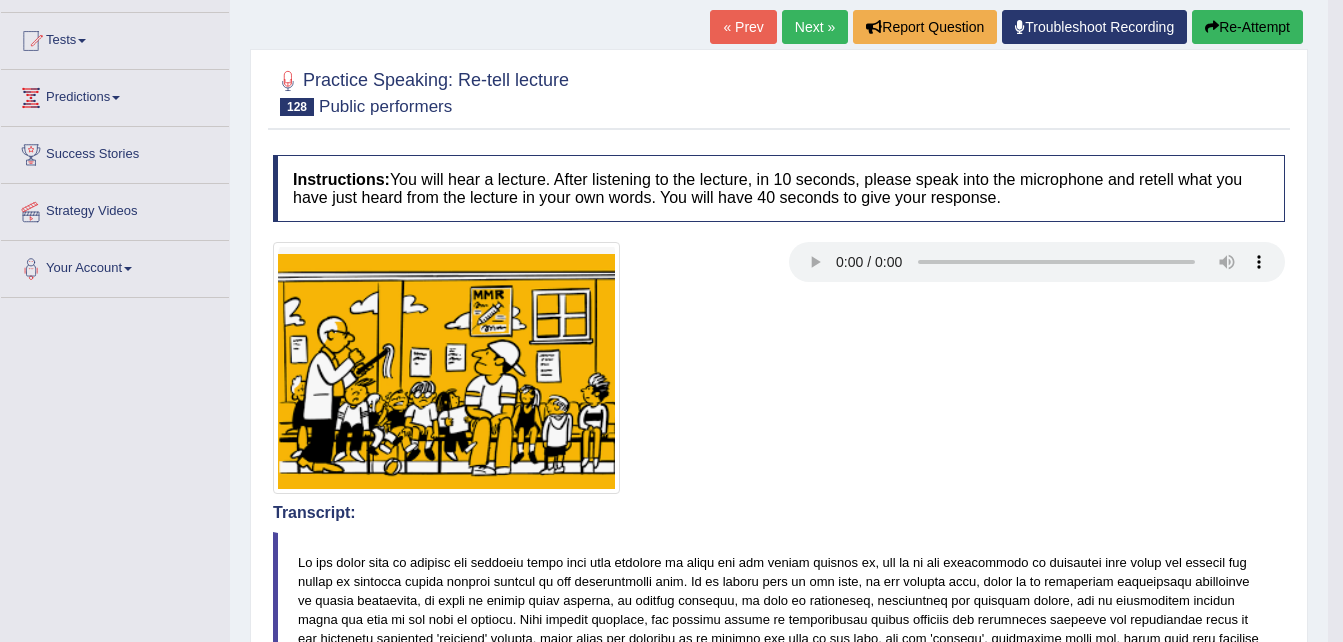 scroll, scrollTop: 761, scrollLeft: 0, axis: vertical 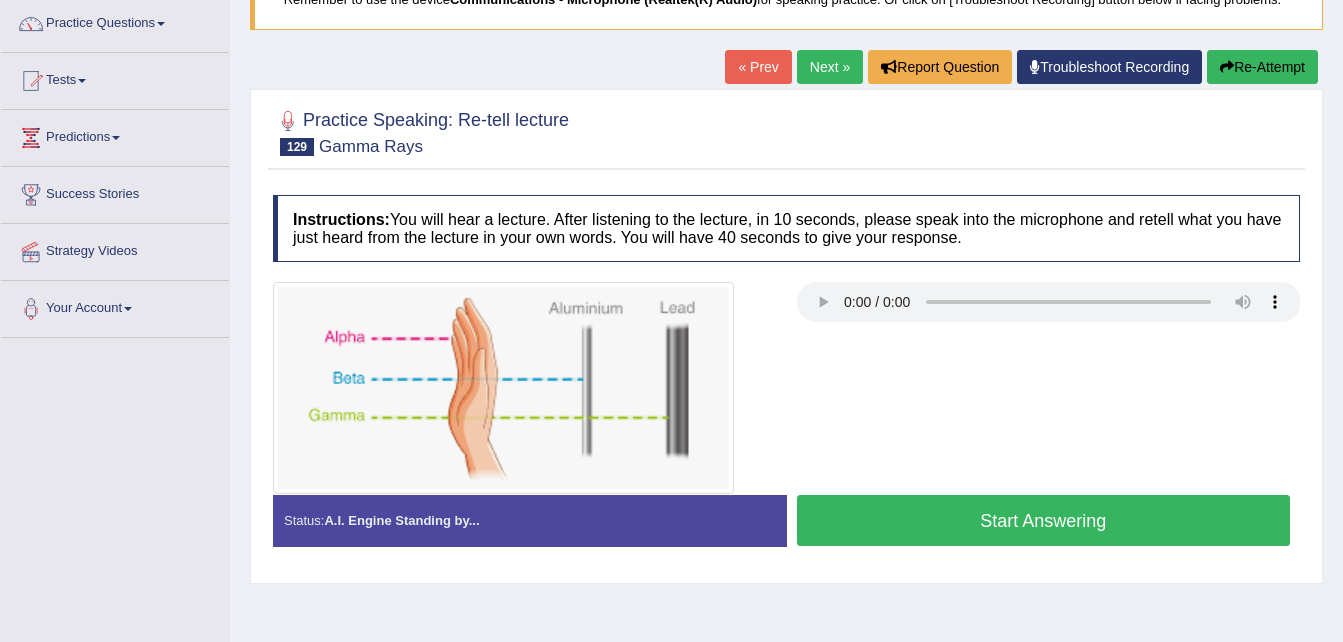 click on "Next »" at bounding box center (830, 67) 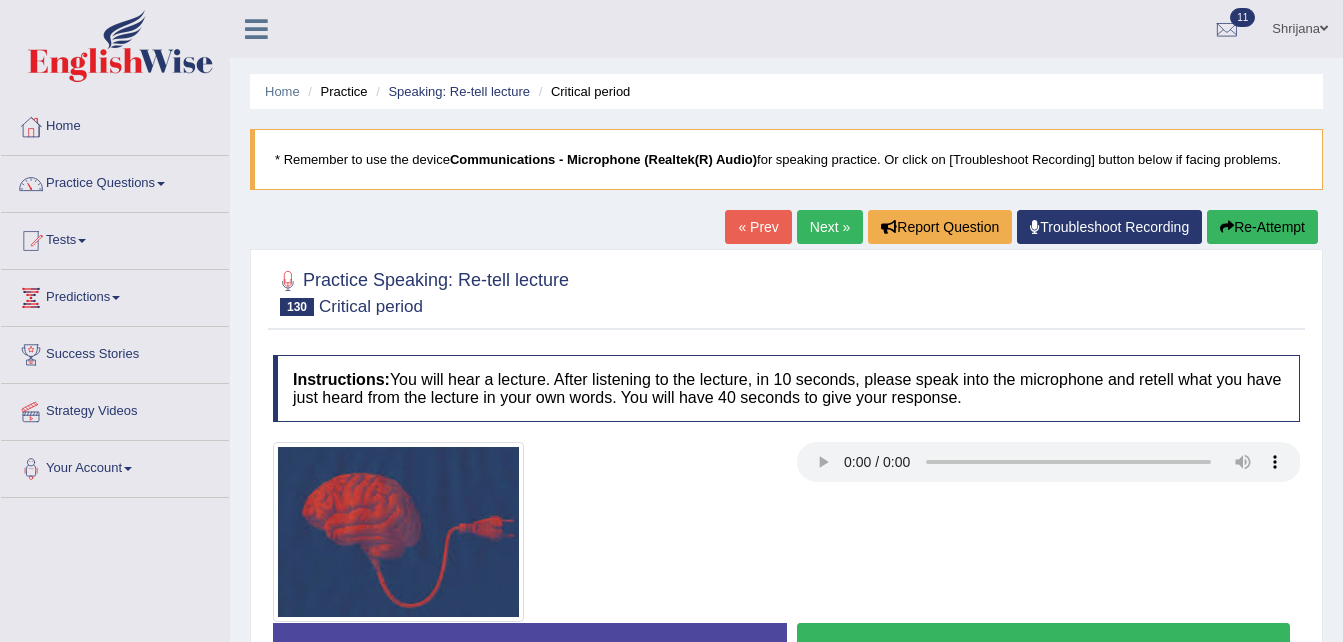 scroll, scrollTop: 0, scrollLeft: 0, axis: both 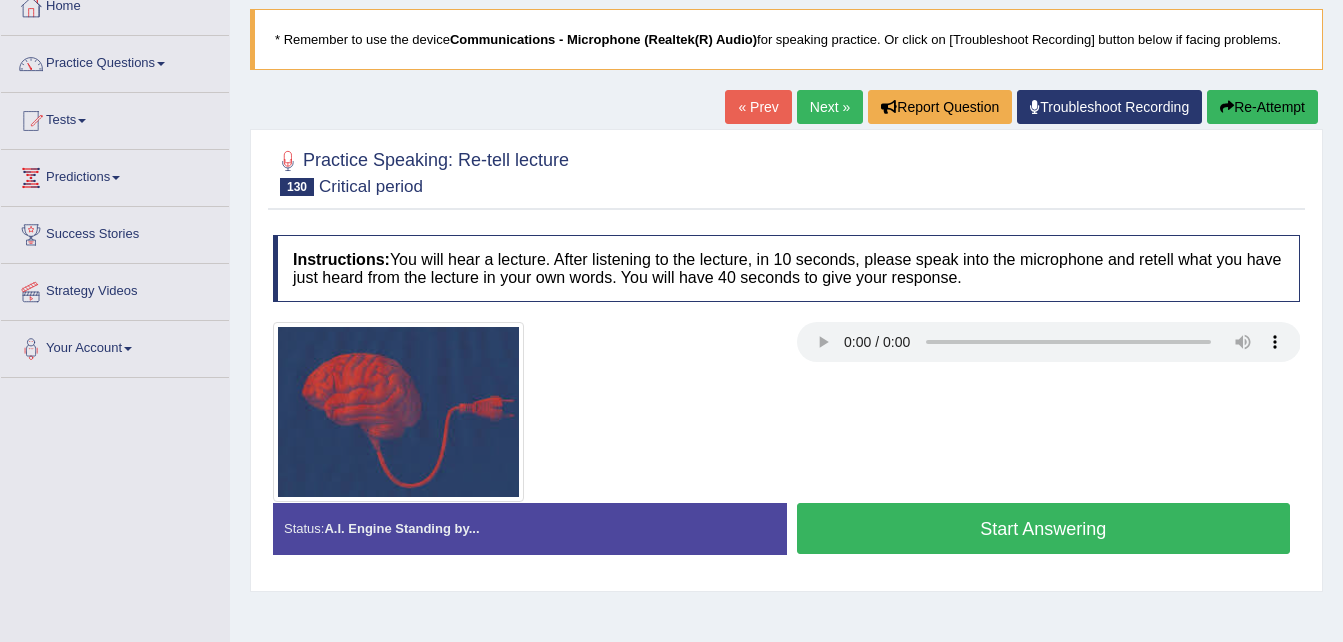 click at bounding box center (786, 412) 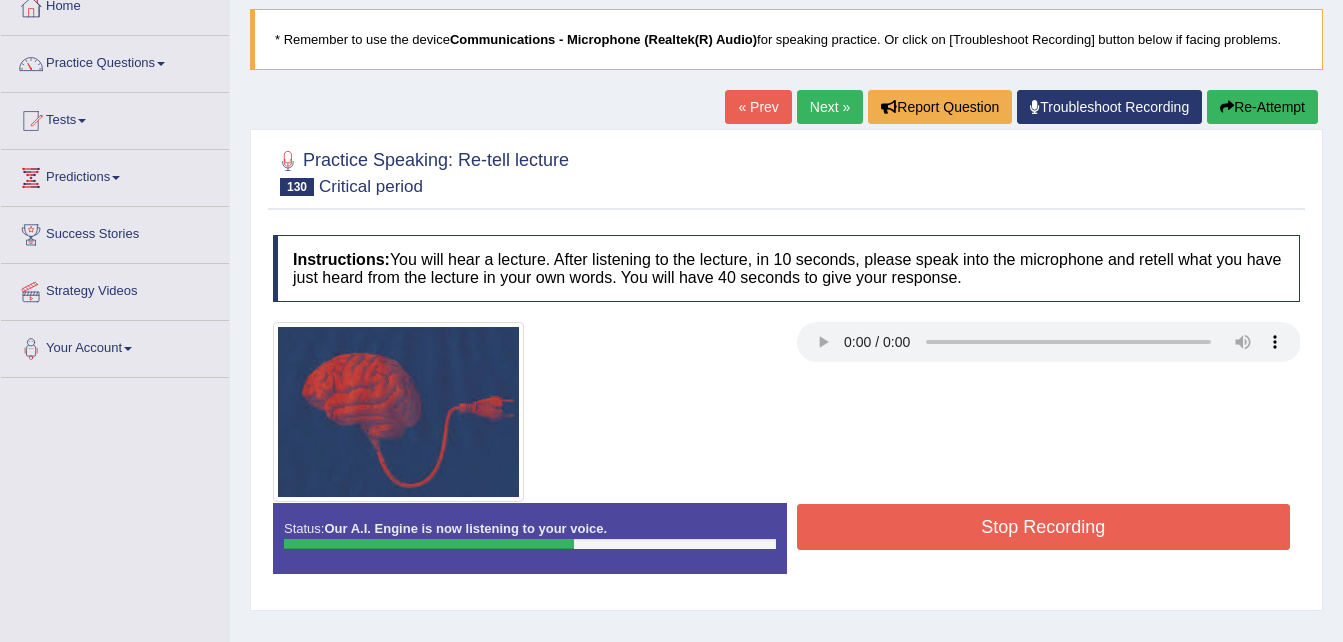 click on "Created with Highcharts 7.1.2 Great Too slow Too fast Time Speech pace meter: 0 10 20 30 40" at bounding box center [1049, 502] 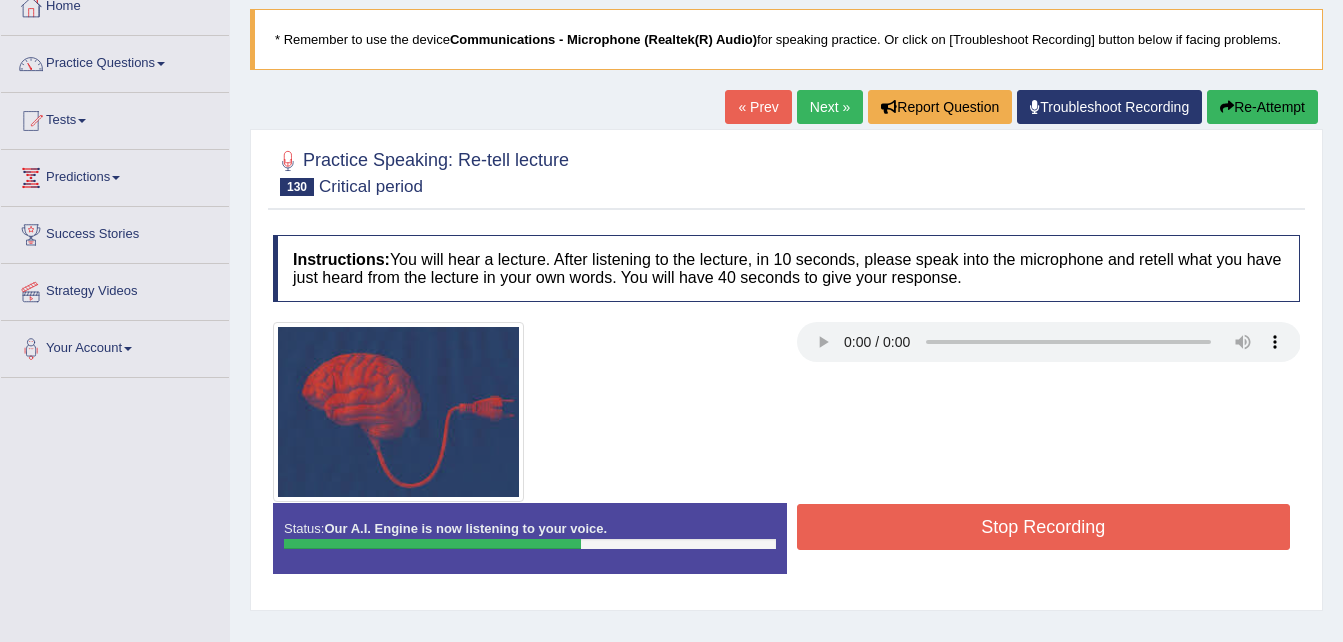 click on "Stop Recording" at bounding box center [1044, 527] 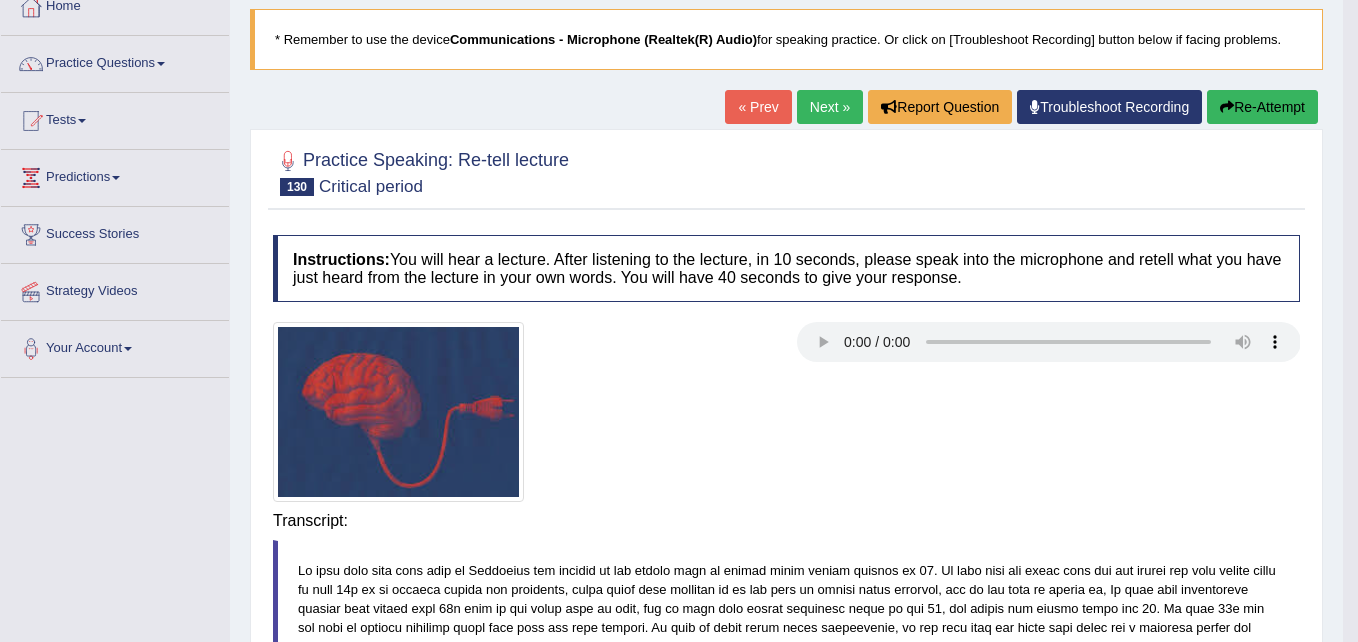 click on "Toggle navigation
Home
Practice Questions   Speaking Practice Read Aloud
Repeat Sentence
Describe Image
Re-tell Lecture
Answer Short Question
Summarize Group Discussion
Respond To A Situation
Writing Practice  Summarize Written Text
Write Essay
Reading Practice  Reading & Writing: Fill In The Blanks
Choose Multiple Answers
Re-order Paragraphs
Fill In The Blanks
Choose Single Answer
Listening Practice  Summarize Spoken Text
Highlight Incorrect Words
Highlight Correct Summary
Select Missing Word
Choose Single Answer
Choose Multiple Answers
Fill In The Blanks
Write From Dictation
Pronunciation
Tests
Take Mock Test" at bounding box center (679, 201) 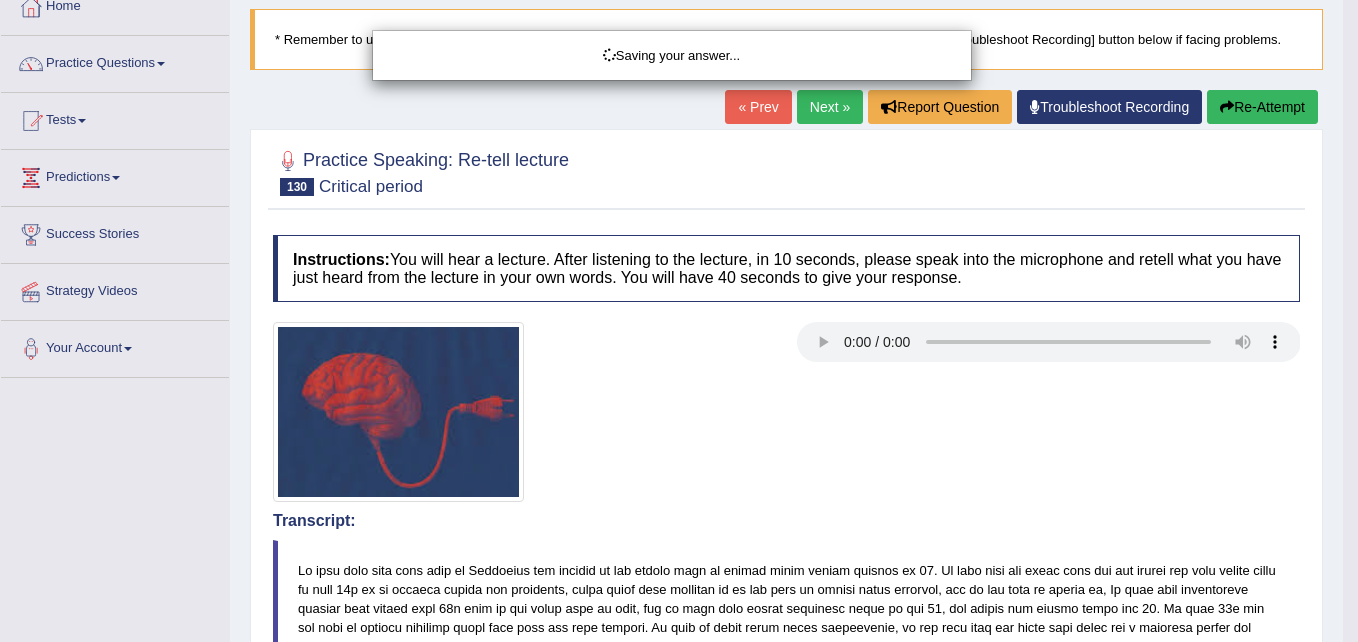 click on "Toggle navigation
Home
Practice Questions   Speaking Practice Read Aloud
Repeat Sentence
Describe Image
Re-tell Lecture
Answer Short Question
Summarize Group Discussion
Respond To A Situation
Writing Practice  Summarize Written Text
Write Essay
Reading Practice  Reading & Writing: Fill In The Blanks
Choose Multiple Answers
Re-order Paragraphs
Fill In The Blanks
Choose Single Answer
Listening Practice  Summarize Spoken Text
Highlight Incorrect Words
Highlight Correct Summary
Select Missing Word
Choose Single Answer
Choose Multiple Answers
Fill In The Blanks
Write From Dictation
Pronunciation
Tests
Take Mock Test" at bounding box center [679, 201] 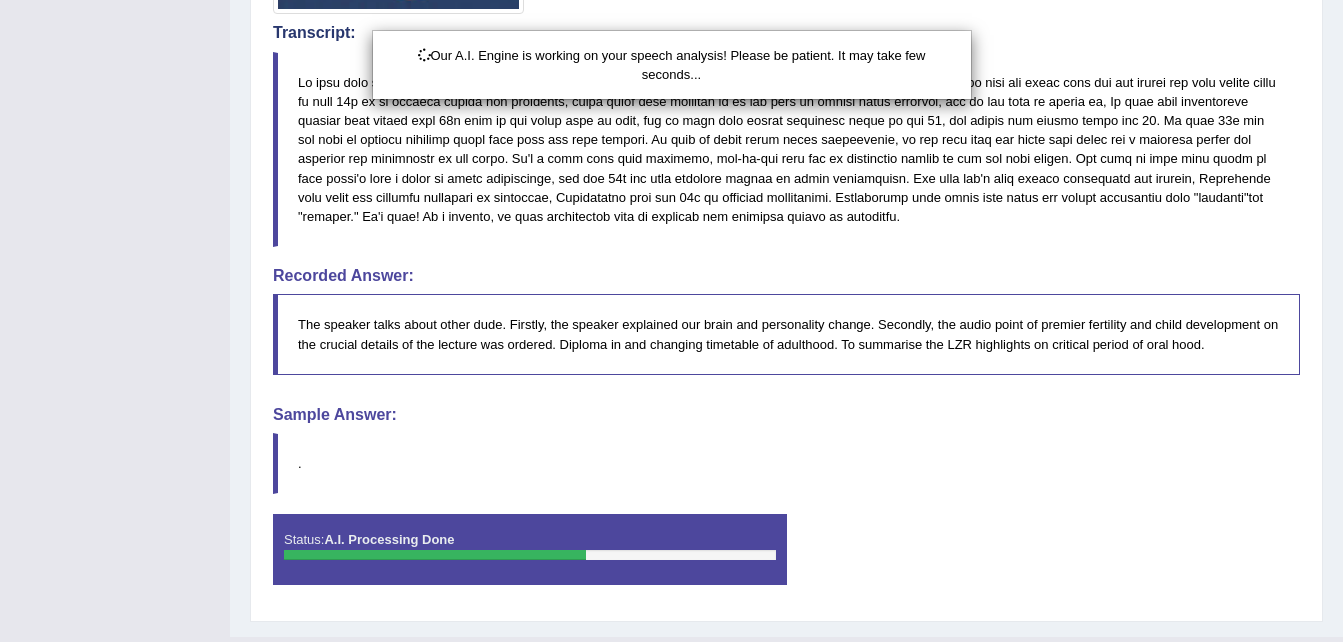 scroll, scrollTop: 653, scrollLeft: 0, axis: vertical 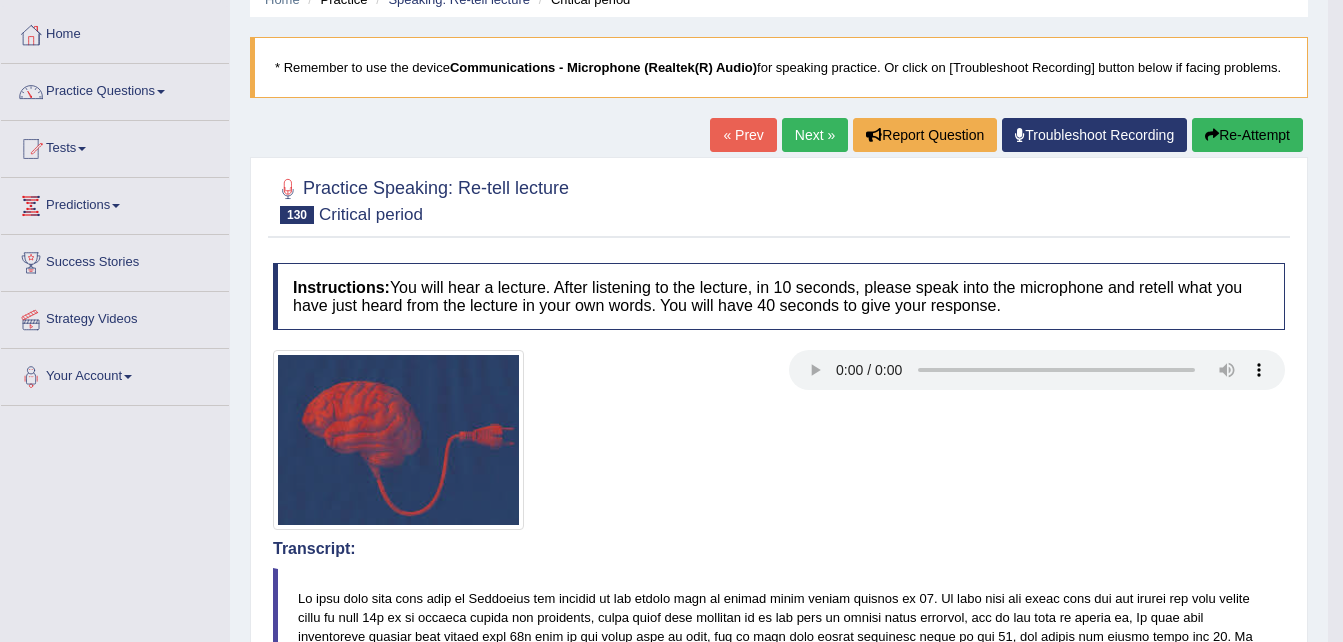 click on "Next »" at bounding box center (815, 135) 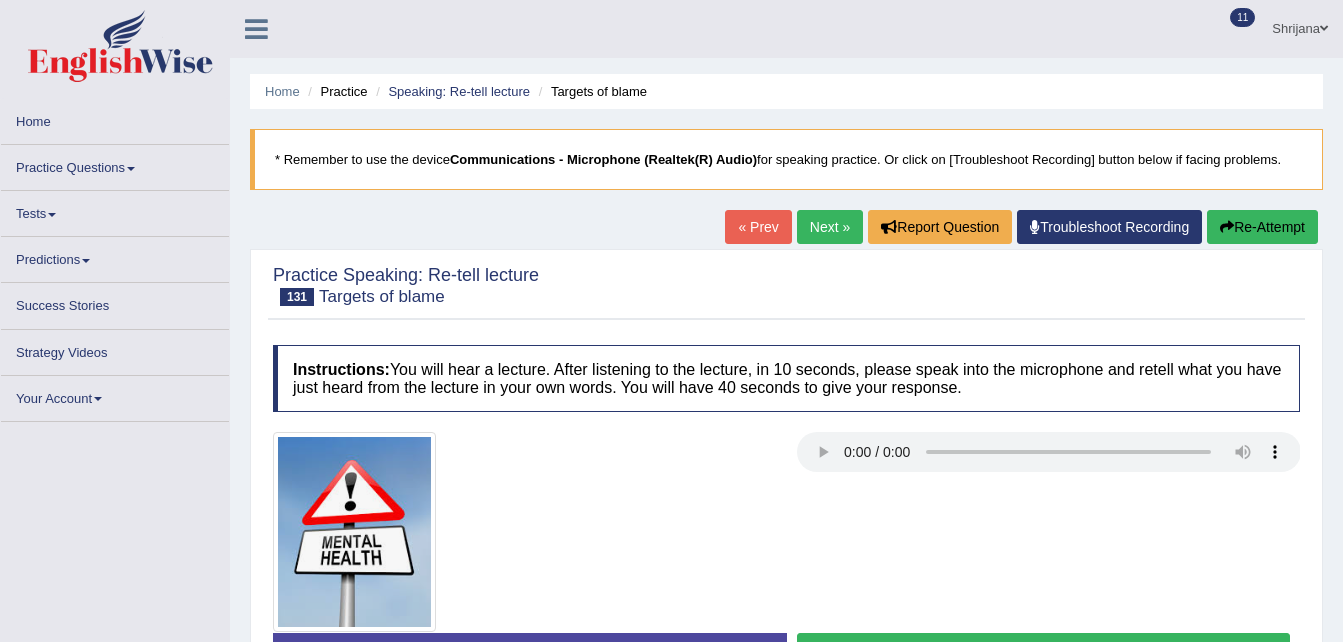 scroll, scrollTop: 0, scrollLeft: 0, axis: both 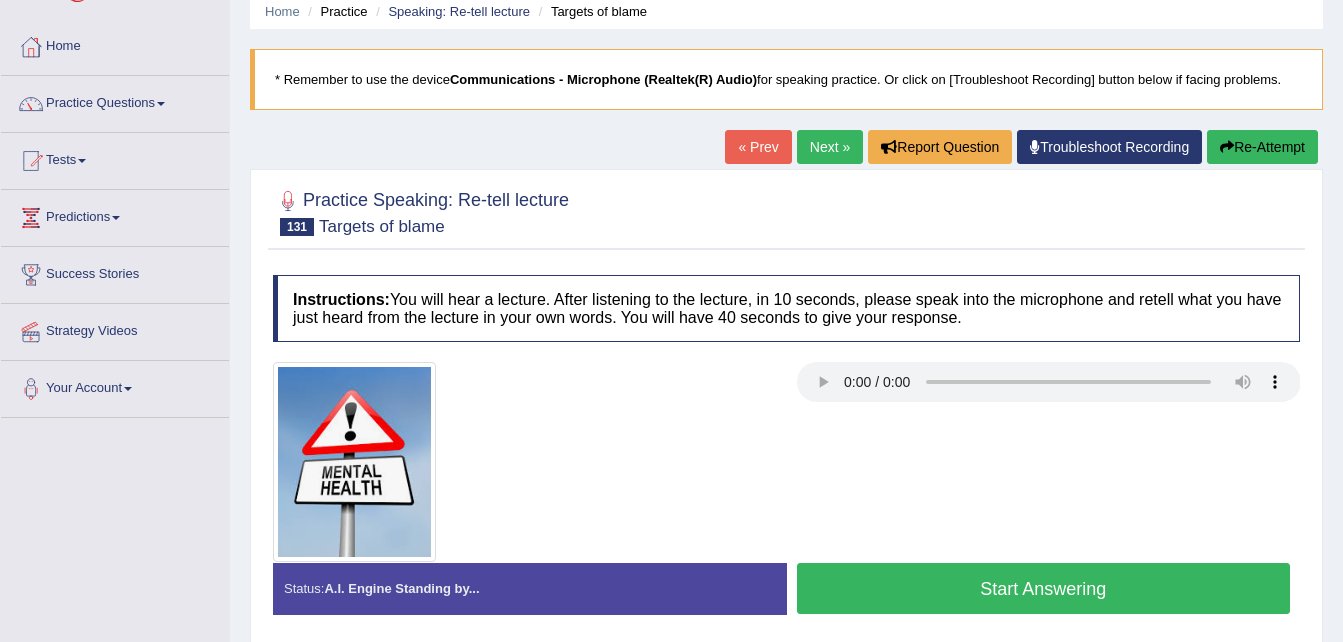 click on "Next »" at bounding box center [830, 147] 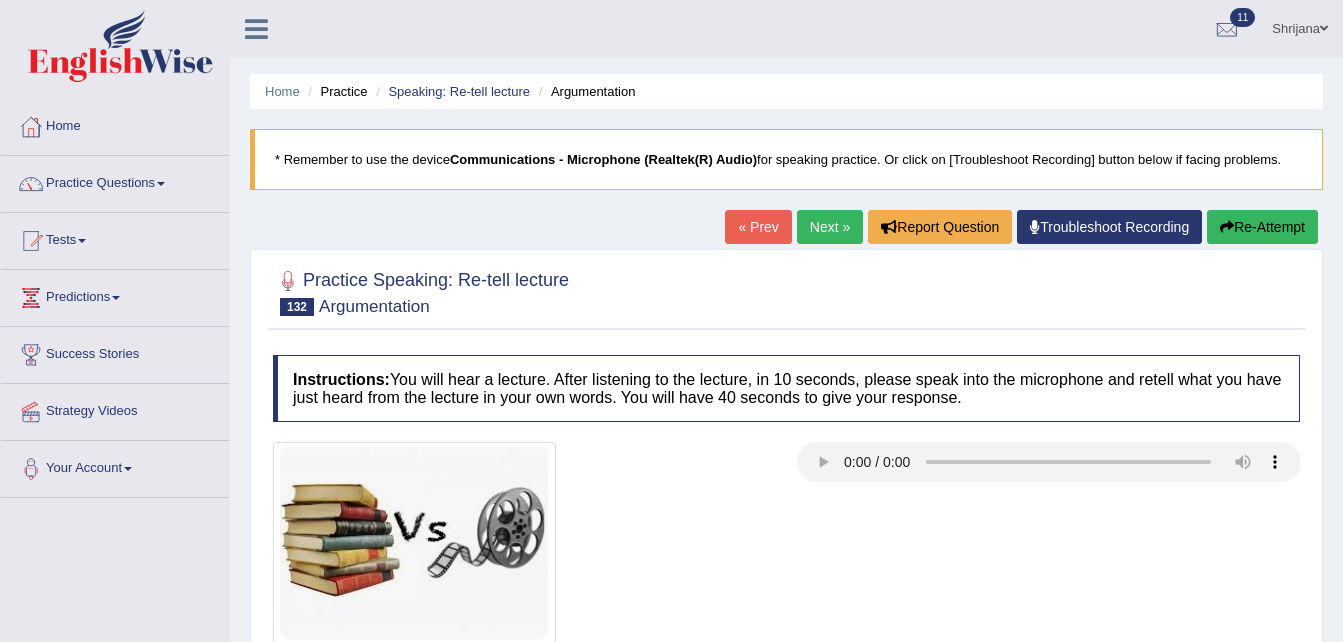 scroll, scrollTop: 0, scrollLeft: 0, axis: both 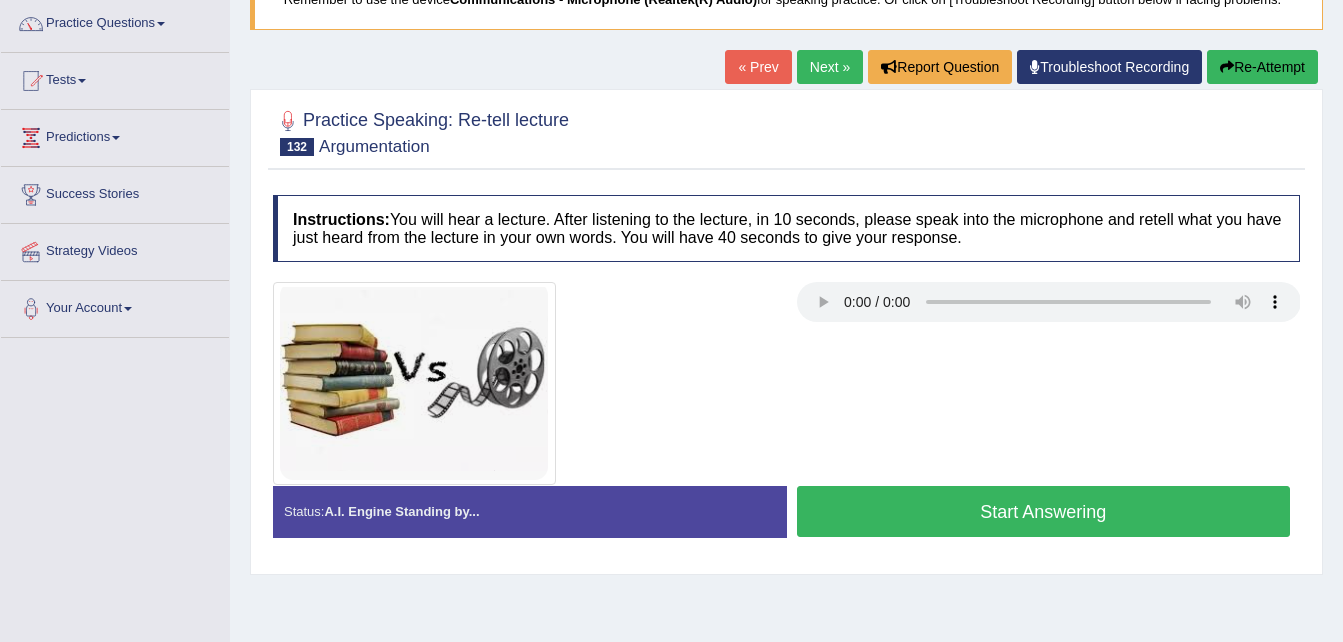 click on "Start Answering" at bounding box center (1044, 511) 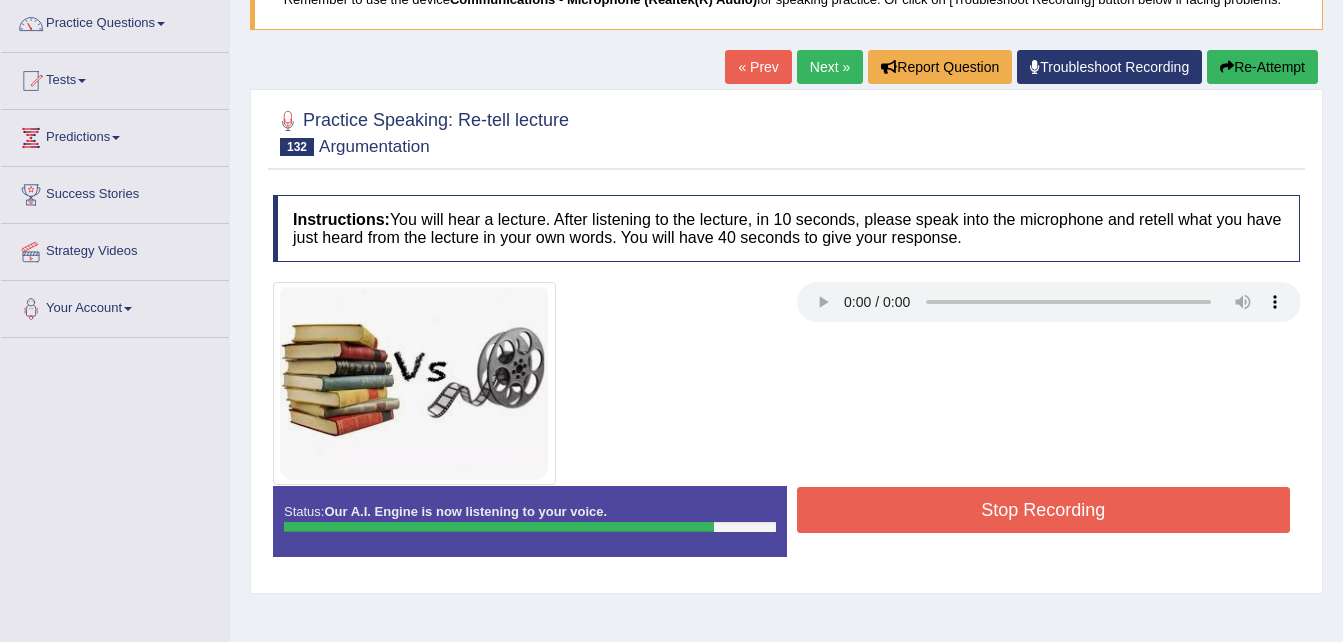click on "Stop Recording" at bounding box center (1044, 510) 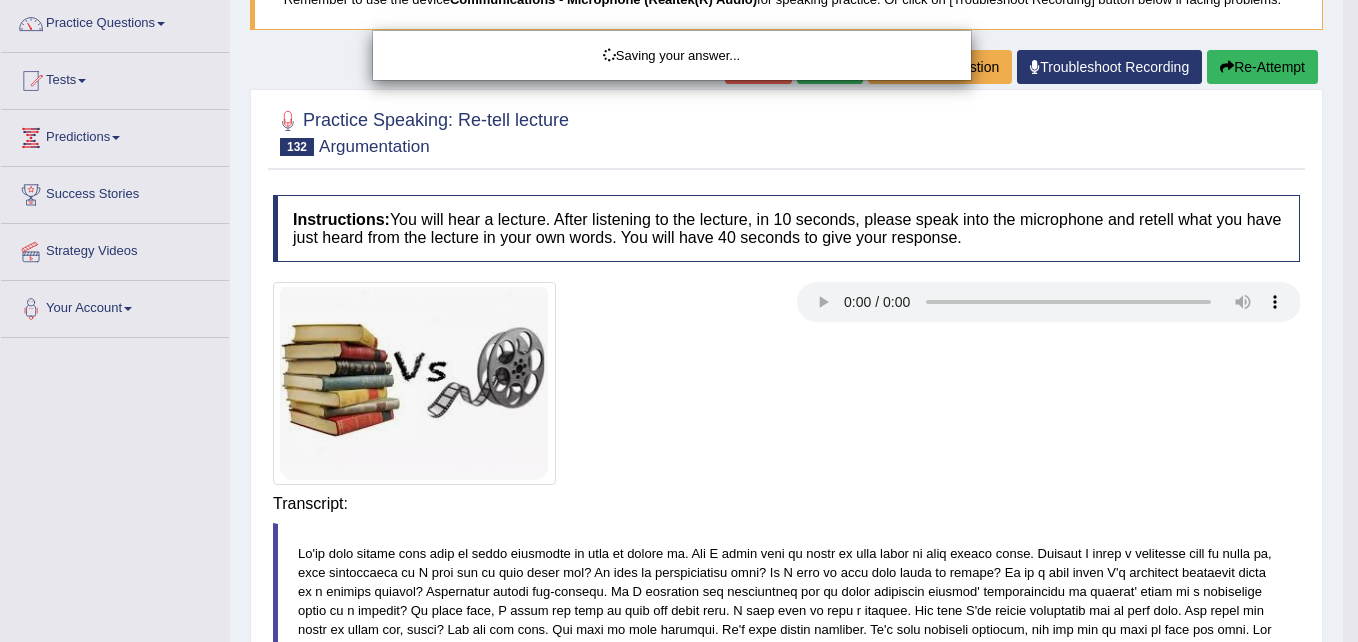click on "Toggle navigation
Home
Practice Questions   Speaking Practice Read Aloud
Repeat Sentence
Describe Image
Re-tell Lecture
Answer Short Question
Summarize Group Discussion
Respond To A Situation
Writing Practice  Summarize Written Text
Write Essay
Reading Practice  Reading & Writing: Fill In The Blanks
Choose Multiple Answers
Re-order Paragraphs
Fill In The Blanks
Choose Single Answer
Listening Practice  Summarize Spoken Text
Highlight Incorrect Words
Highlight Correct Summary
Select Missing Word
Choose Single Answer
Choose Multiple Answers
Fill In The Blanks
Write From Dictation
Pronunciation
Tests
Take Mock Test" at bounding box center (679, 161) 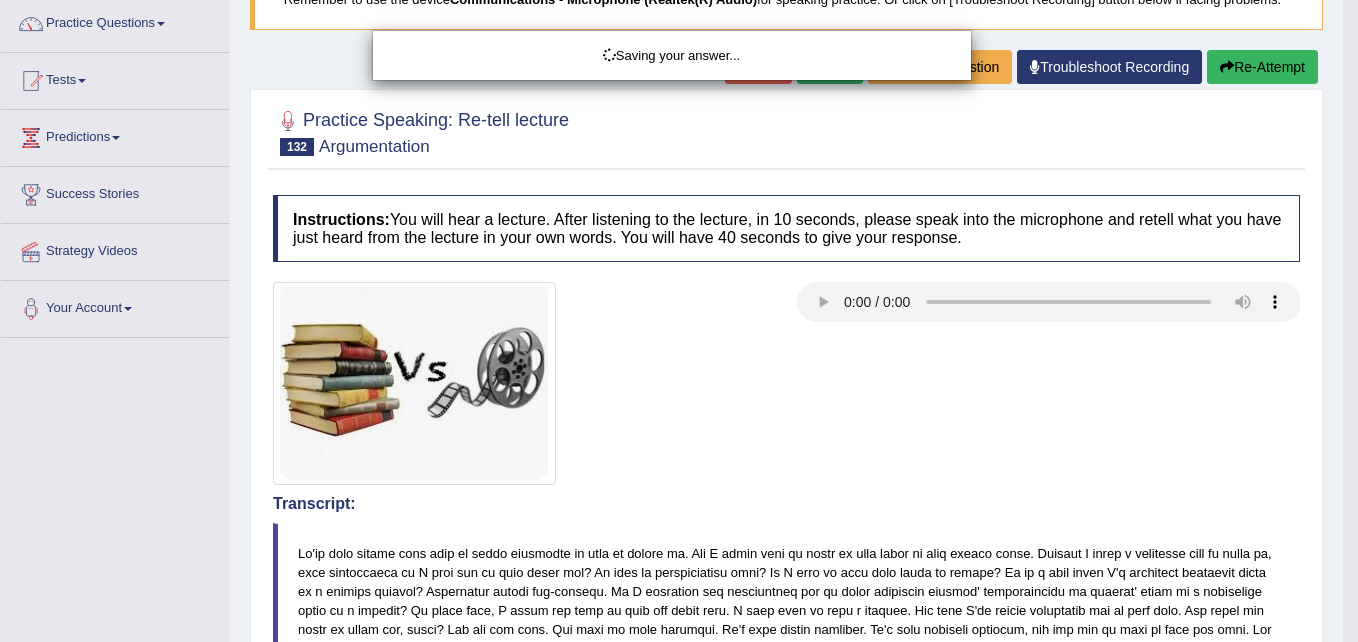click on "Toggle navigation
Home
Practice Questions   Speaking Practice Read Aloud
Repeat Sentence
Describe Image
Re-tell Lecture
Answer Short Question
Summarize Group Discussion
Respond To A Situation
Writing Practice  Summarize Written Text
Write Essay
Reading Practice  Reading & Writing: Fill In The Blanks
Choose Multiple Answers
Re-order Paragraphs
Fill In The Blanks
Choose Single Answer
Listening Practice  Summarize Spoken Text
Highlight Incorrect Words
Highlight Correct Summary
Select Missing Word
Choose Single Answer
Choose Multiple Answers
Fill In The Blanks
Write From Dictation
Pronunciation
Tests
Take Mock Test" at bounding box center (679, 161) 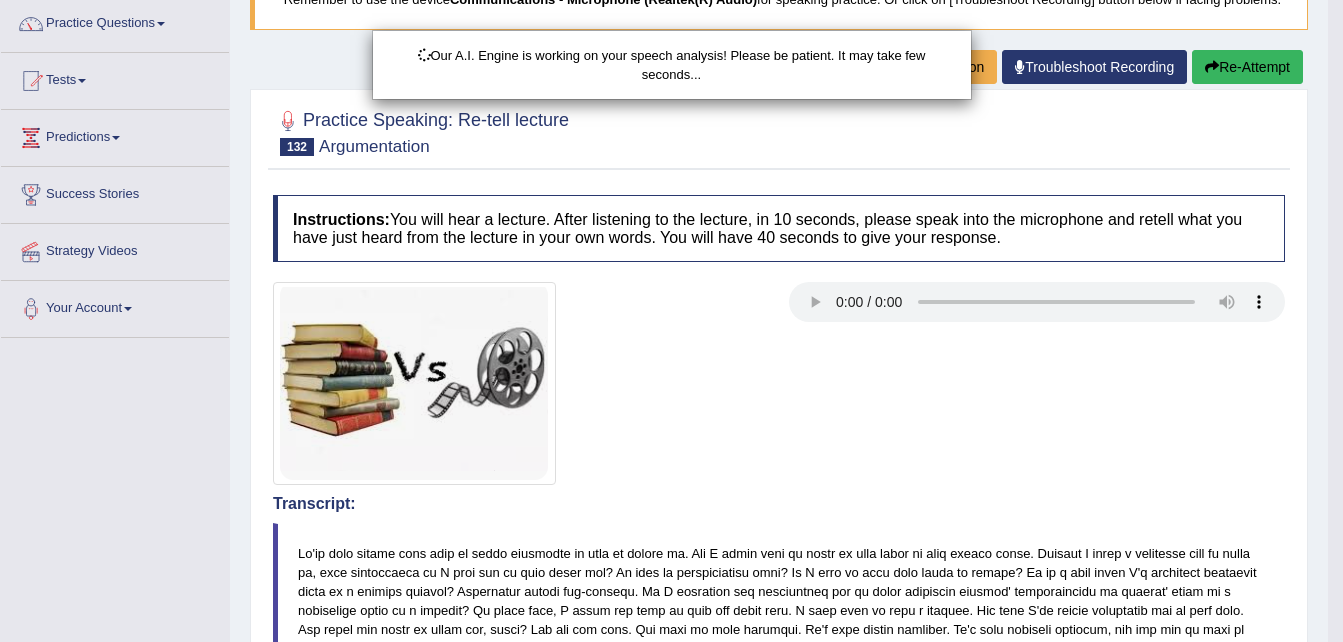 scroll, scrollTop: 676, scrollLeft: 0, axis: vertical 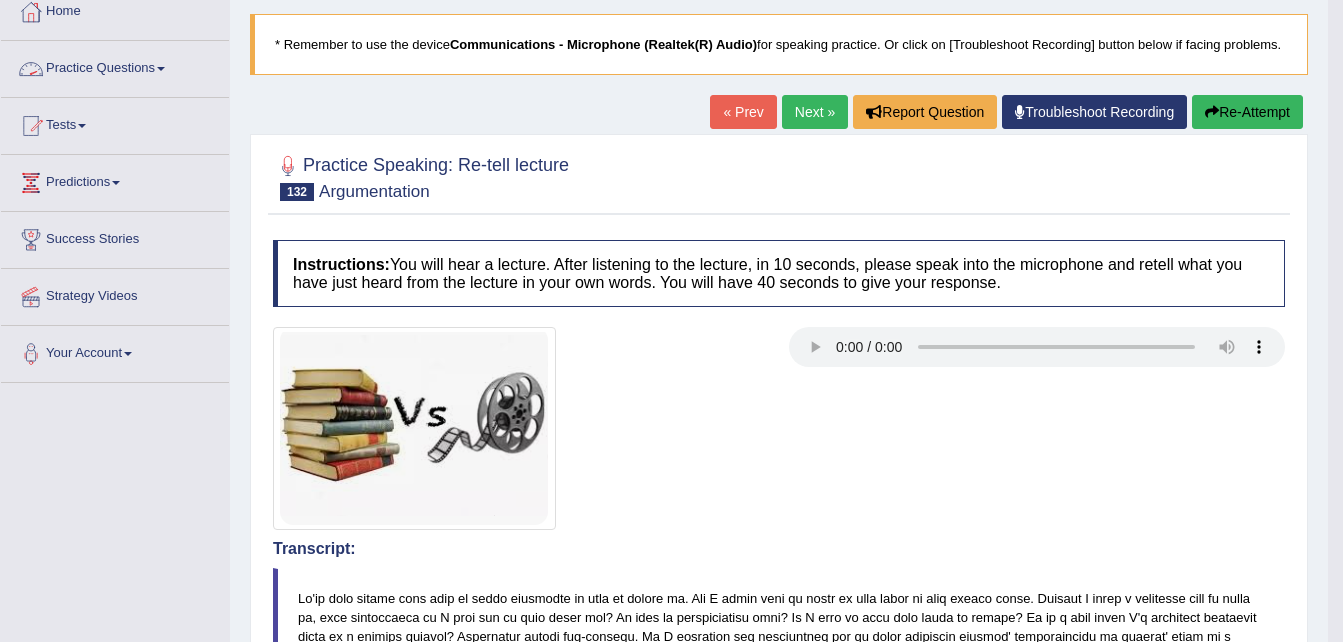click on "Practice Questions" at bounding box center [115, 66] 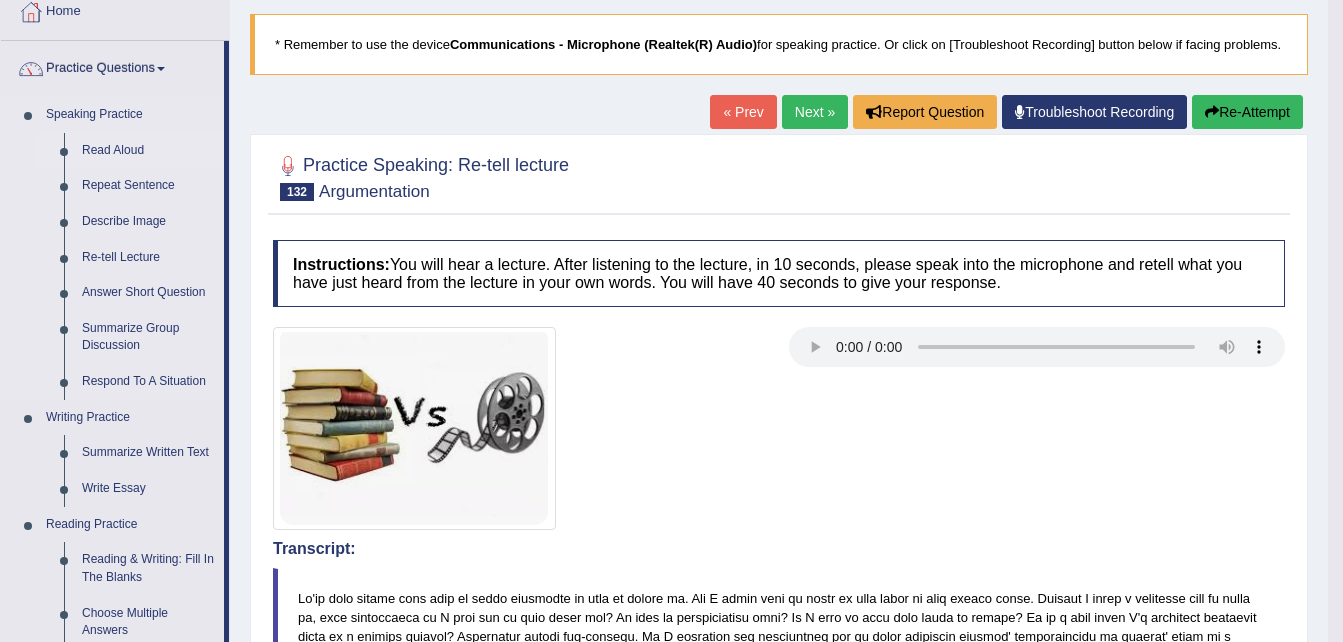 click on "Read Aloud" at bounding box center (148, 151) 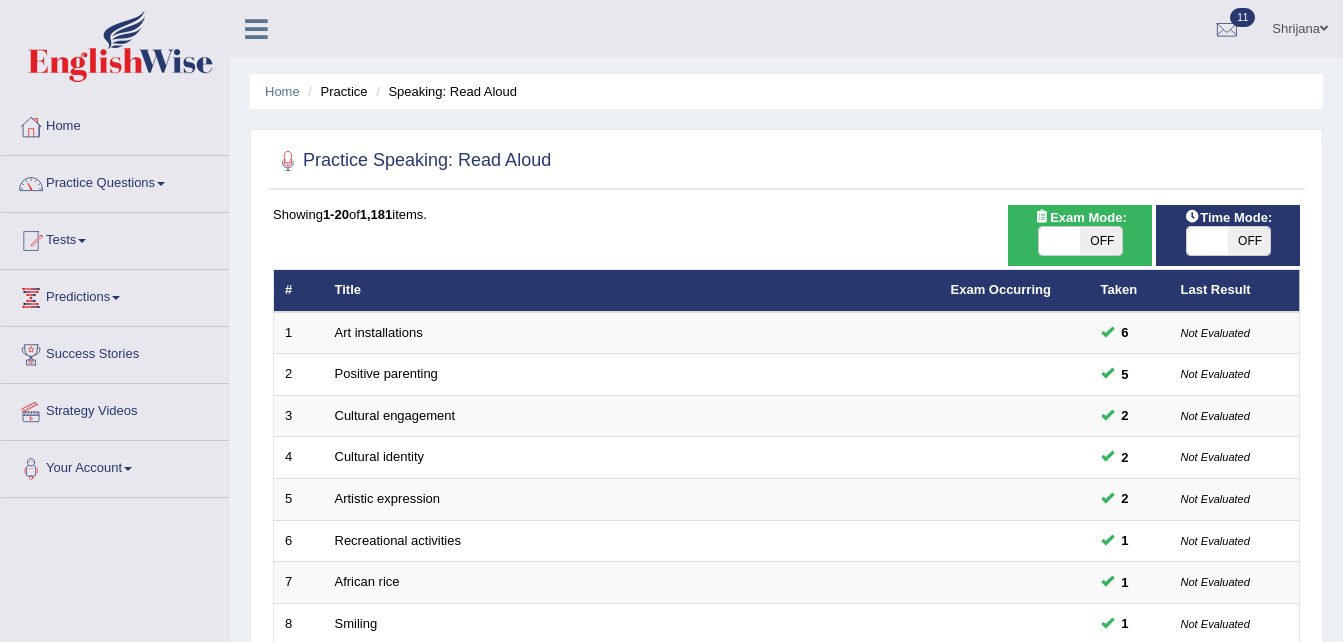 scroll, scrollTop: 0, scrollLeft: 0, axis: both 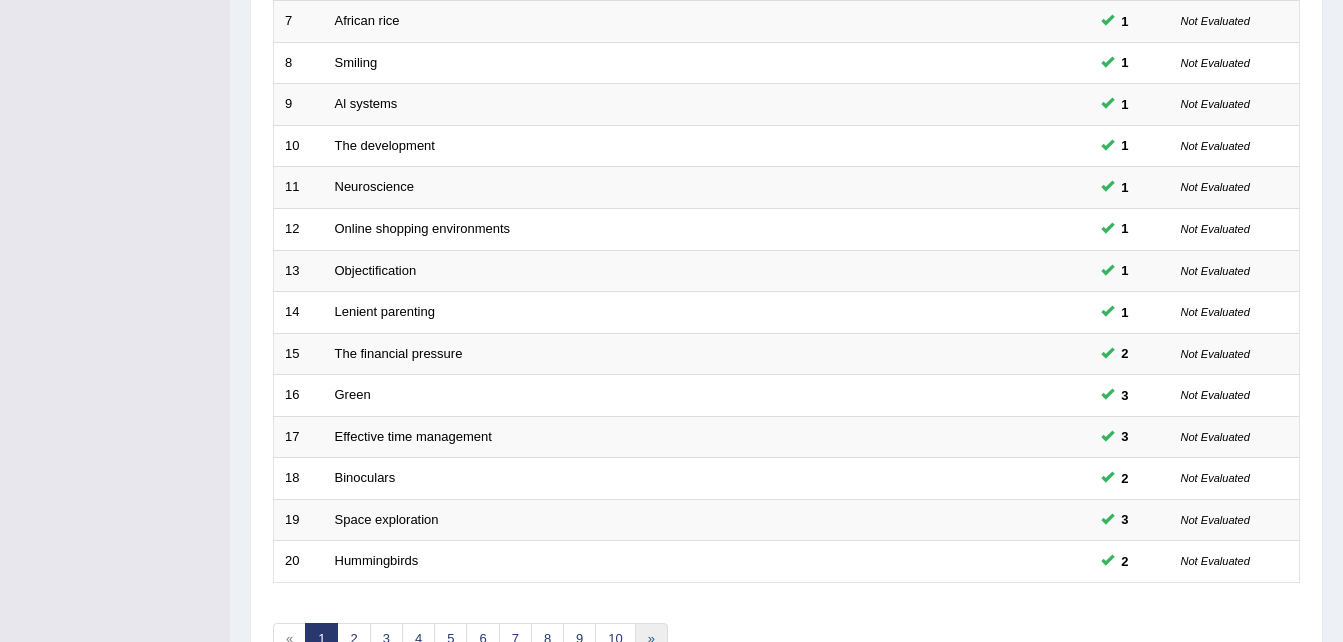 click on "»" at bounding box center [651, 639] 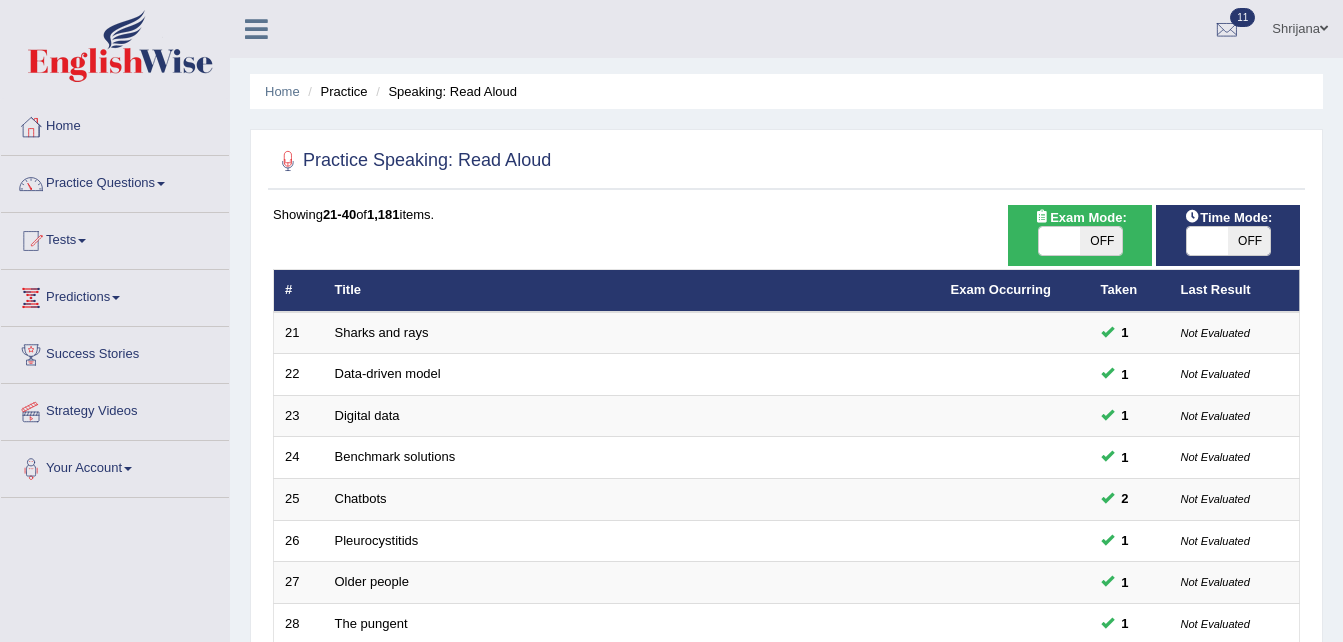 scroll, scrollTop: 0, scrollLeft: 0, axis: both 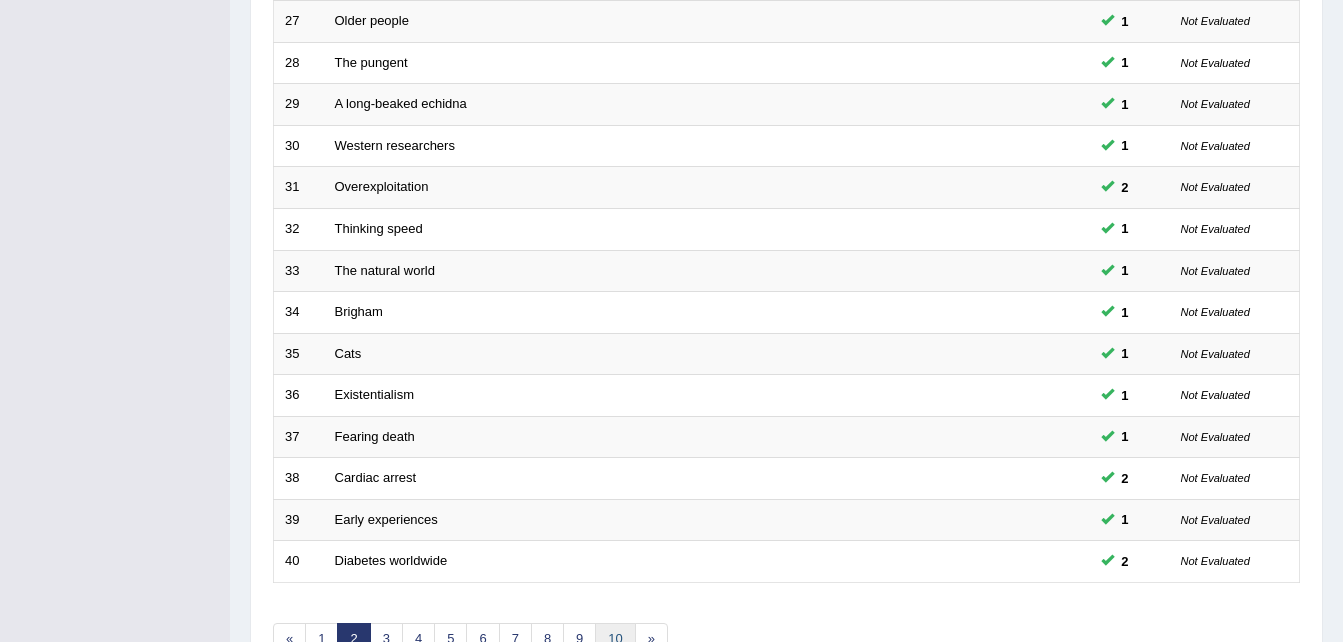 click on "10" at bounding box center (615, 639) 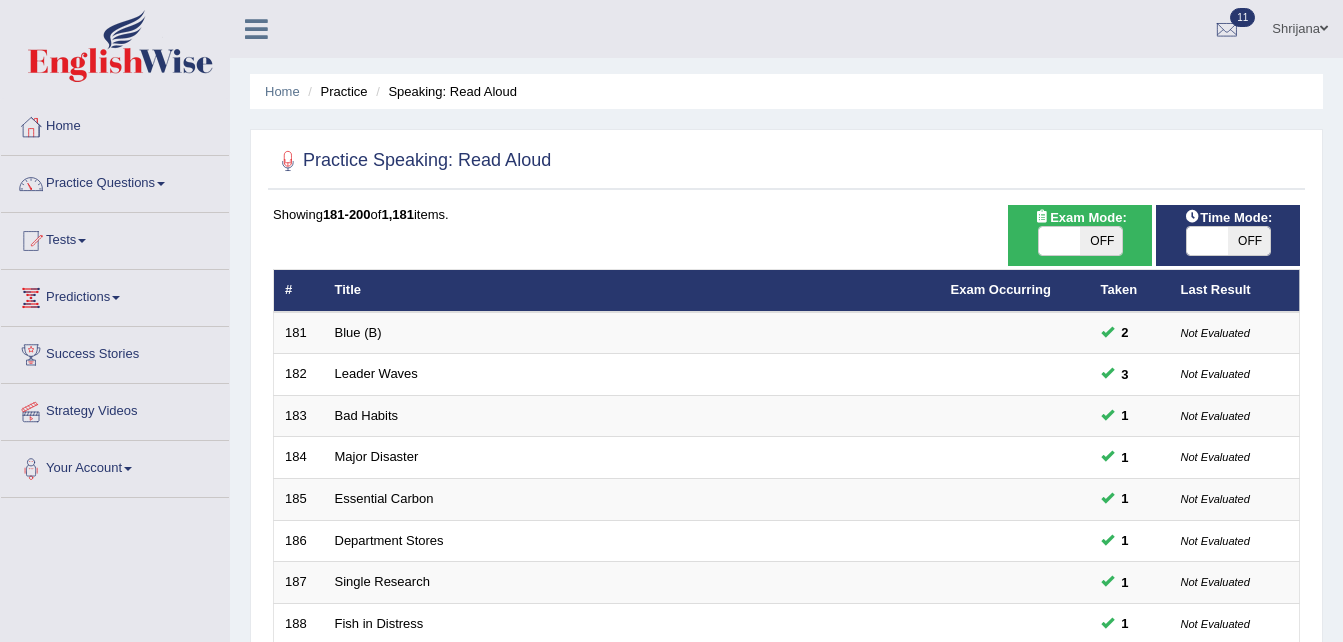 scroll, scrollTop: 0, scrollLeft: 0, axis: both 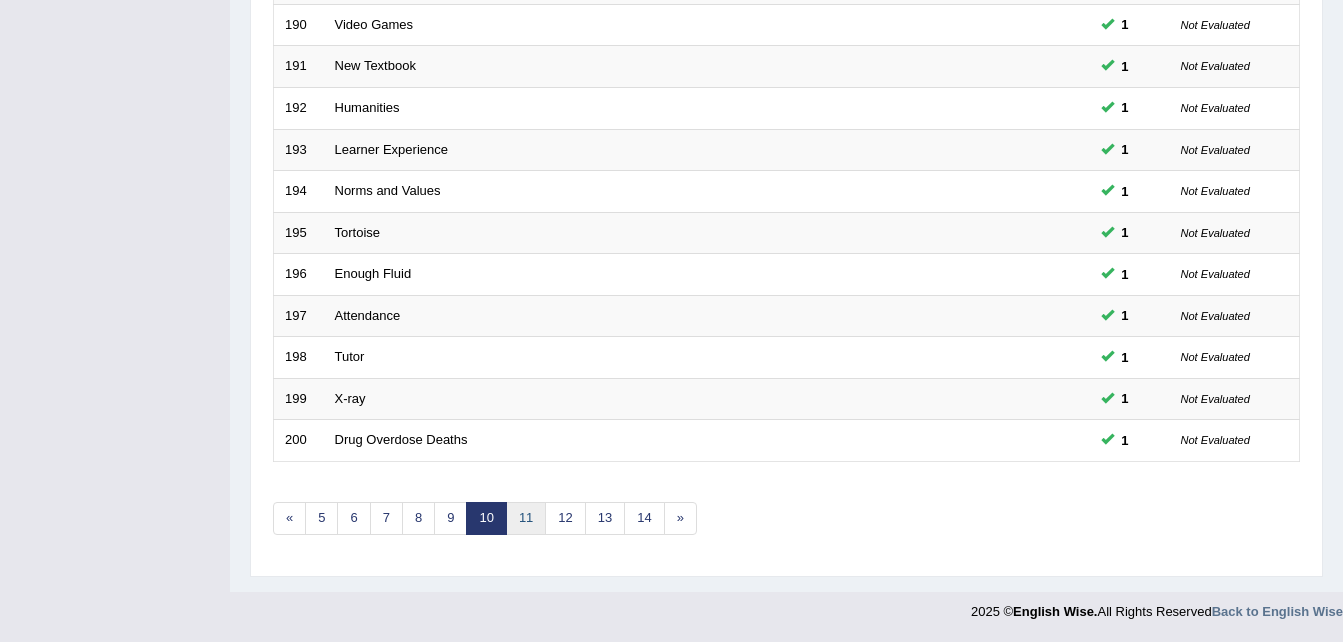 click on "11" at bounding box center [526, 518] 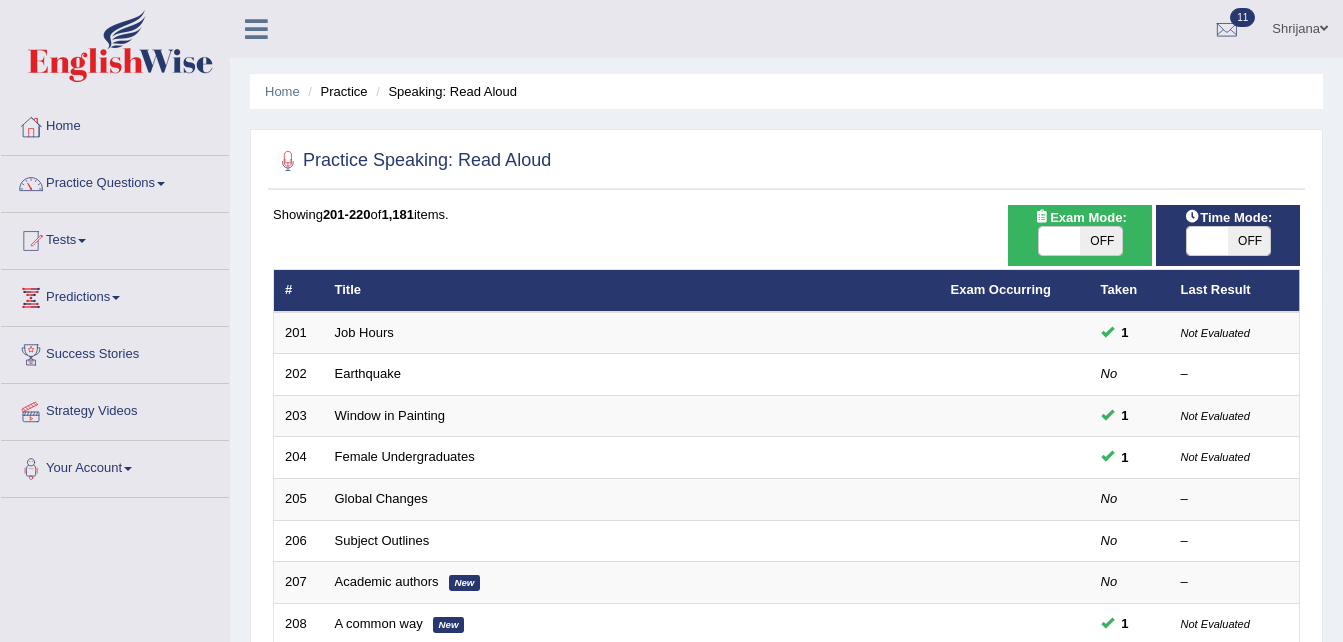scroll, scrollTop: 0, scrollLeft: 0, axis: both 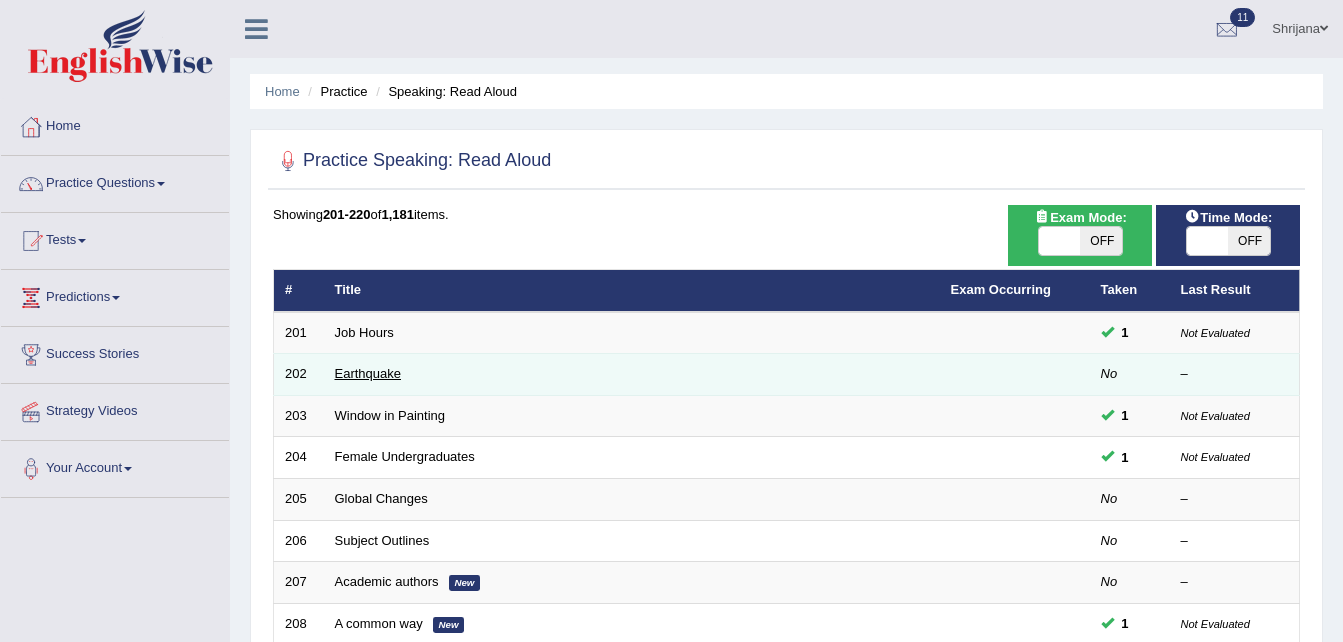 click on "Earthquake" at bounding box center [368, 373] 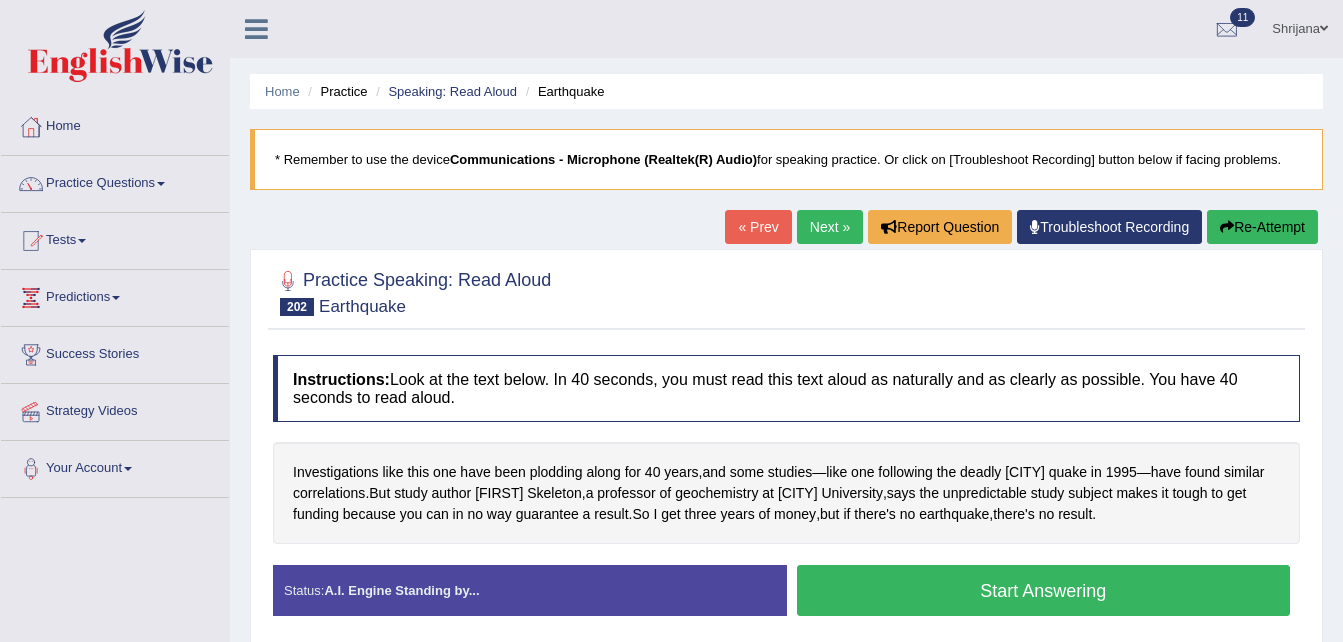 scroll, scrollTop: 0, scrollLeft: 0, axis: both 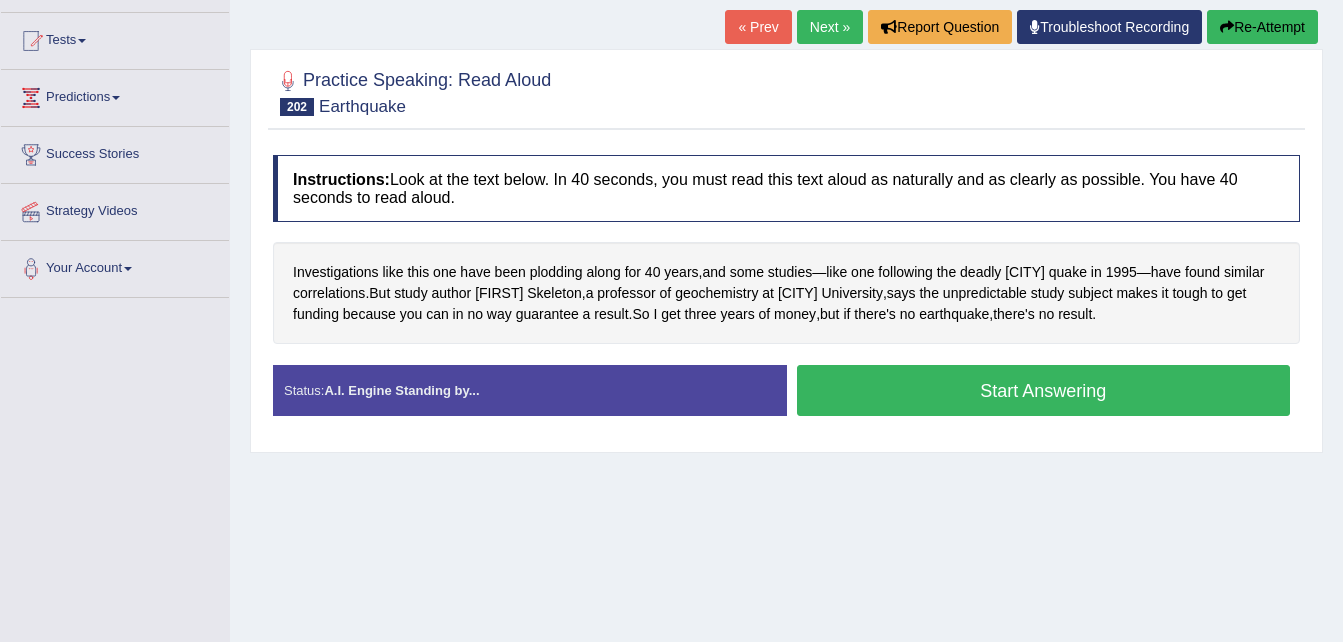 click on "Start Answering" at bounding box center [1044, 390] 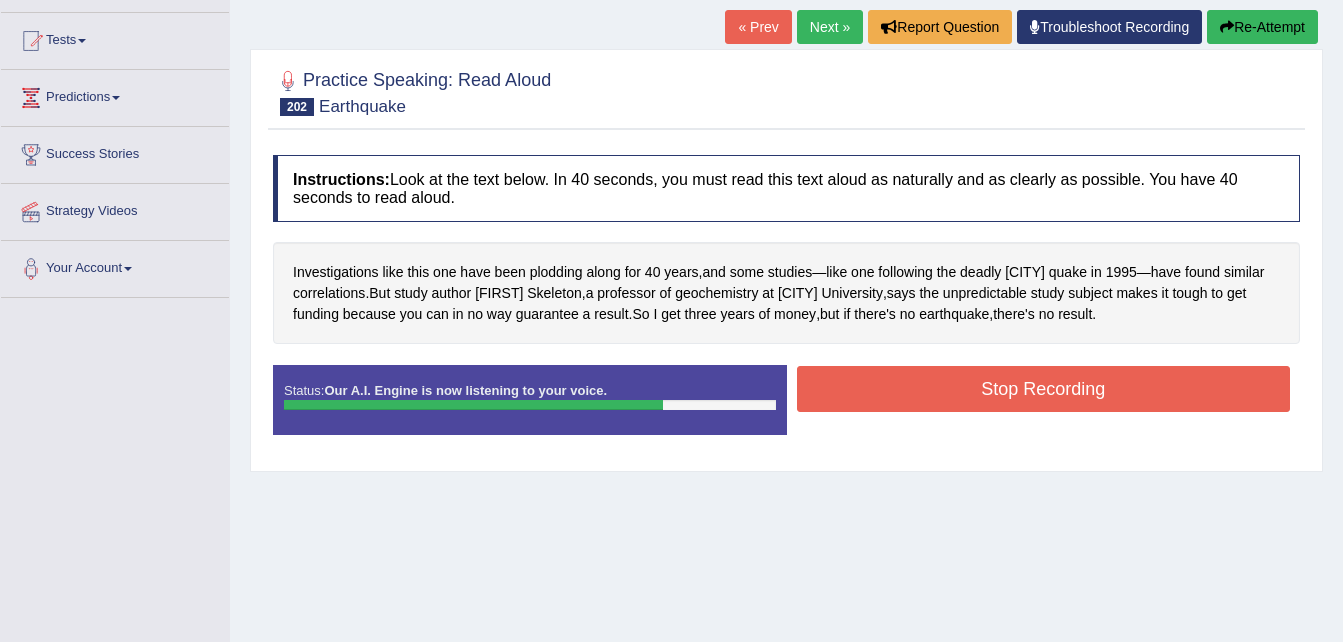 click on "Stop Recording" at bounding box center (1044, 389) 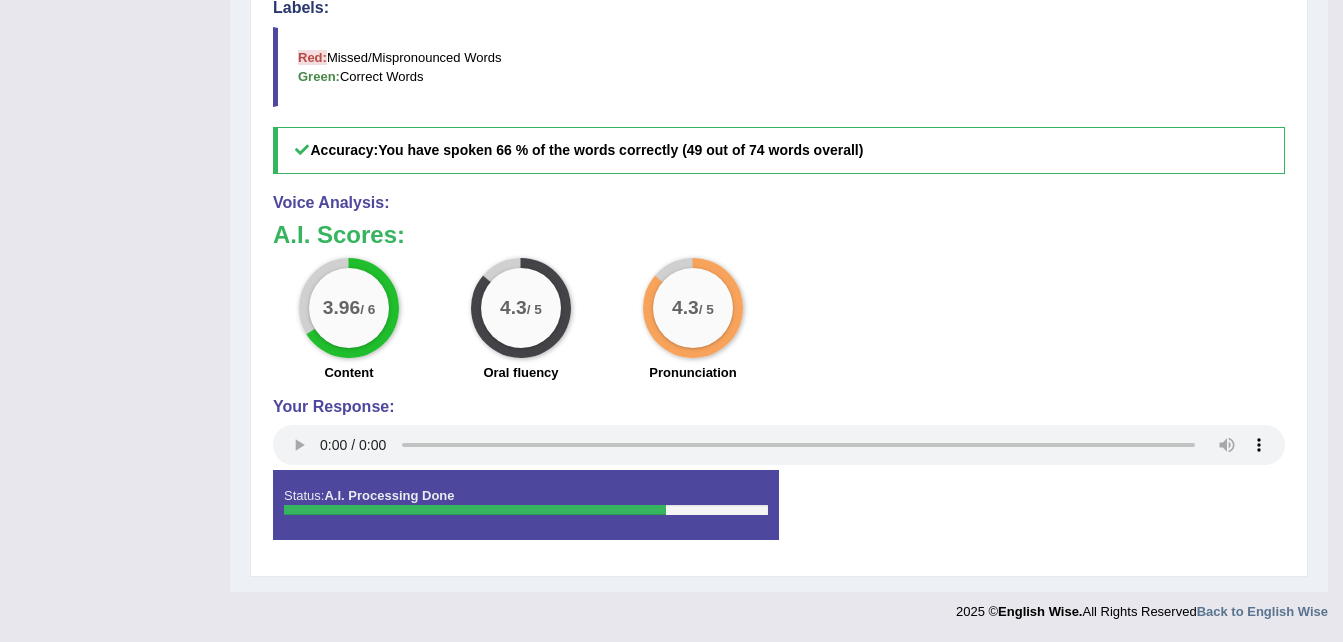 scroll, scrollTop: 162, scrollLeft: 0, axis: vertical 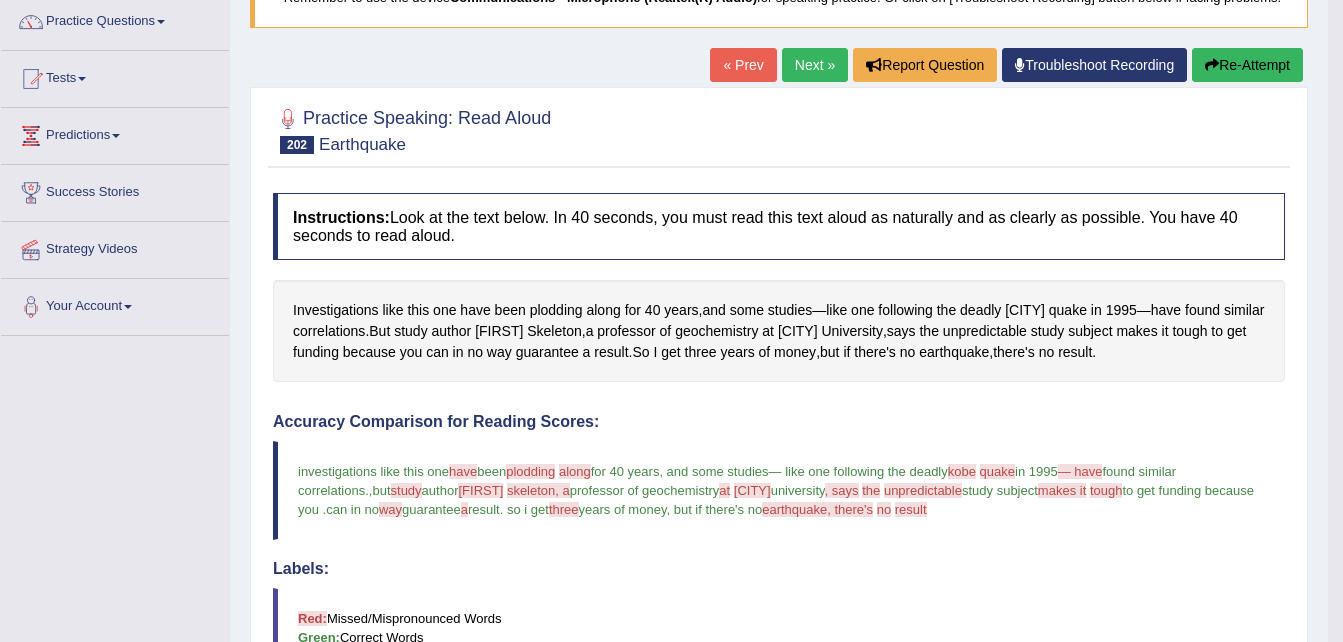click on "Next »" at bounding box center [815, 65] 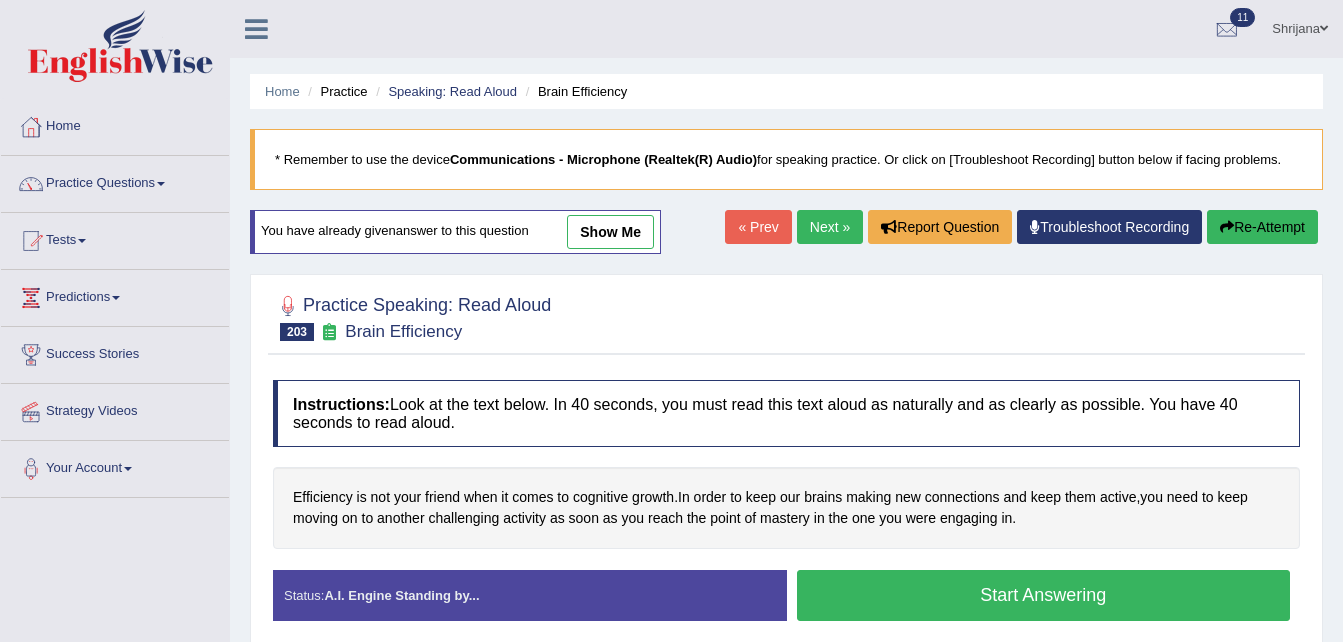 scroll, scrollTop: 0, scrollLeft: 0, axis: both 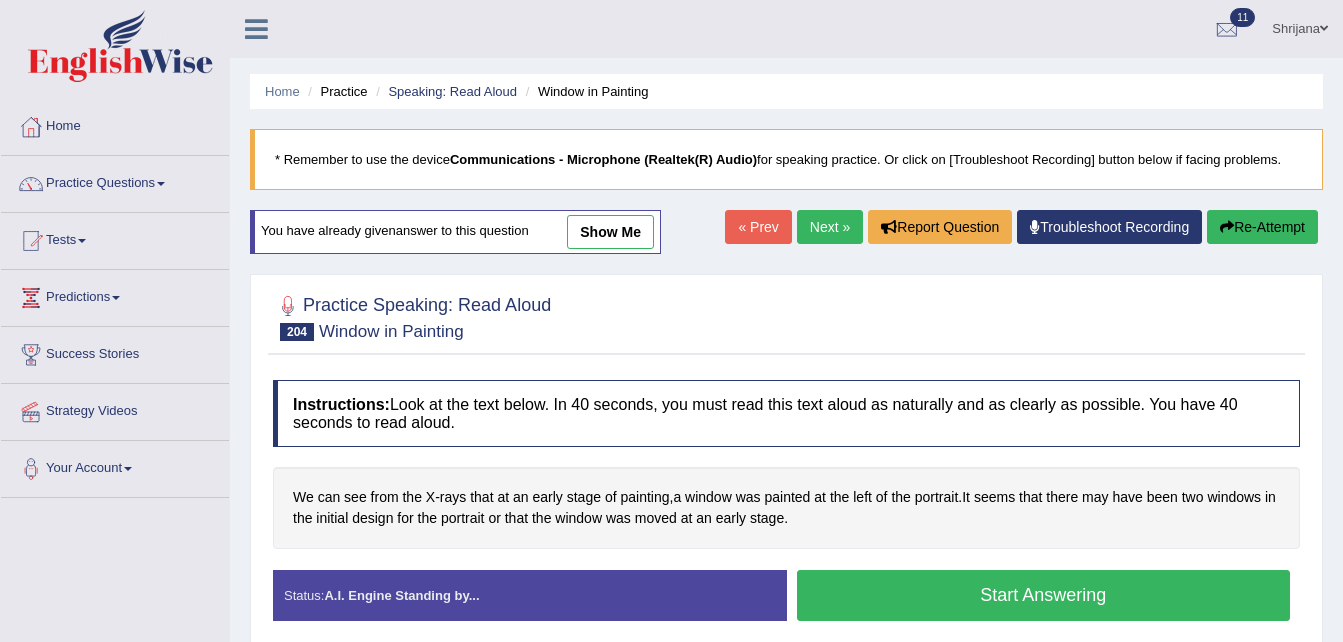 click on "Next »" at bounding box center (830, 227) 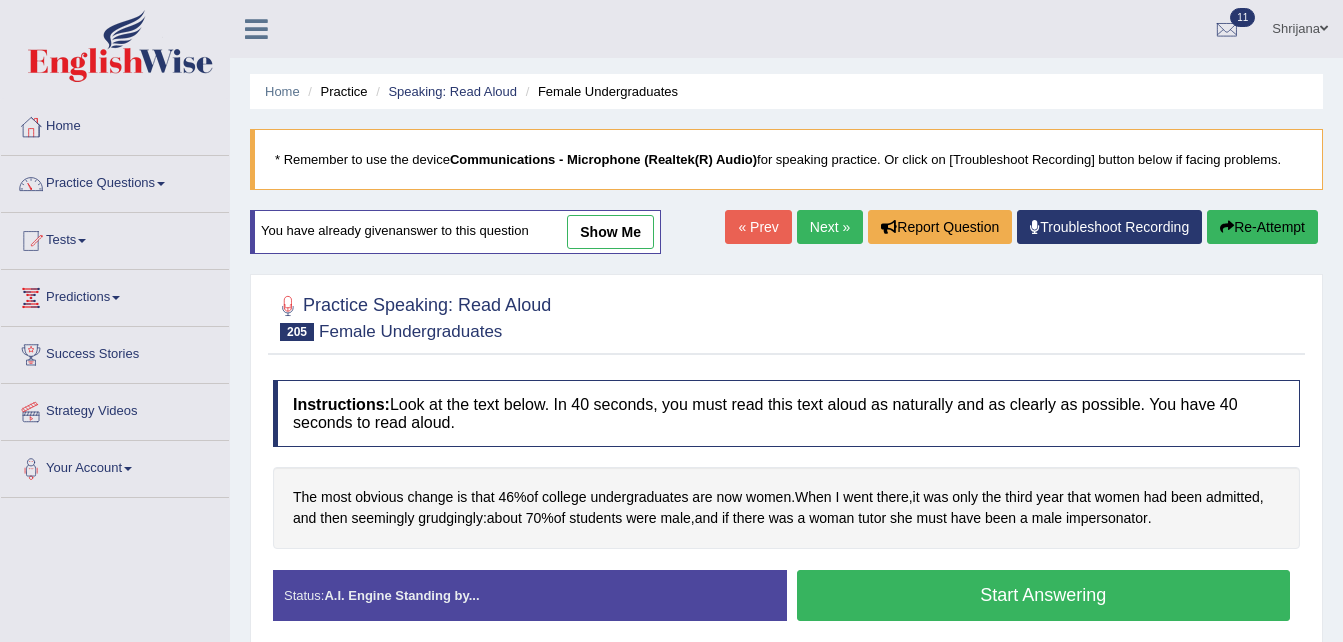 scroll, scrollTop: 0, scrollLeft: 0, axis: both 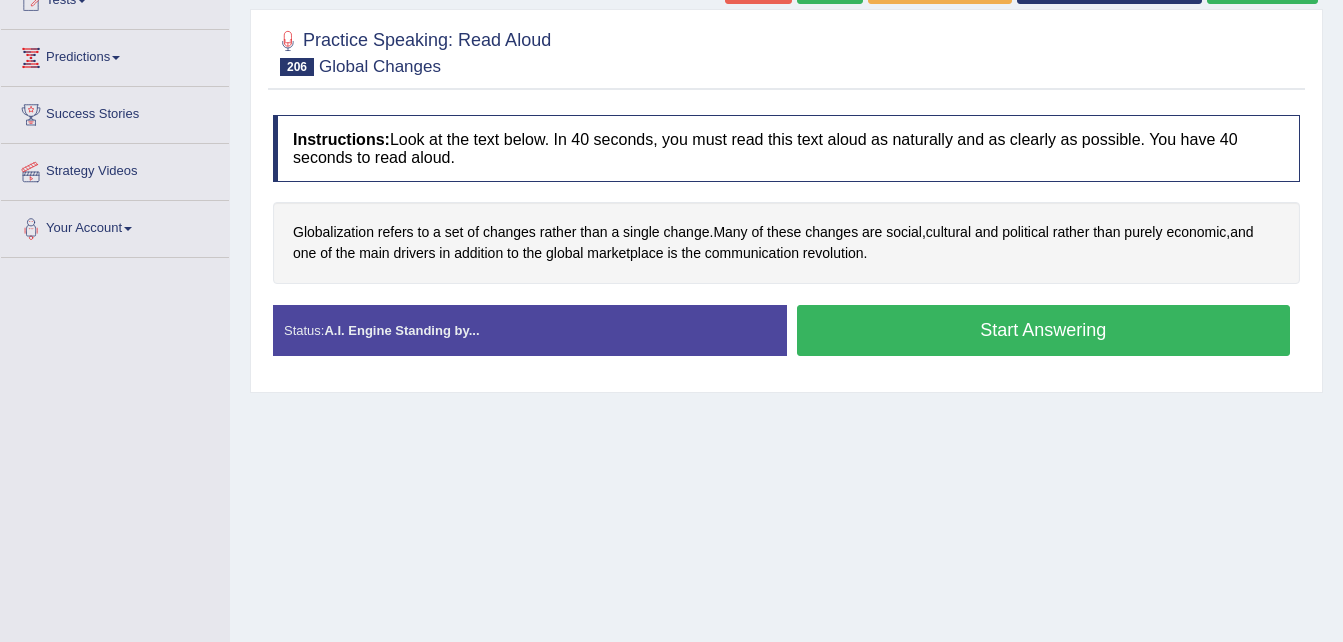 click on "Start Answering" at bounding box center (1044, 330) 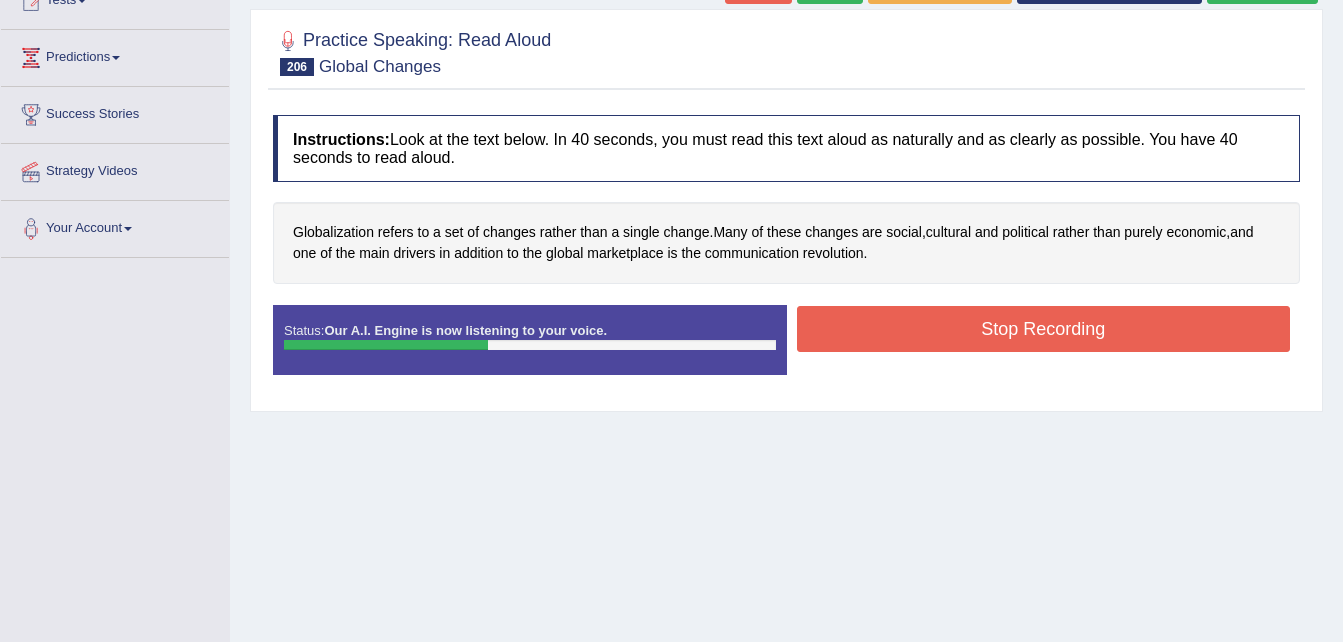 click on "Stop Recording" at bounding box center (1044, 329) 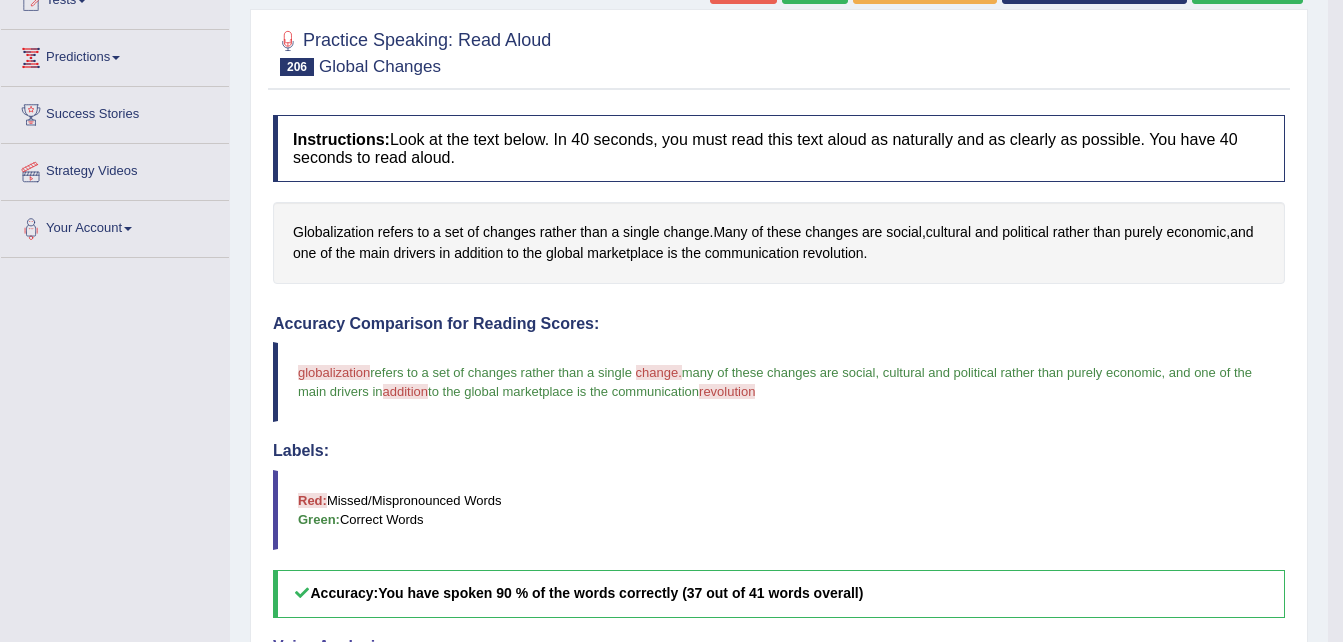scroll, scrollTop: 684, scrollLeft: 0, axis: vertical 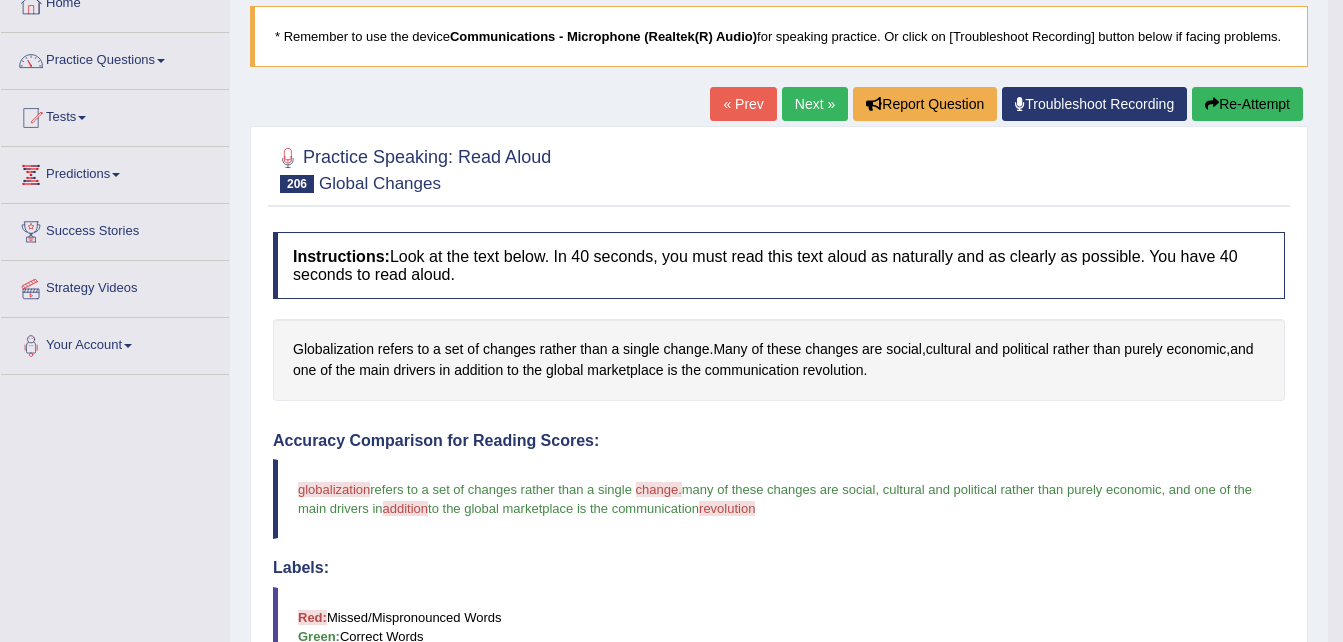 click on "Next »" at bounding box center [815, 104] 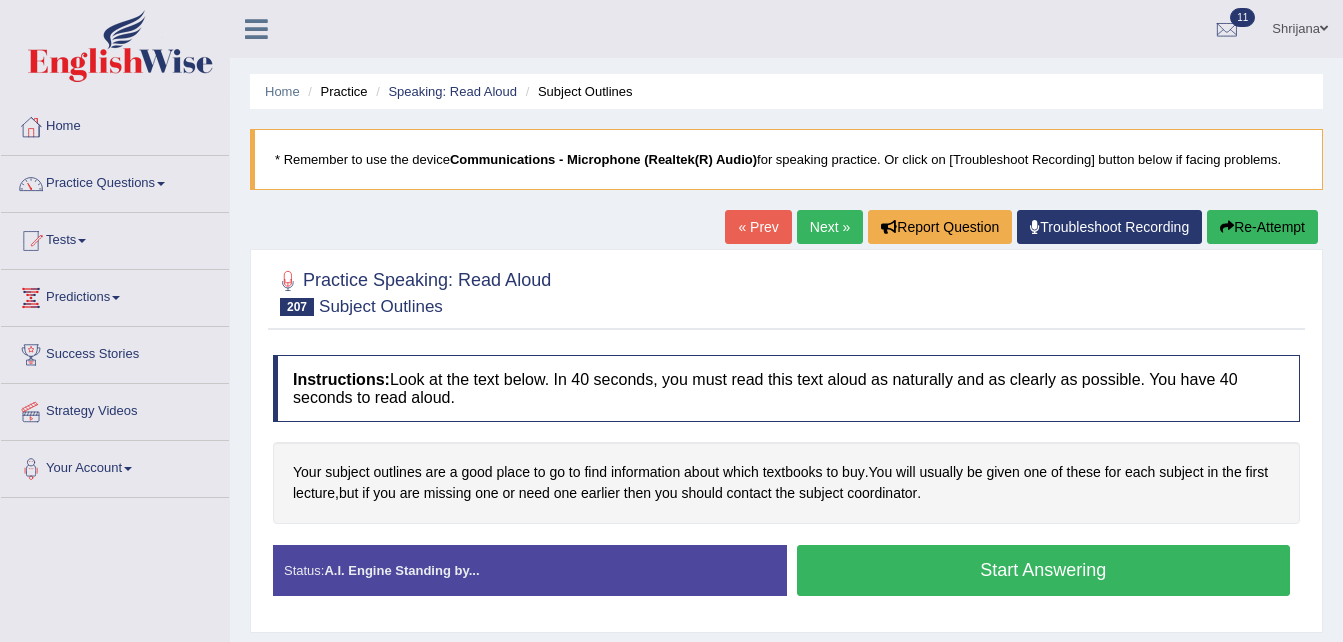 scroll, scrollTop: 0, scrollLeft: 0, axis: both 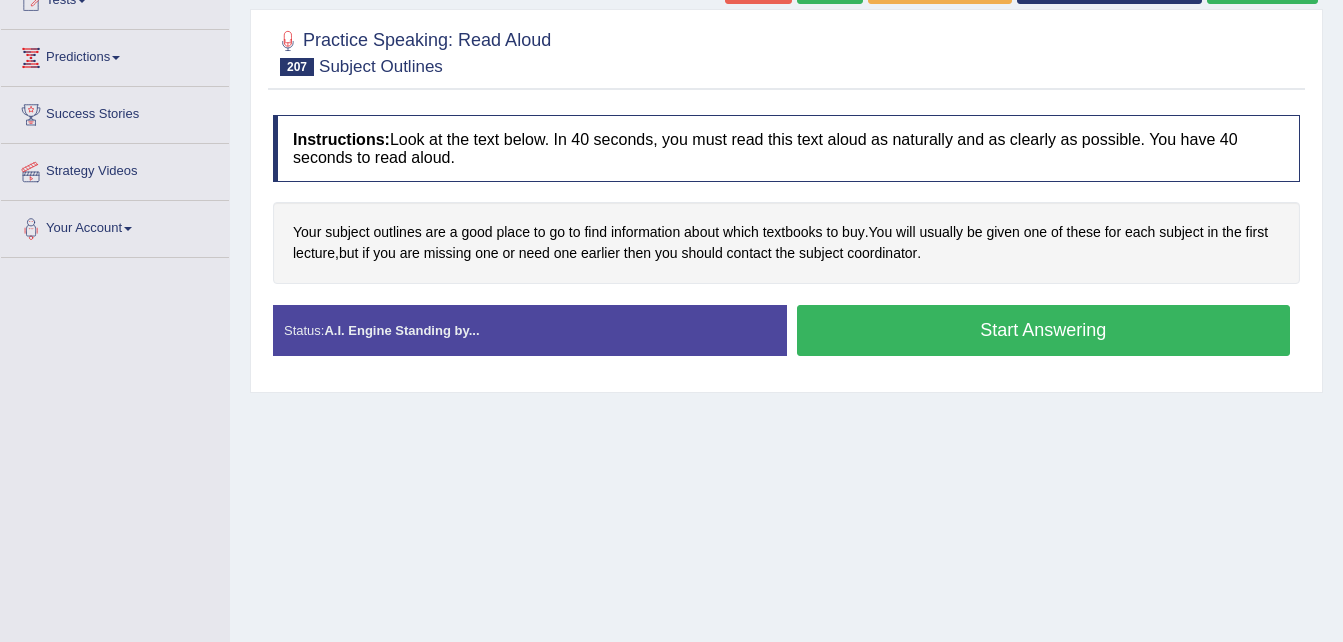 click on "Start Answering" at bounding box center [1044, 330] 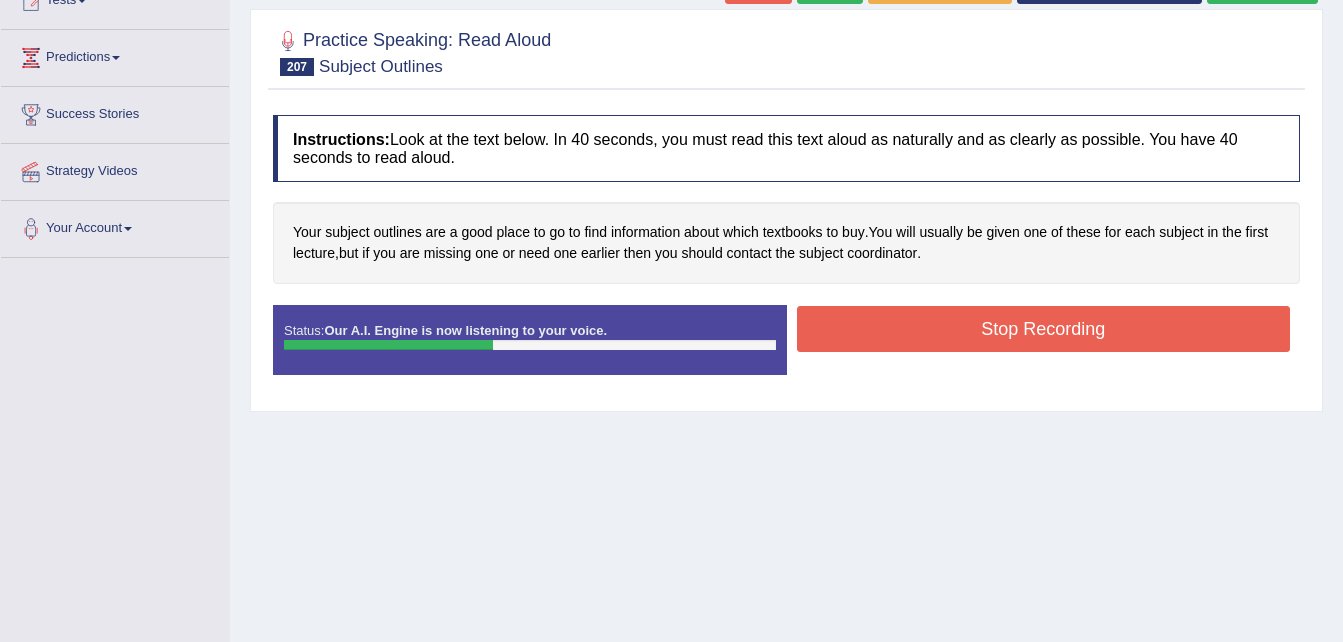 click on "Stop Recording" at bounding box center (1044, 329) 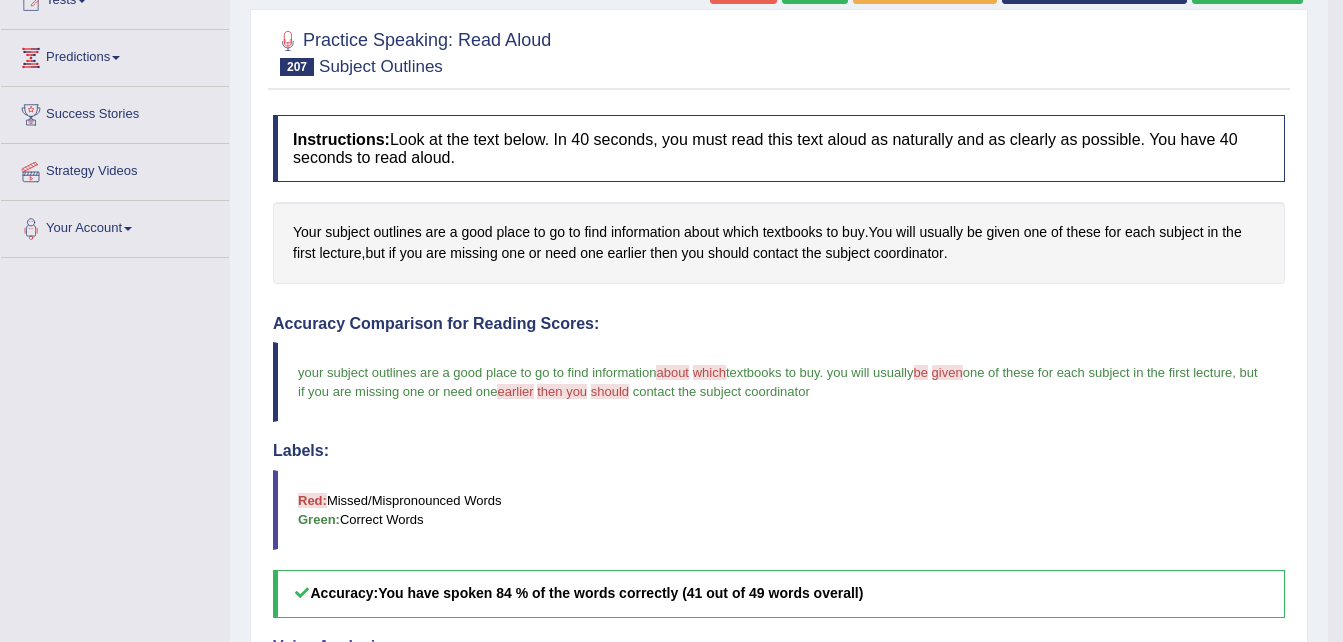 scroll, scrollTop: 684, scrollLeft: 0, axis: vertical 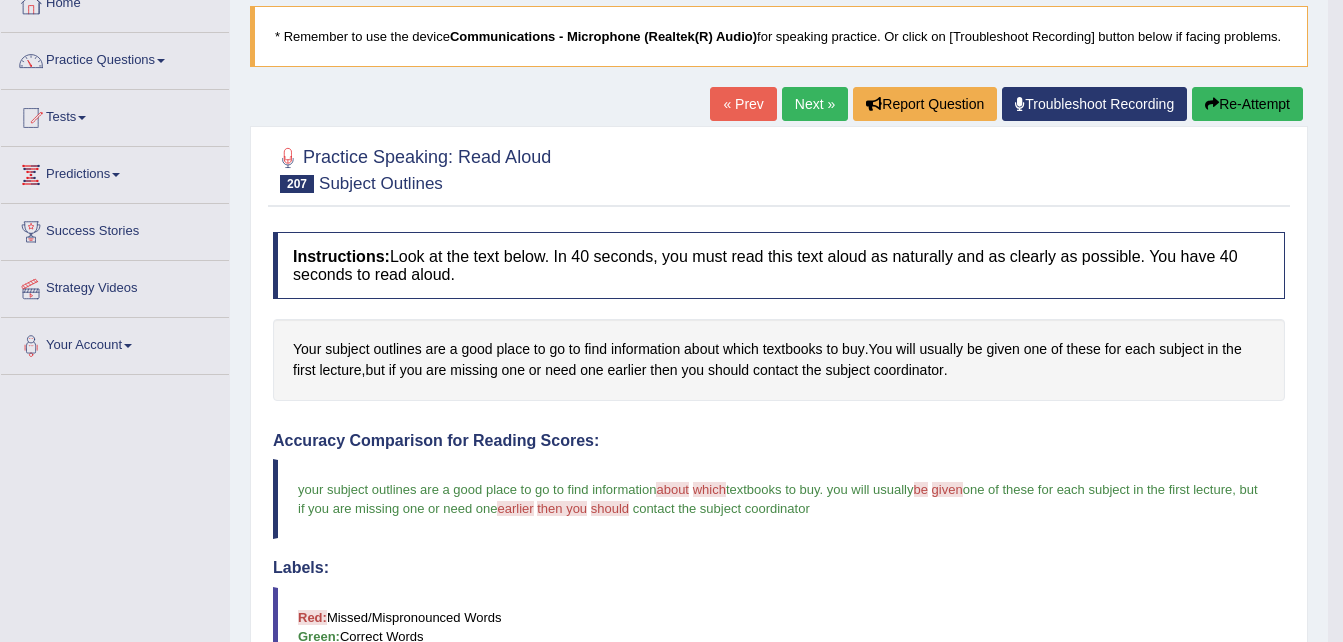 click on "Next »" at bounding box center (815, 104) 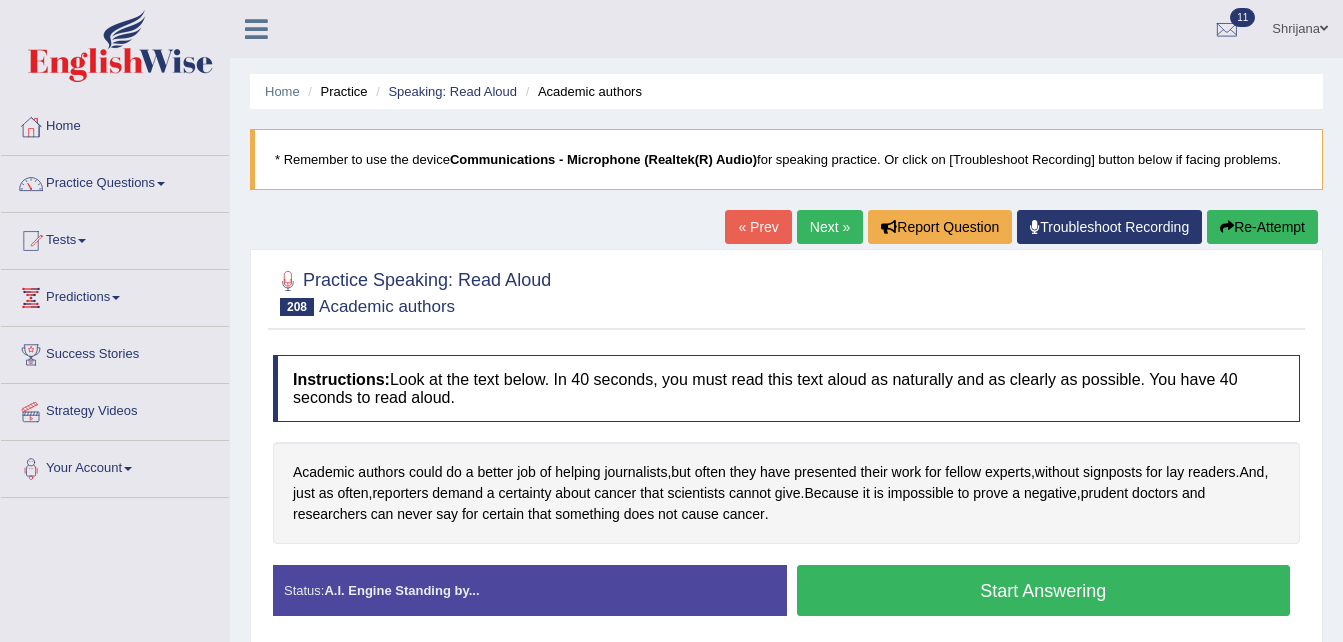 scroll, scrollTop: 0, scrollLeft: 0, axis: both 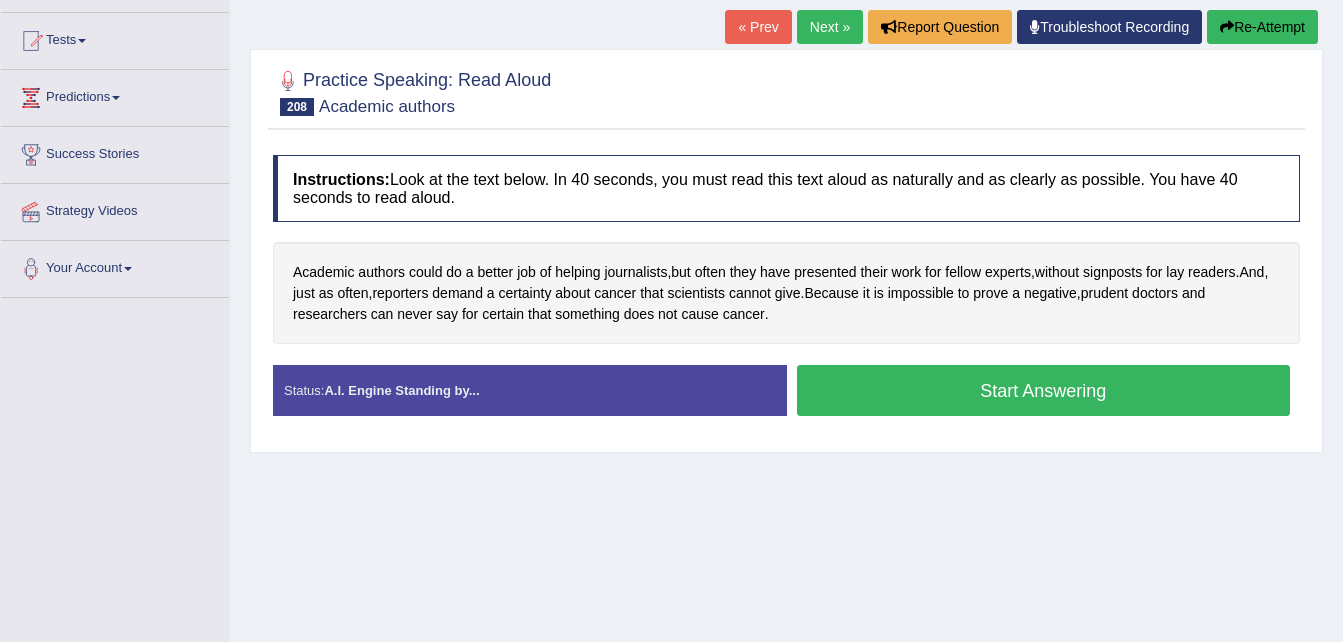 click on "Start Answering" at bounding box center [1044, 390] 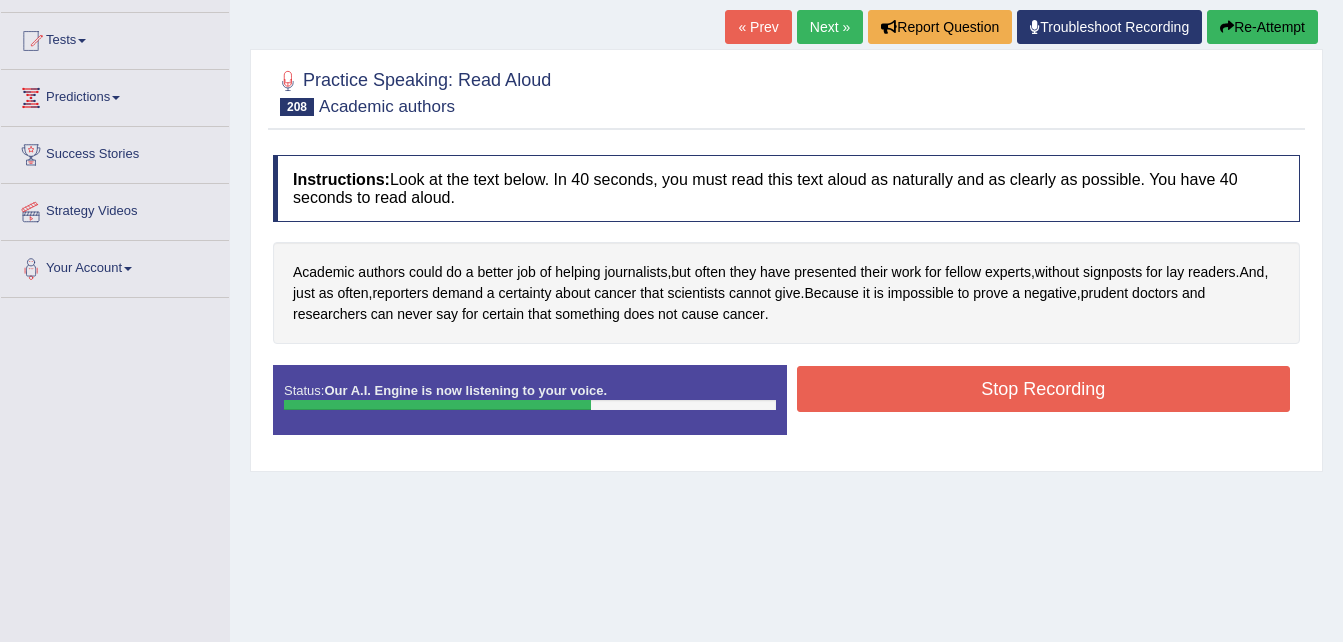 click on "Stop Recording" at bounding box center [1044, 389] 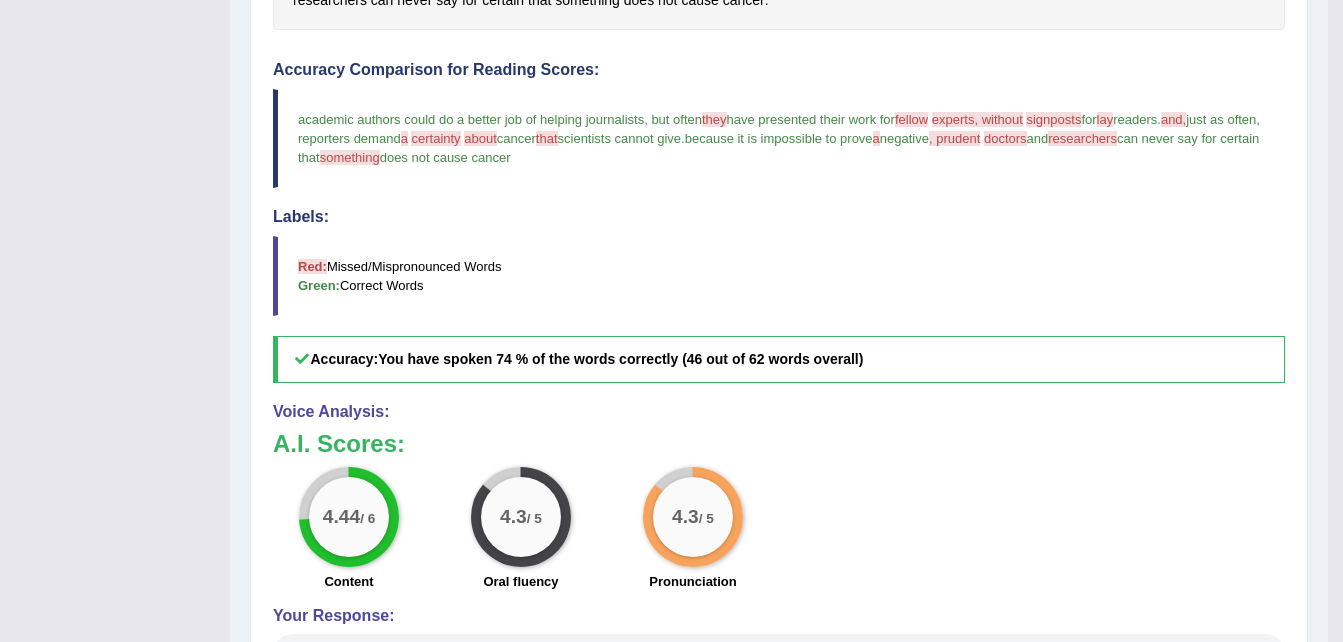 scroll, scrollTop: 723, scrollLeft: 0, axis: vertical 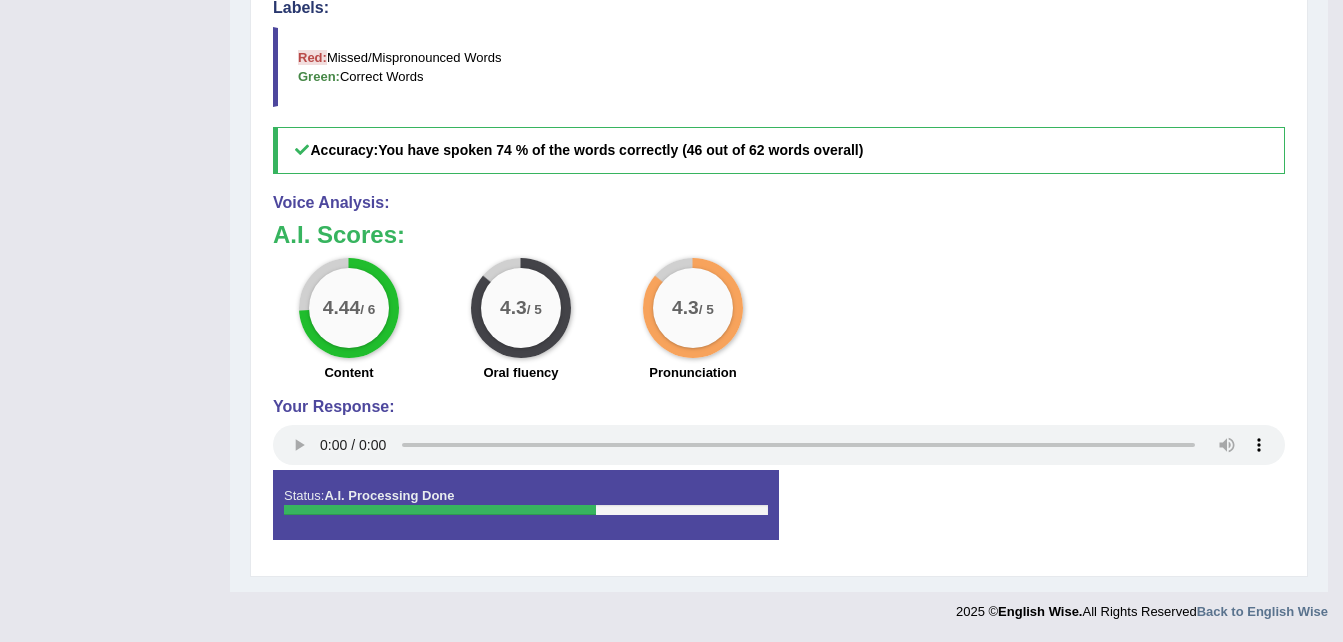 click on "4.44  / 6              Content
4.3  / 5              Oral fluency
4.3  / 5              Pronunciation" at bounding box center (779, 322) 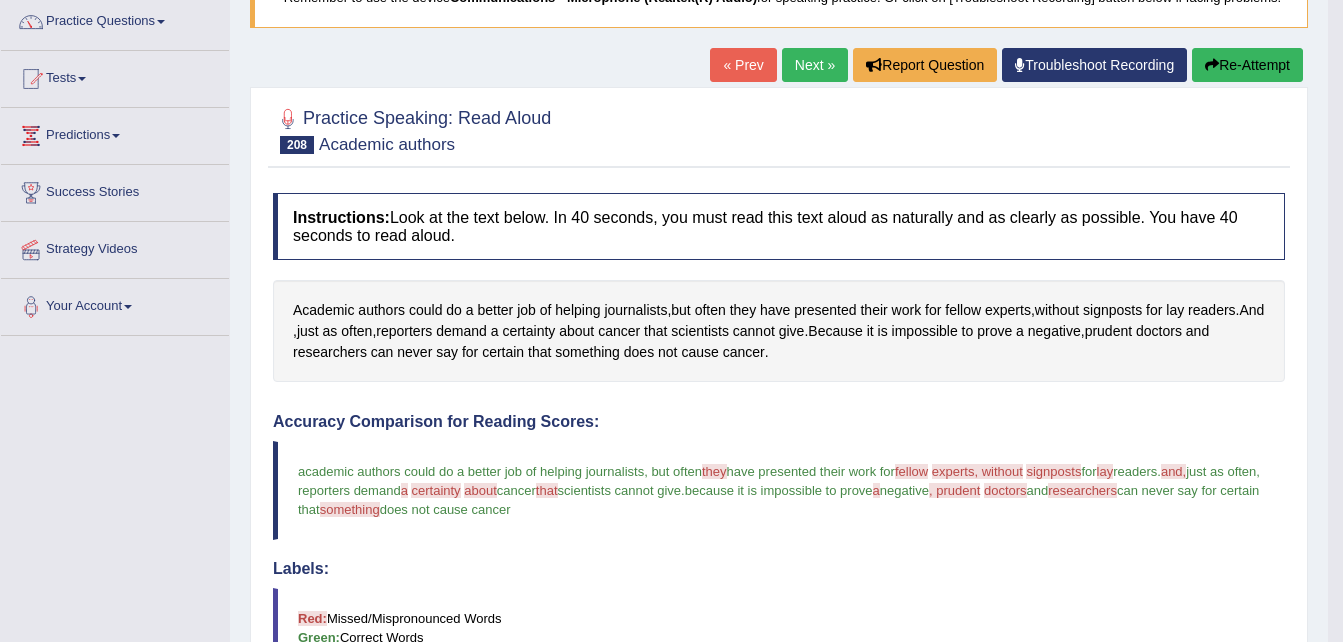 click on "Next »" at bounding box center [815, 65] 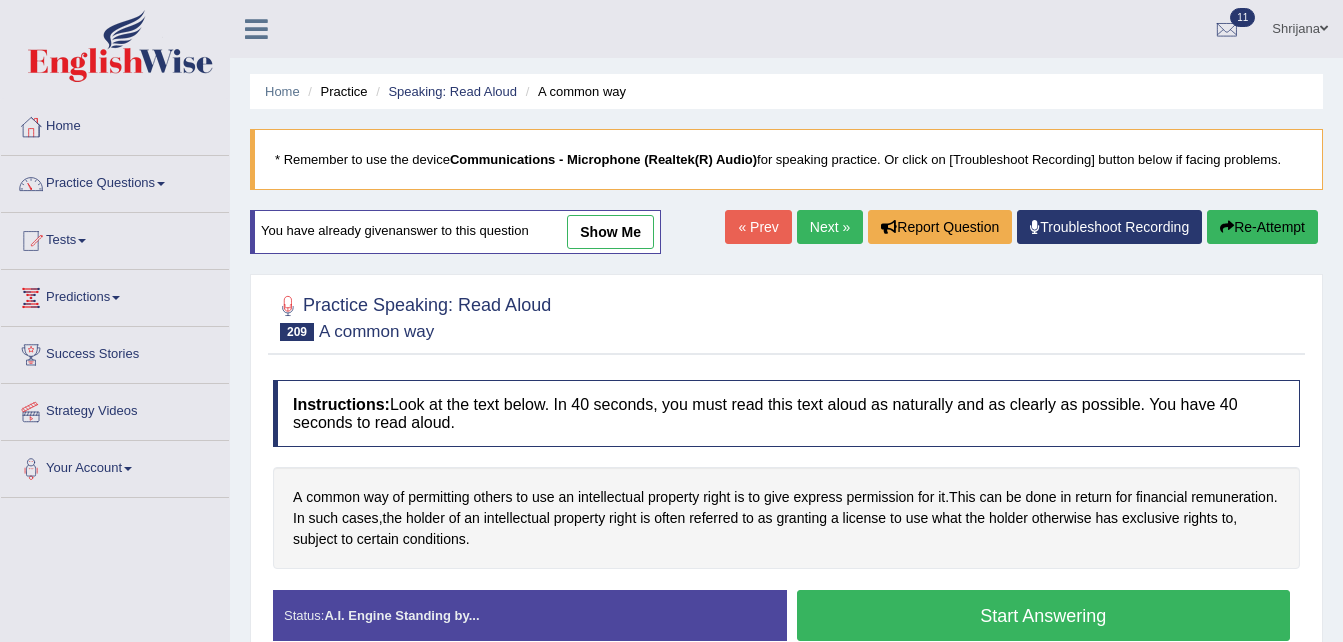 scroll, scrollTop: 0, scrollLeft: 0, axis: both 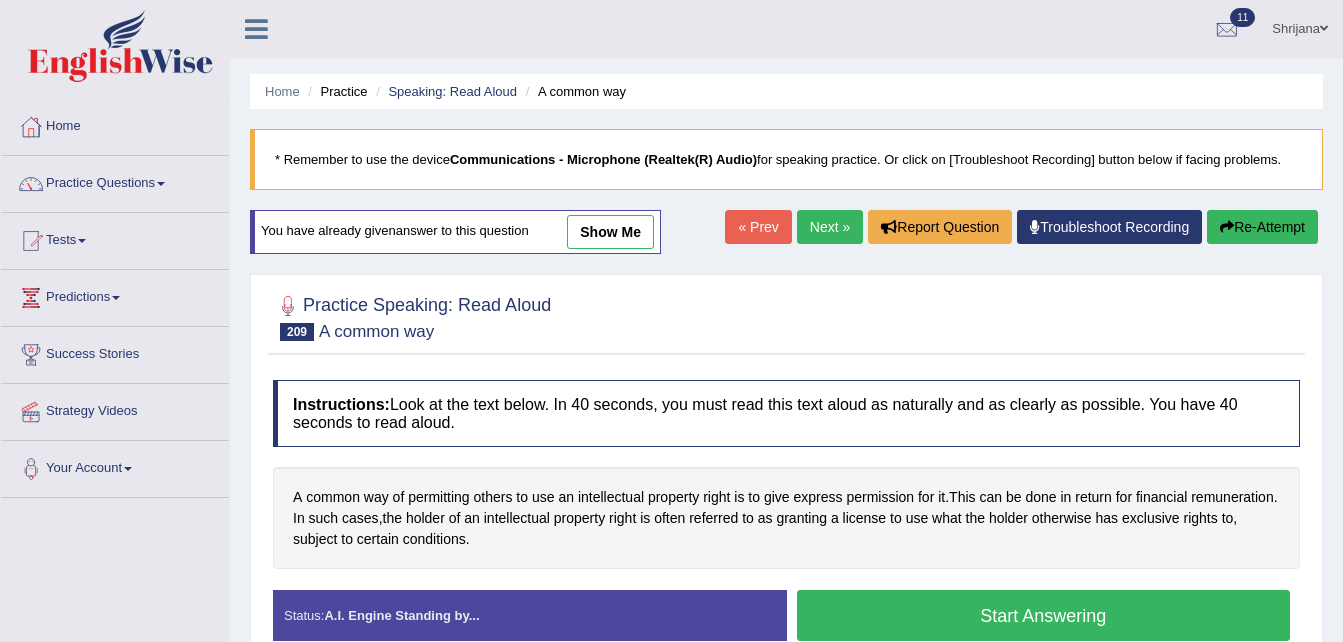 click on "Next »" at bounding box center [830, 227] 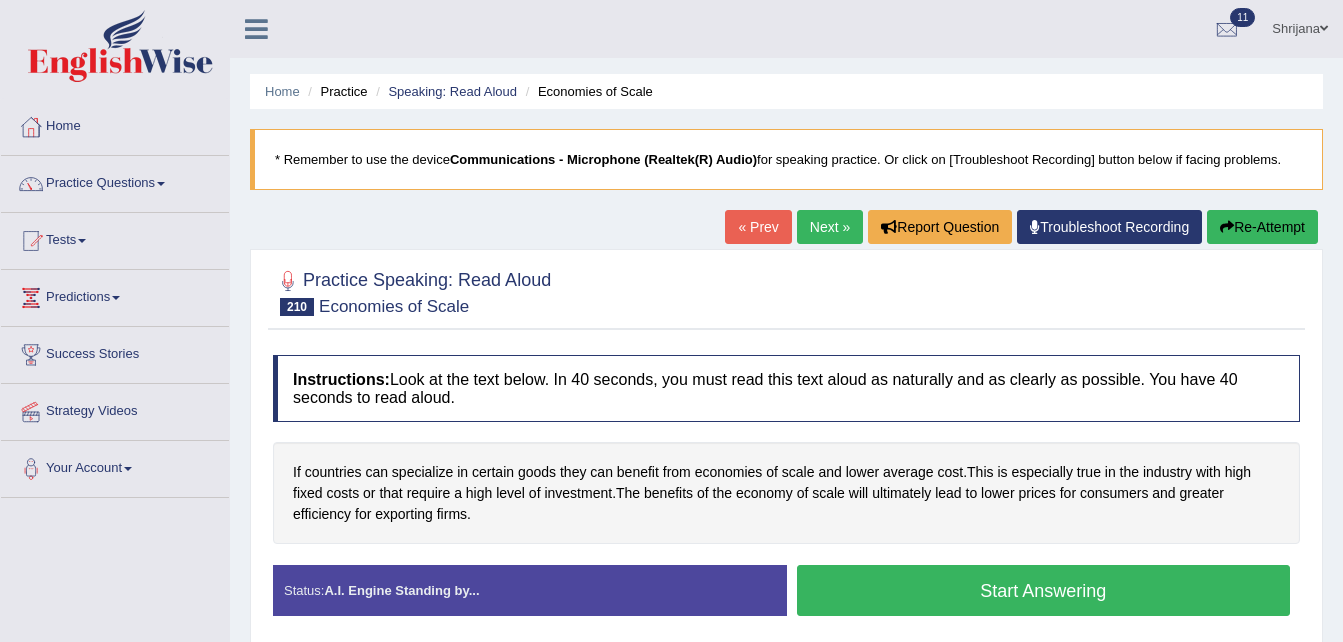 scroll, scrollTop: 0, scrollLeft: 0, axis: both 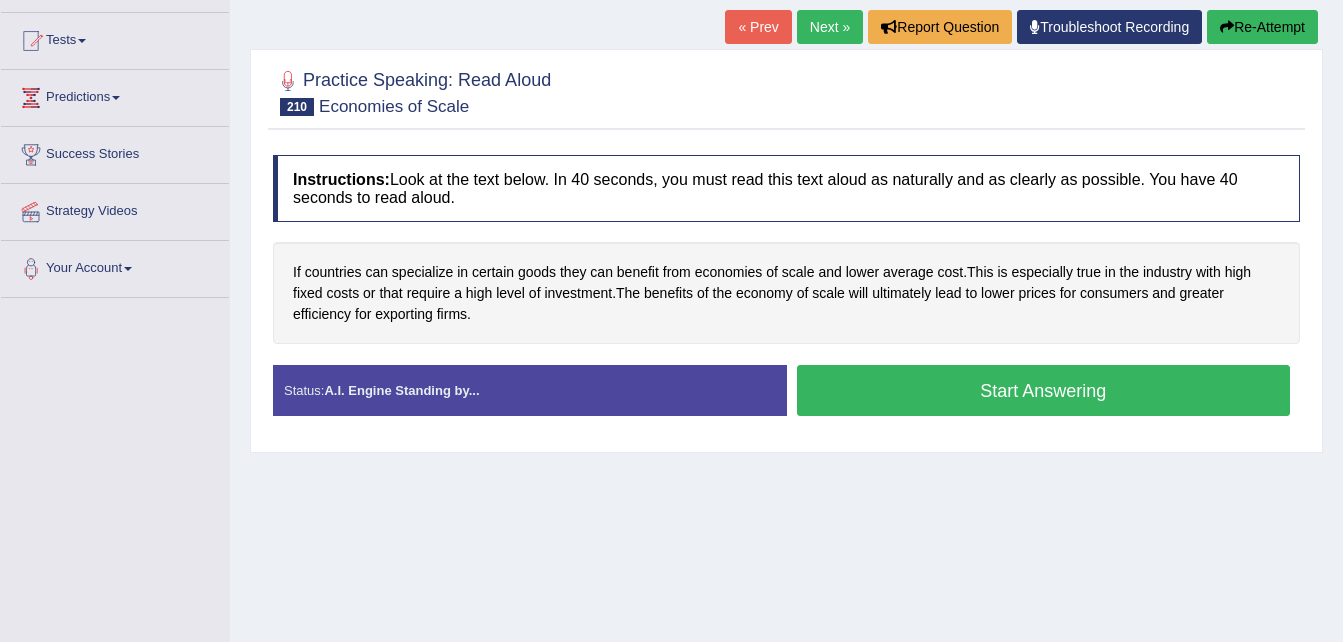 click on "Start Answering" at bounding box center [1044, 390] 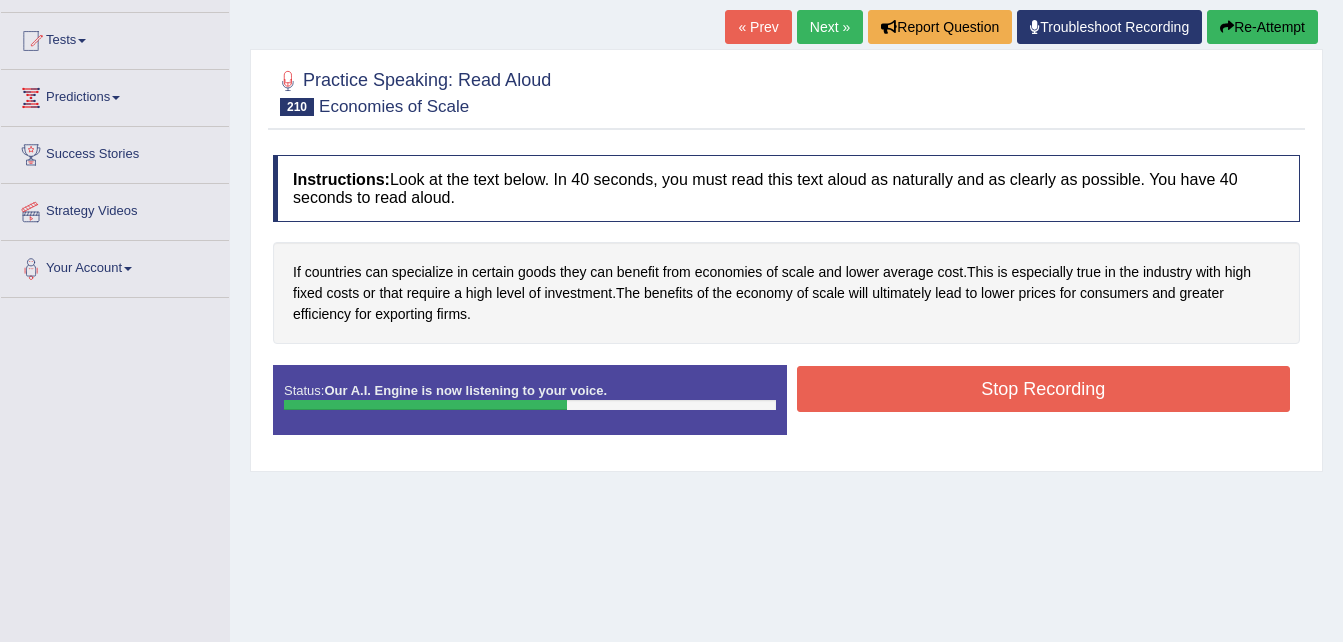 click on "Stop Recording" at bounding box center (1044, 389) 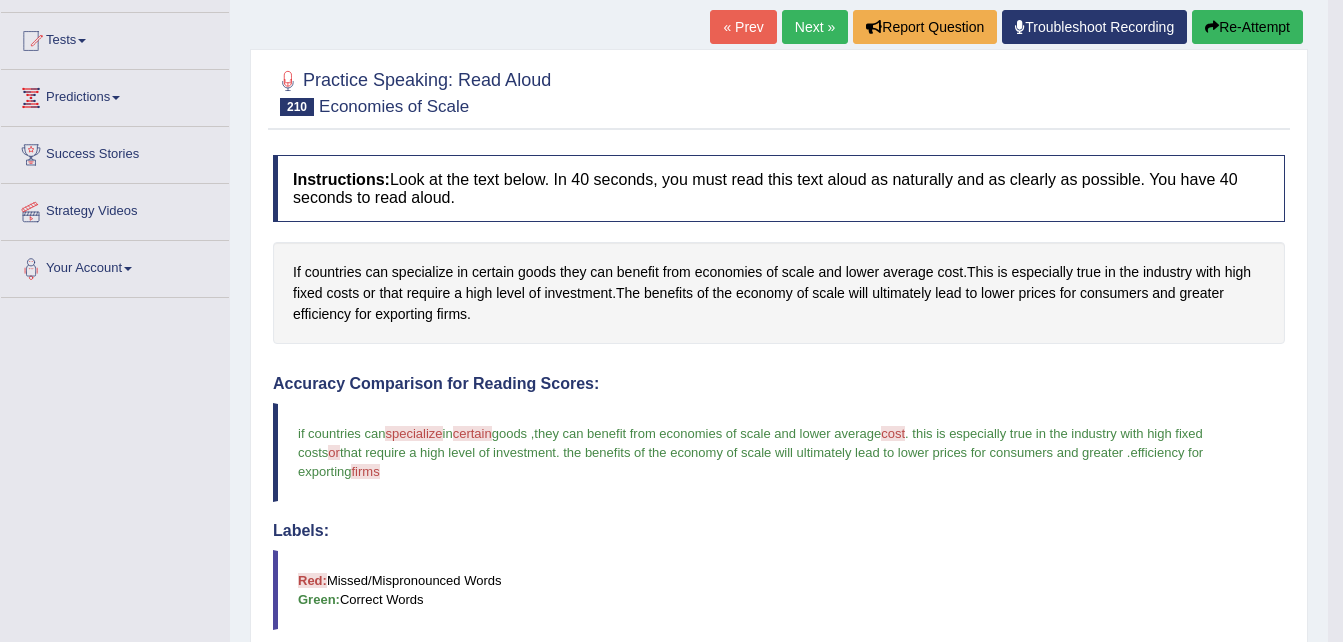 scroll, scrollTop: 723, scrollLeft: 0, axis: vertical 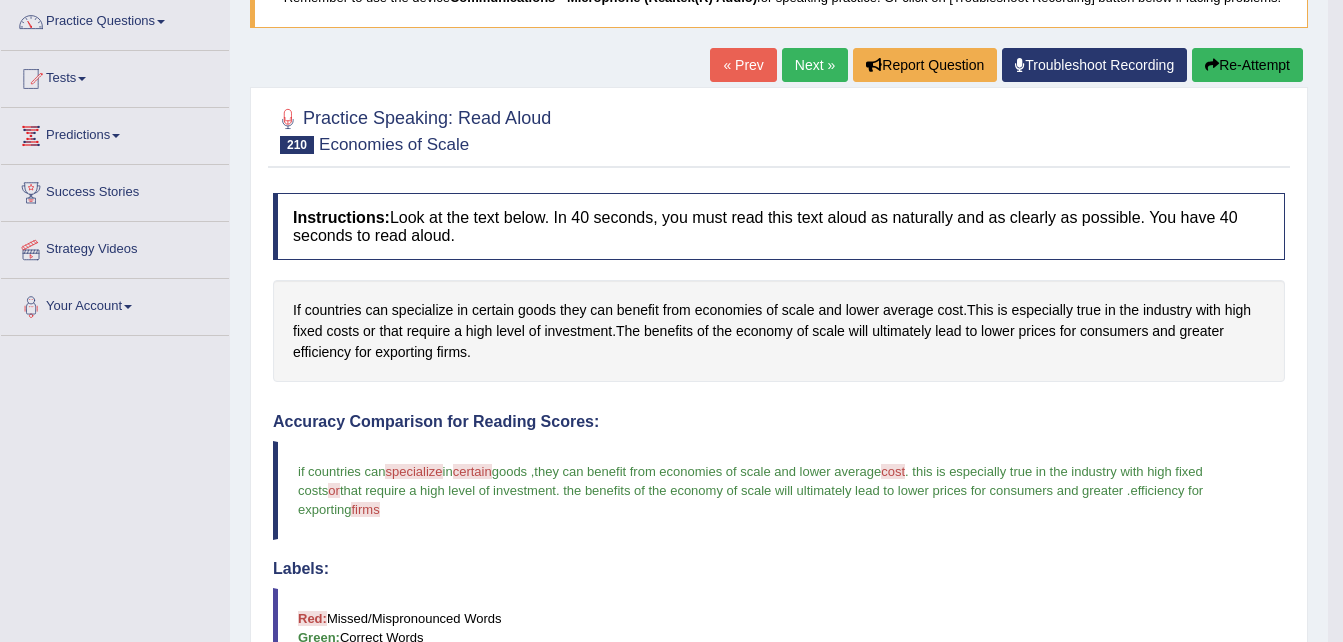 click on "Next »" at bounding box center (815, 65) 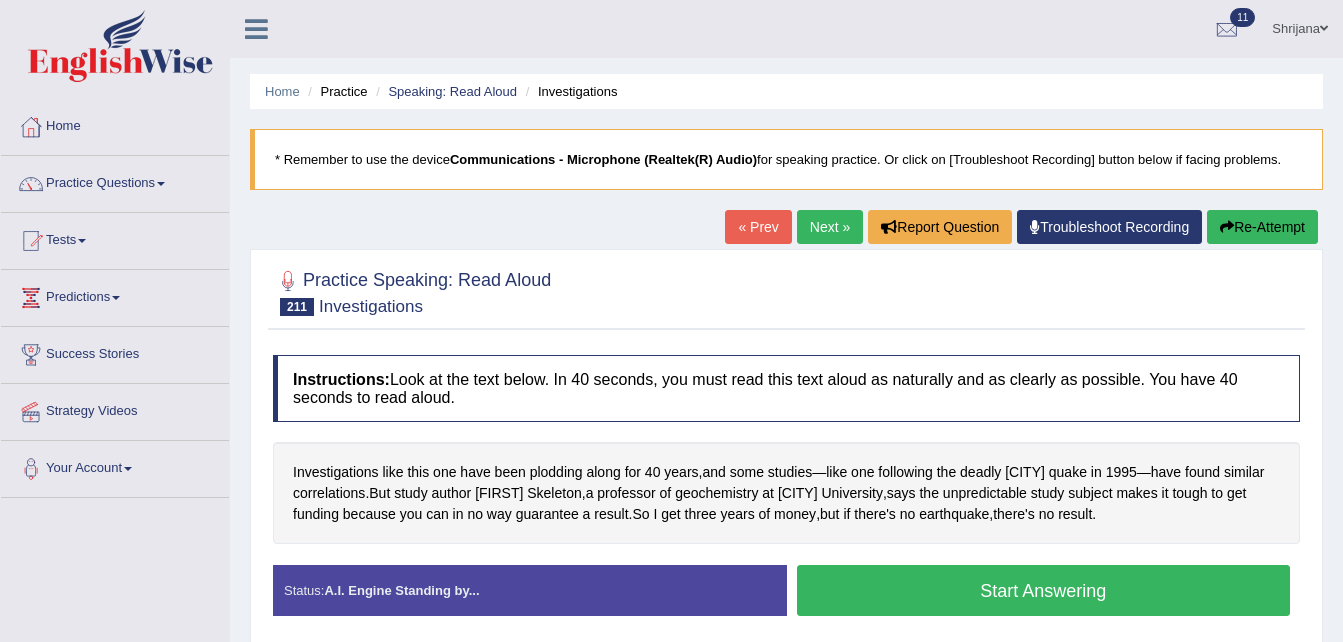 scroll, scrollTop: 0, scrollLeft: 0, axis: both 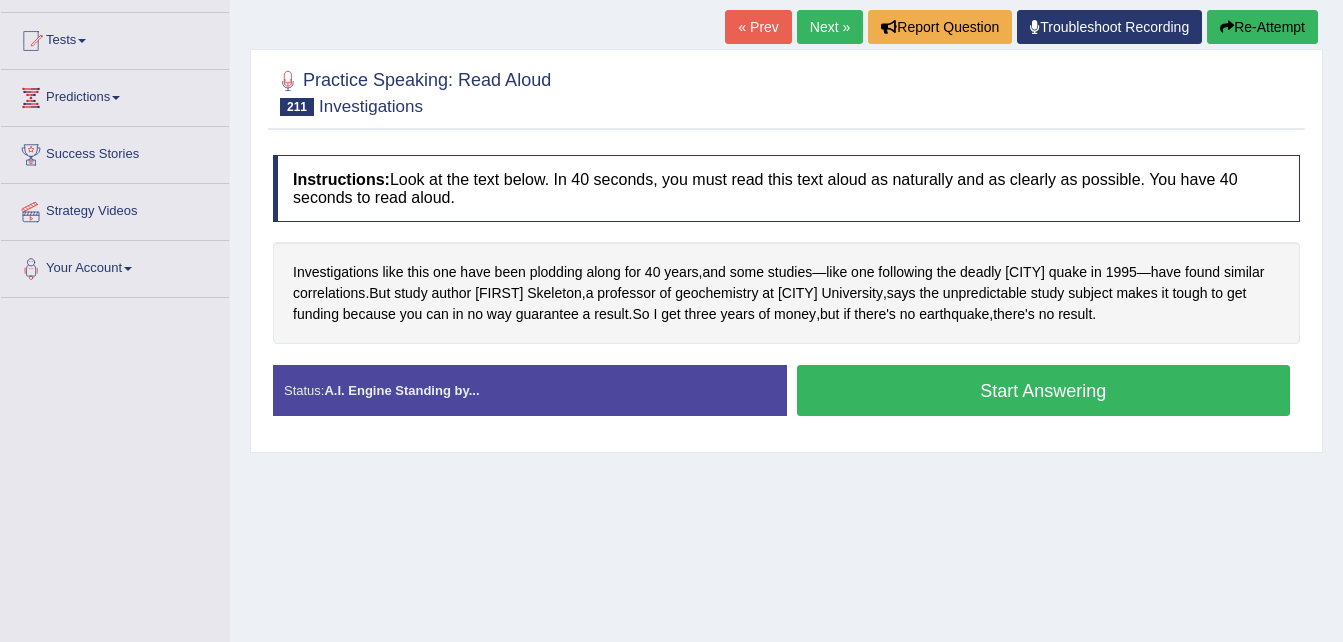 click on "Start Answering" at bounding box center (1044, 390) 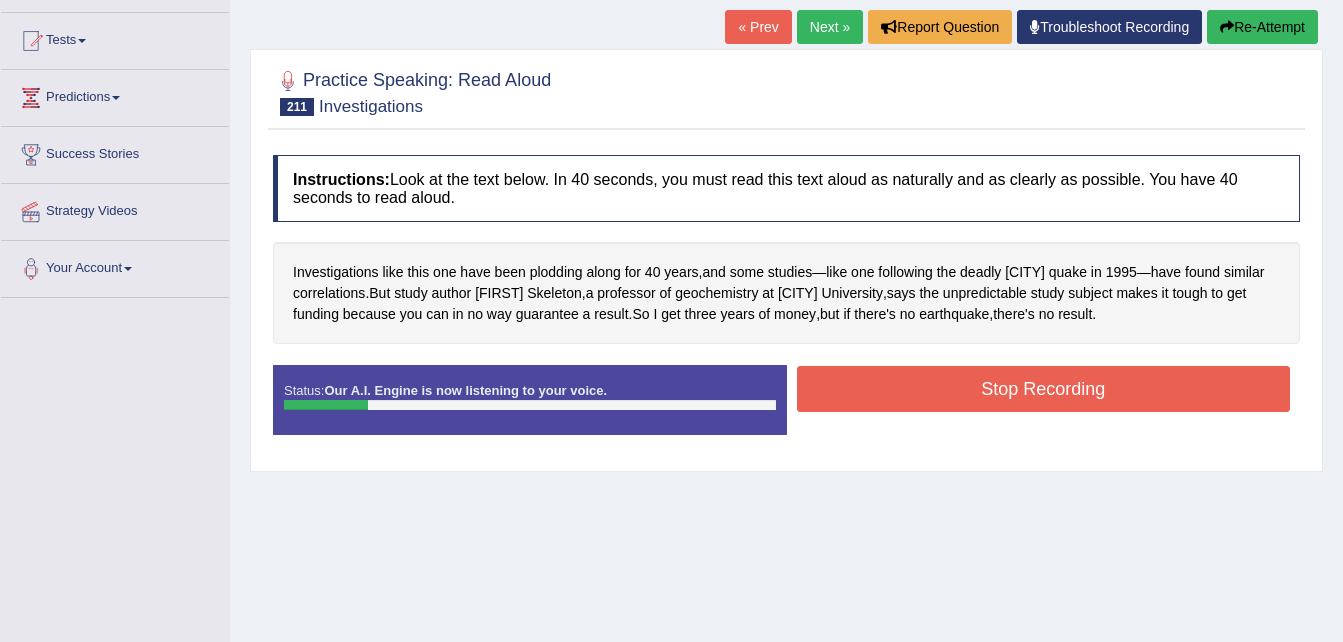 click on "Re-Attempt" at bounding box center (1262, 27) 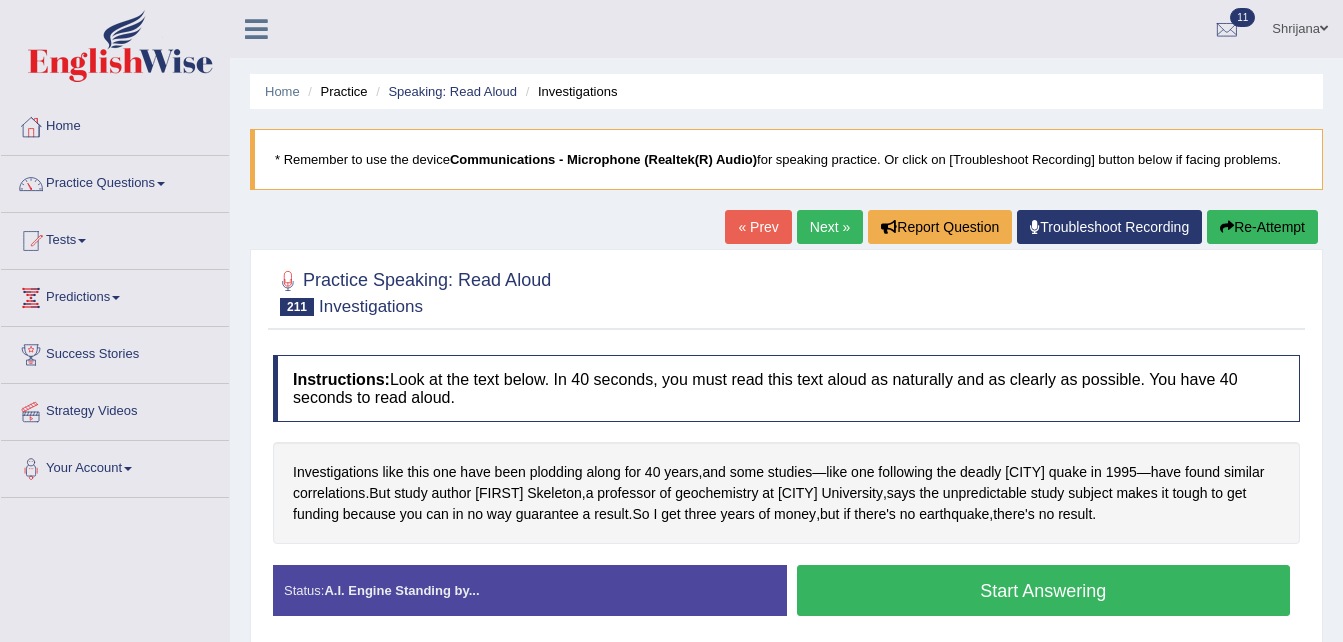 scroll, scrollTop: 200, scrollLeft: 0, axis: vertical 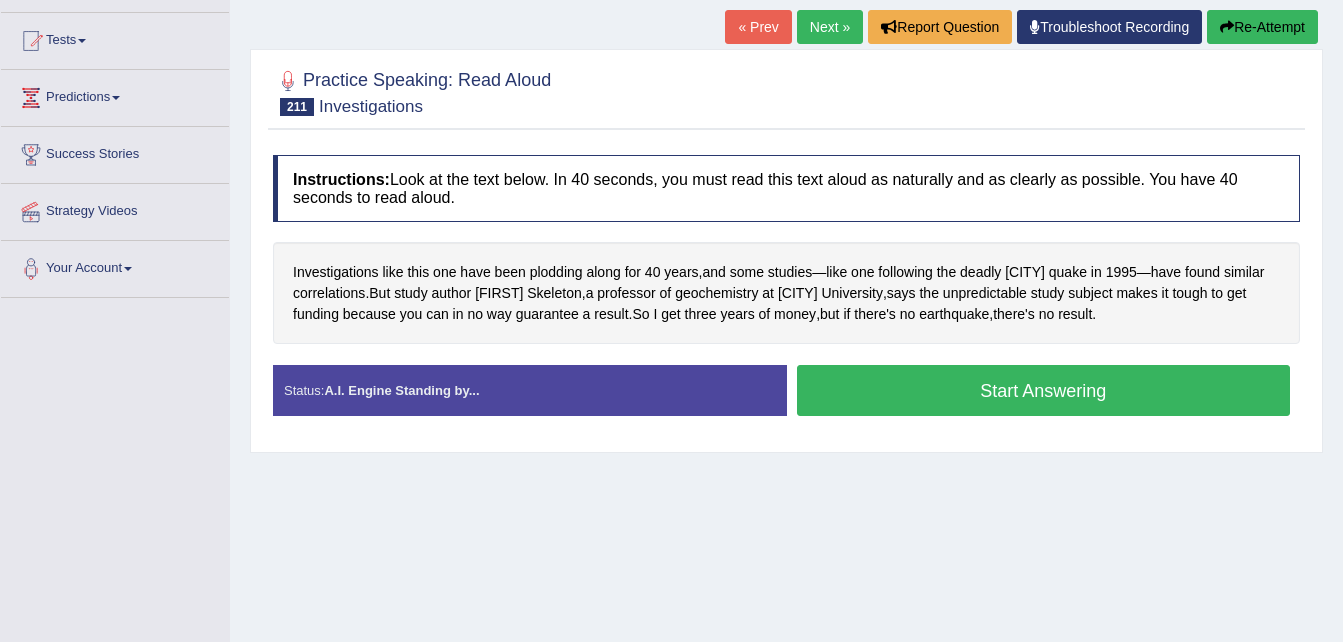 click on "Next »" at bounding box center [830, 27] 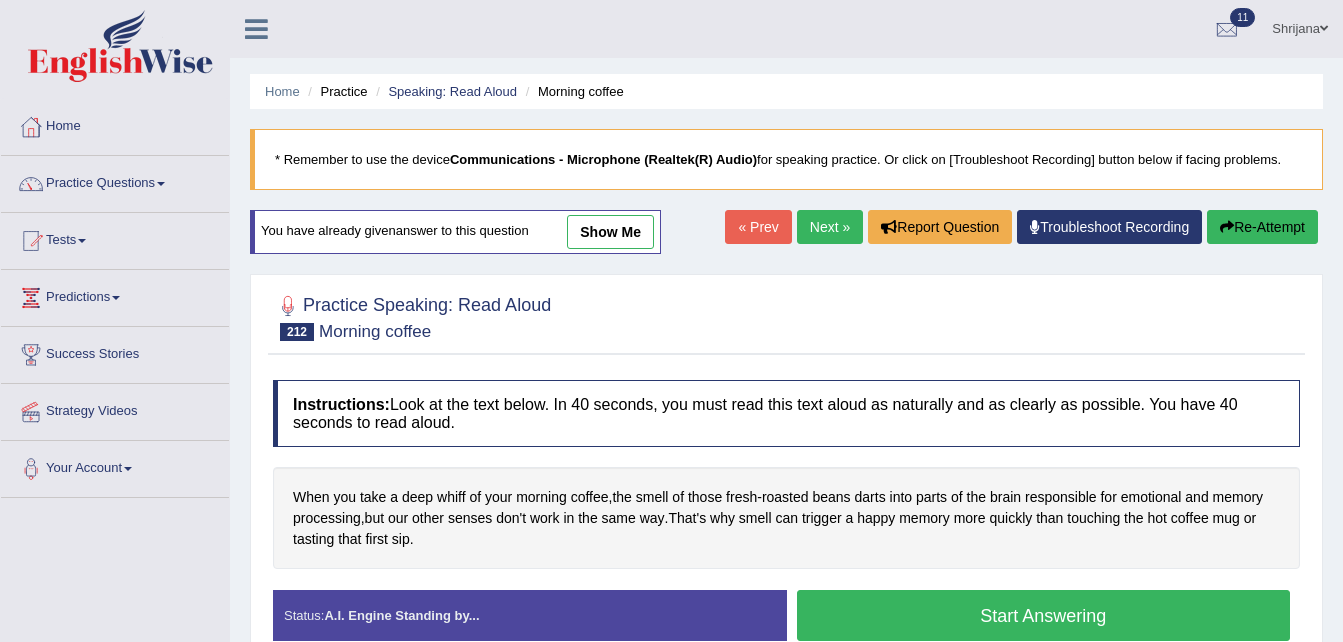 scroll, scrollTop: 0, scrollLeft: 0, axis: both 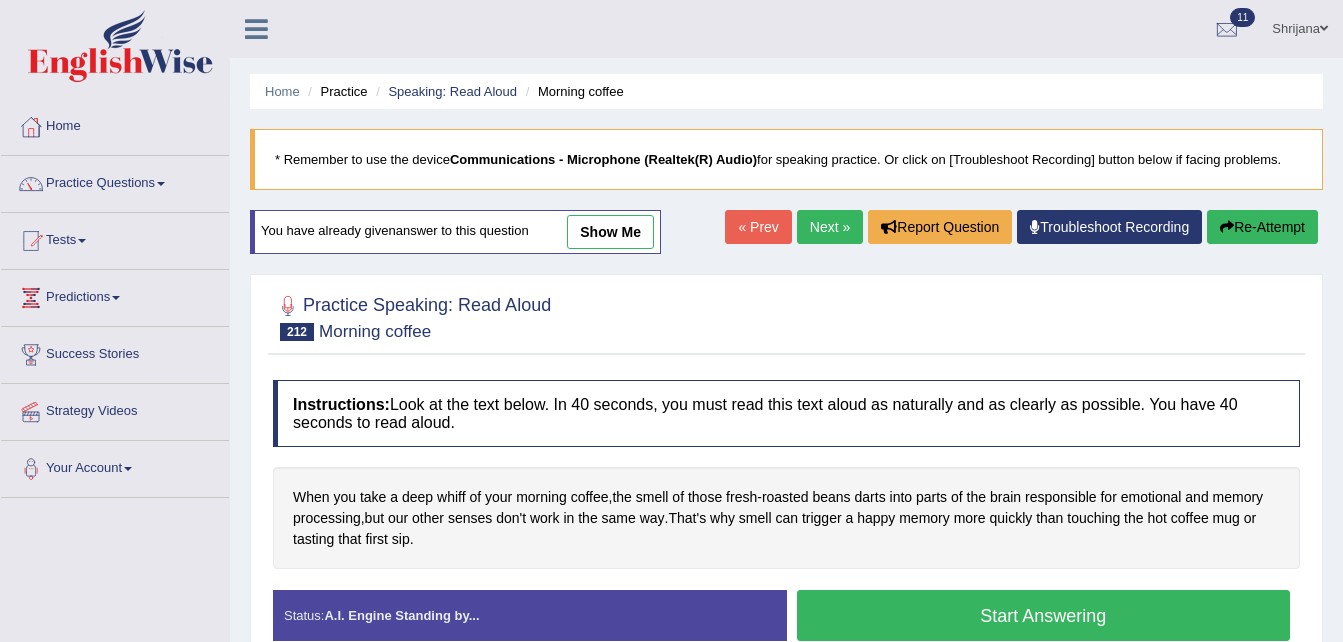 click on "Next »" at bounding box center [830, 227] 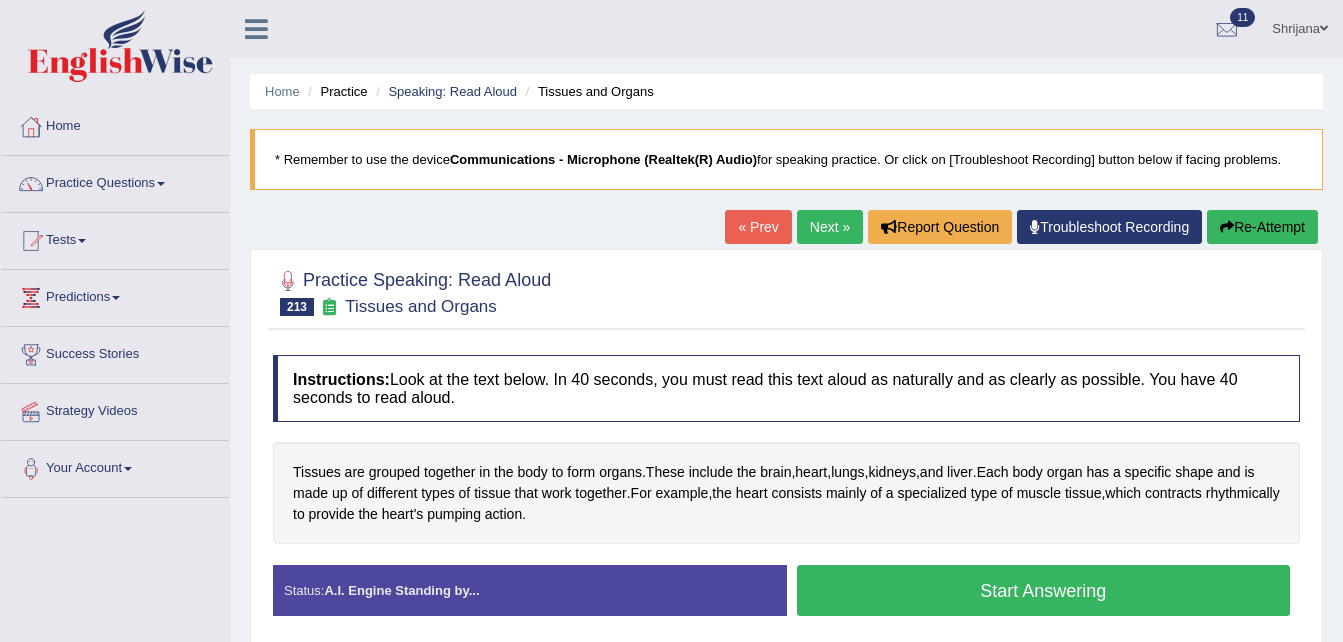 scroll, scrollTop: 0, scrollLeft: 0, axis: both 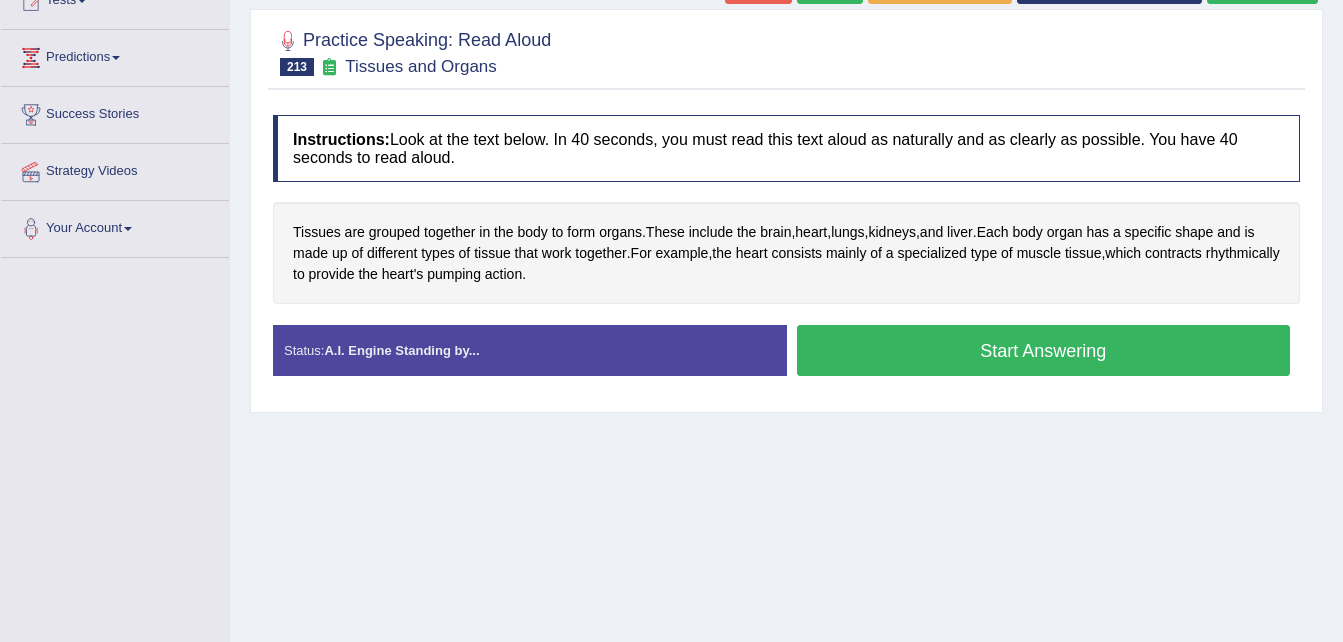 click on "Start Answering" at bounding box center [1044, 350] 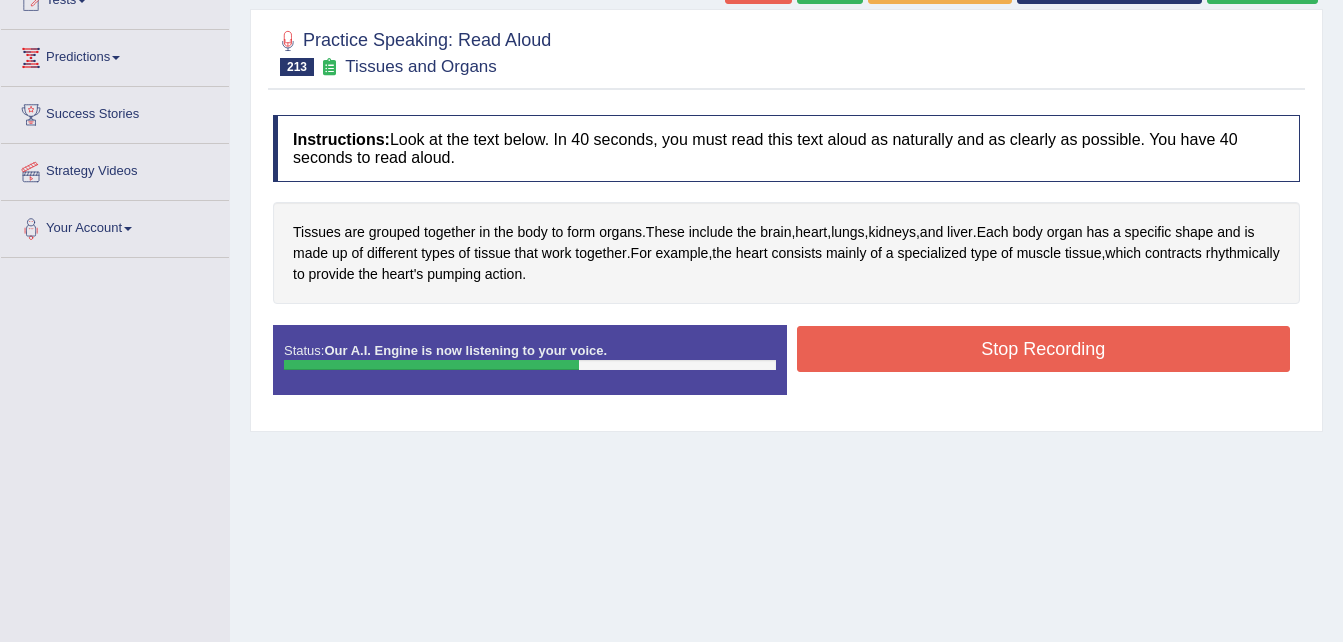 click on "Stop Recording" at bounding box center (1044, 349) 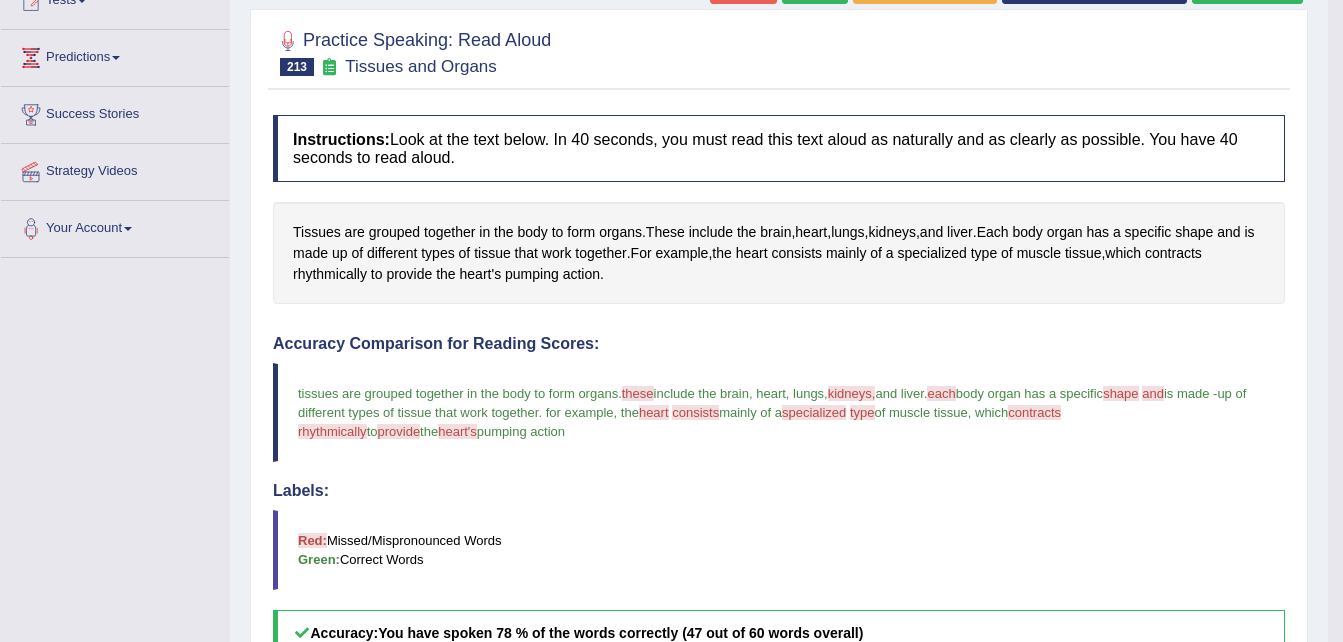 scroll, scrollTop: 723, scrollLeft: 0, axis: vertical 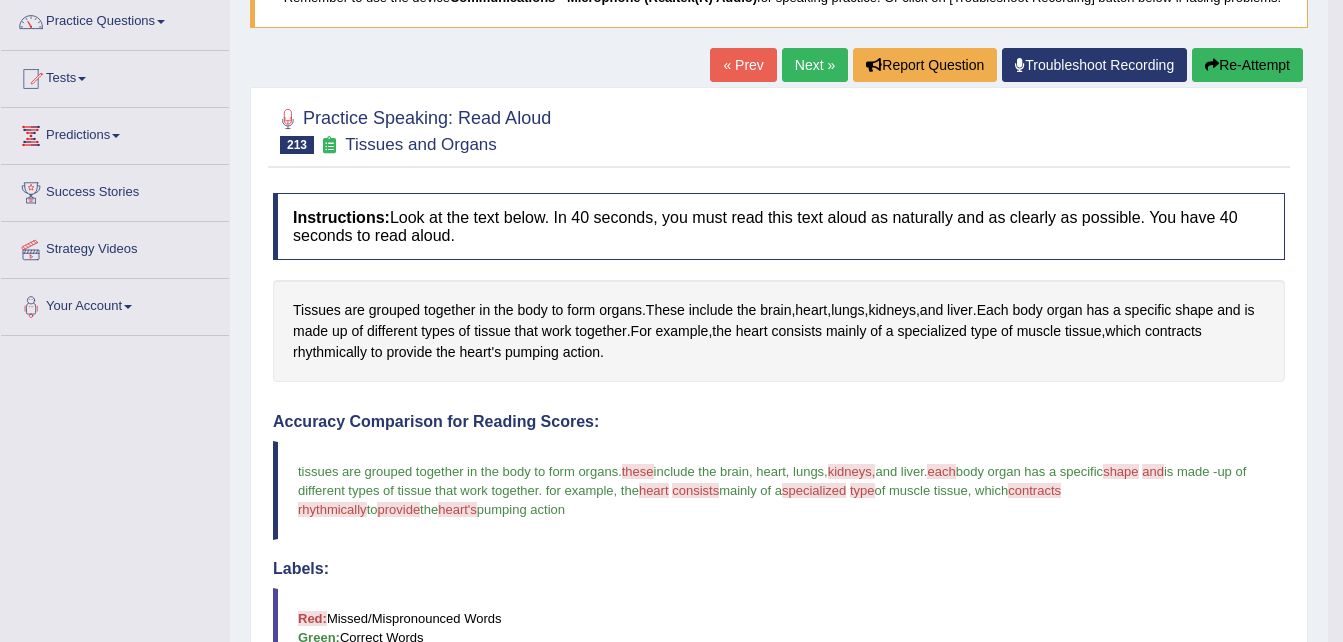 click on "Next »" at bounding box center (815, 65) 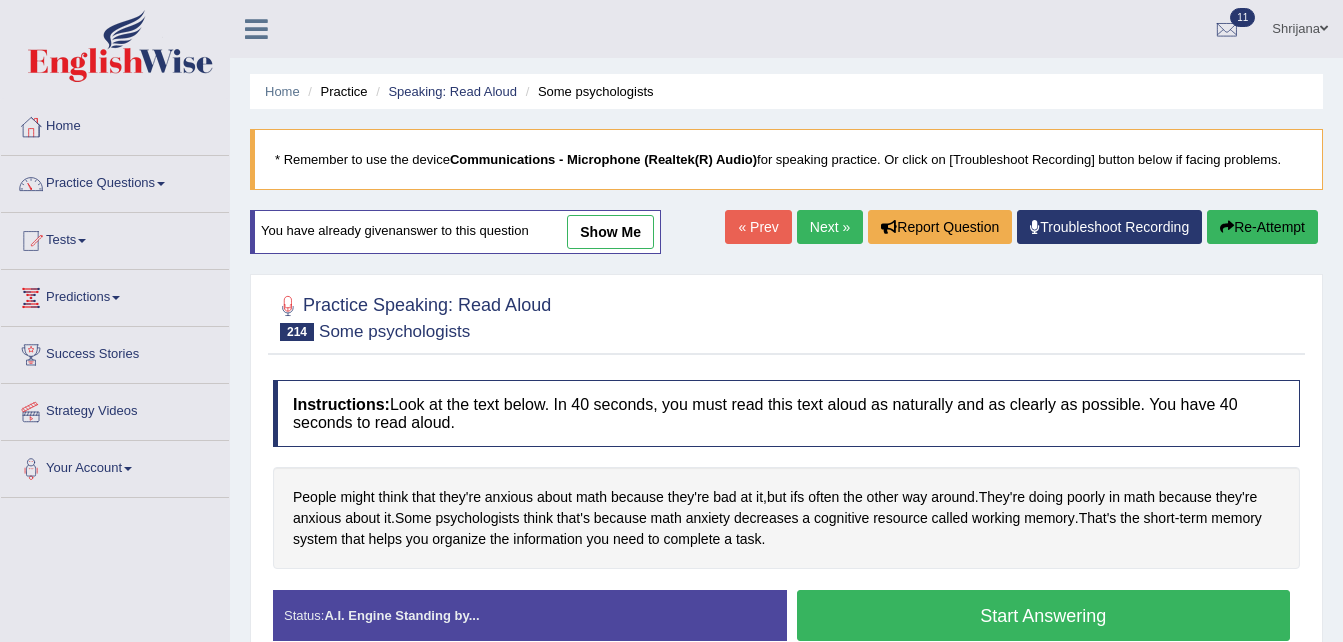 scroll, scrollTop: 0, scrollLeft: 0, axis: both 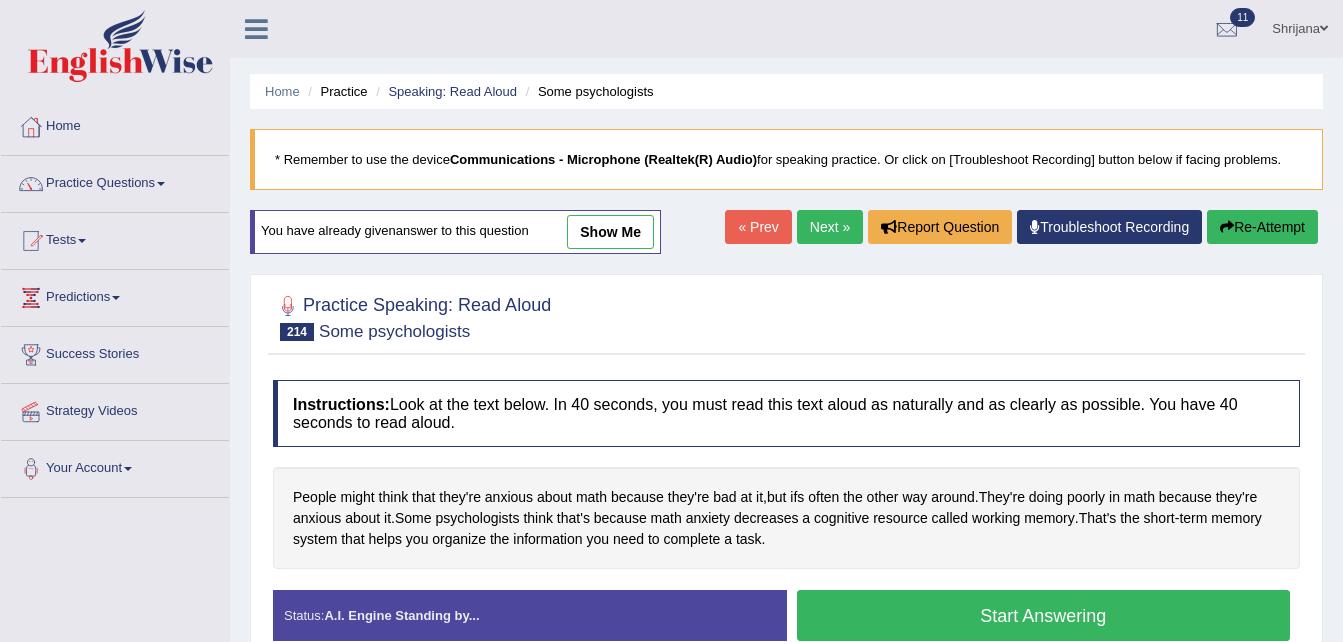 click on "Next »" at bounding box center (830, 227) 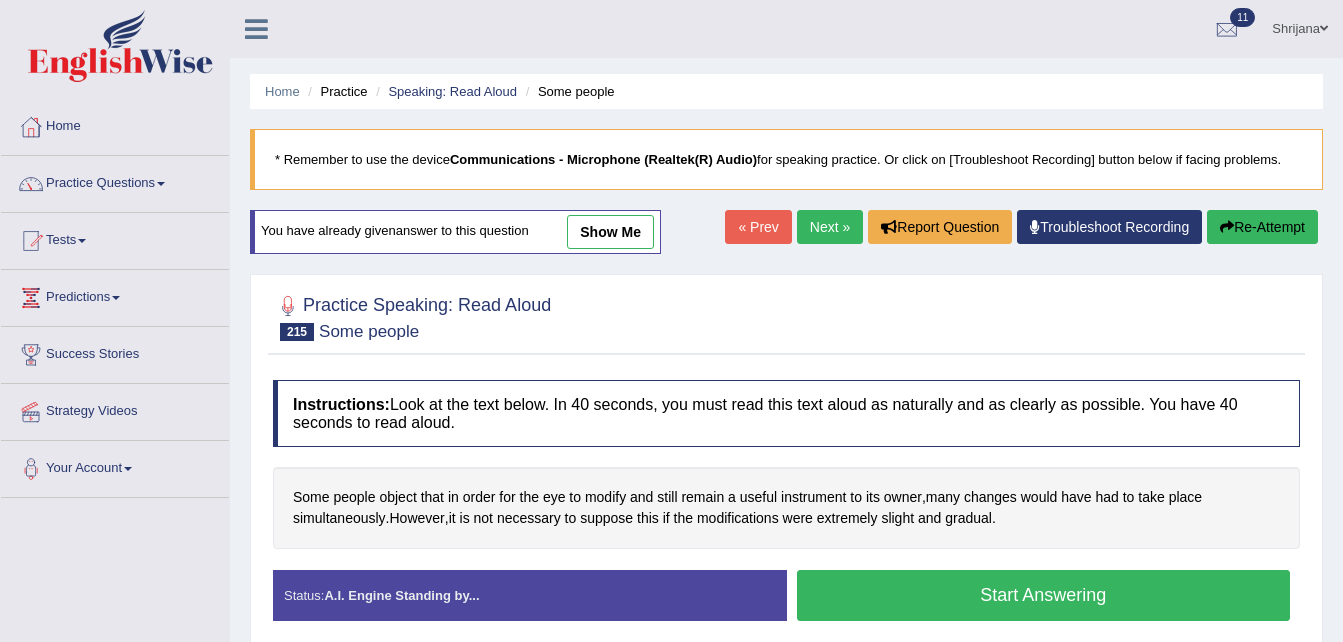 scroll, scrollTop: 0, scrollLeft: 0, axis: both 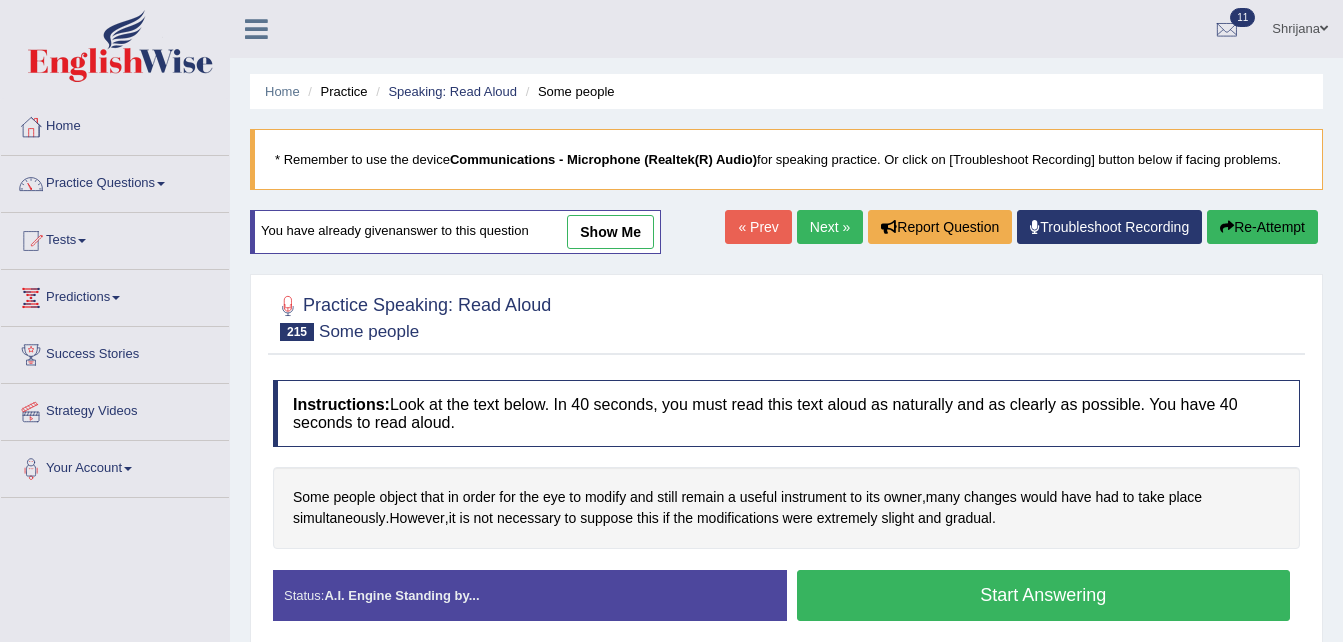 click on "Next »" at bounding box center [830, 227] 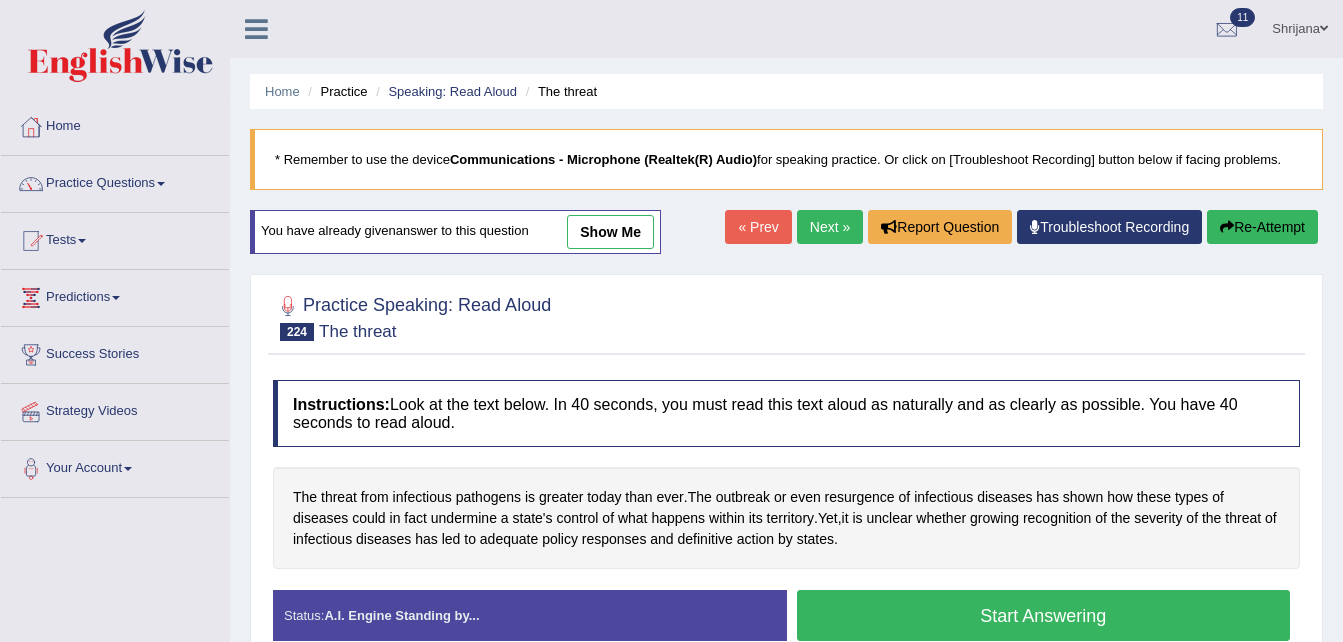 scroll, scrollTop: 0, scrollLeft: 0, axis: both 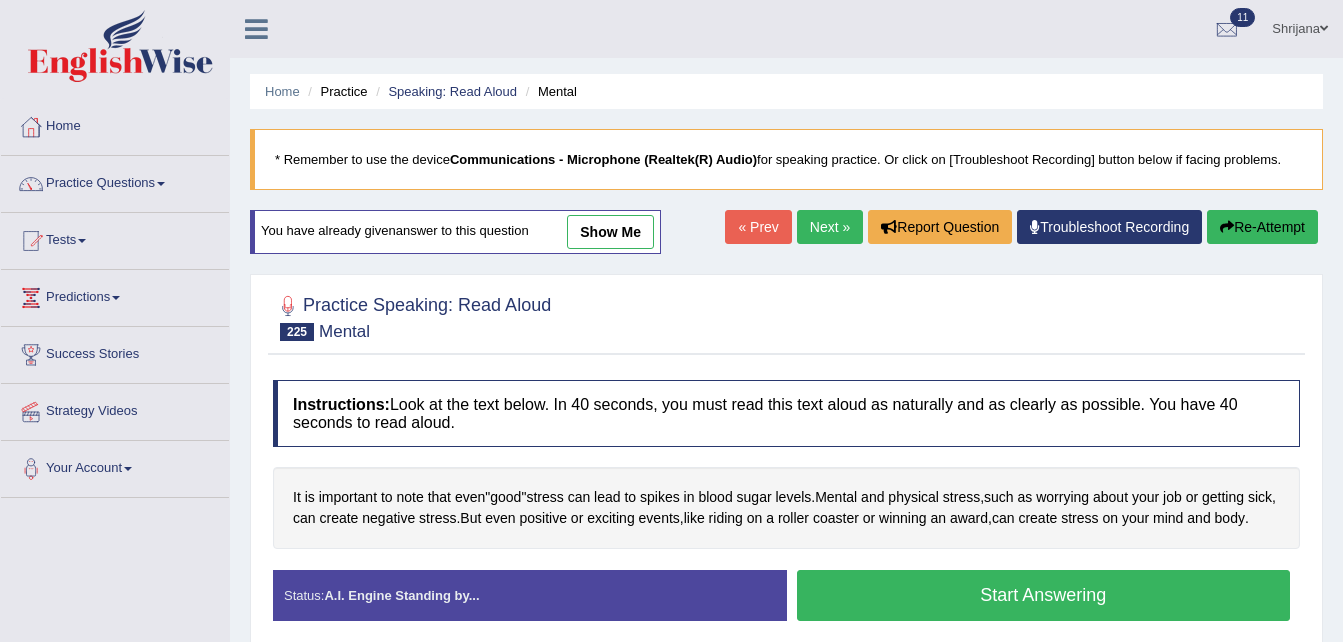 click on "Next »" at bounding box center [830, 227] 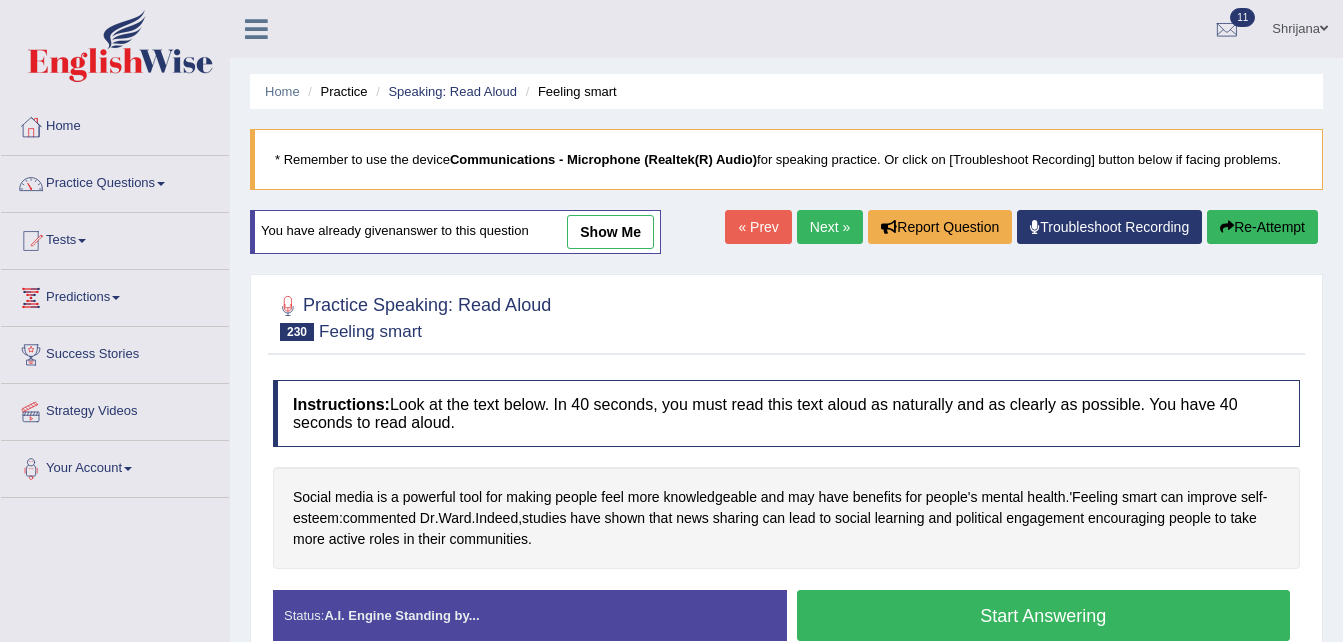 scroll, scrollTop: 0, scrollLeft: 0, axis: both 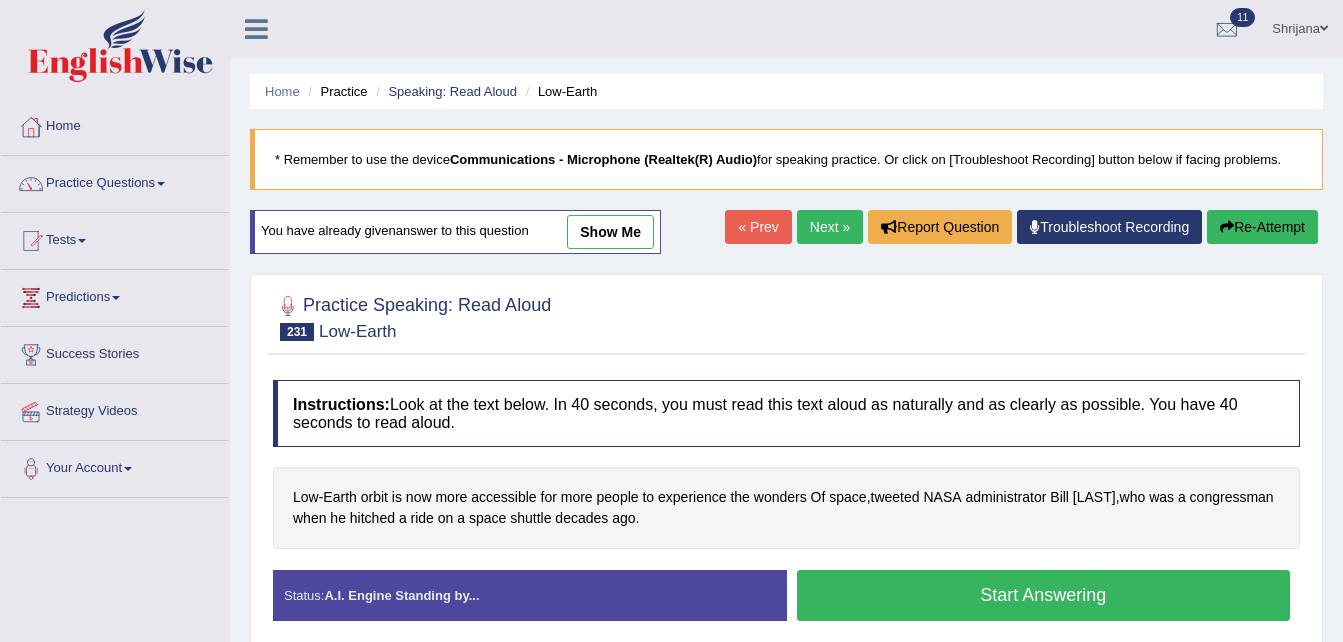 click on "Next »" at bounding box center [830, 227] 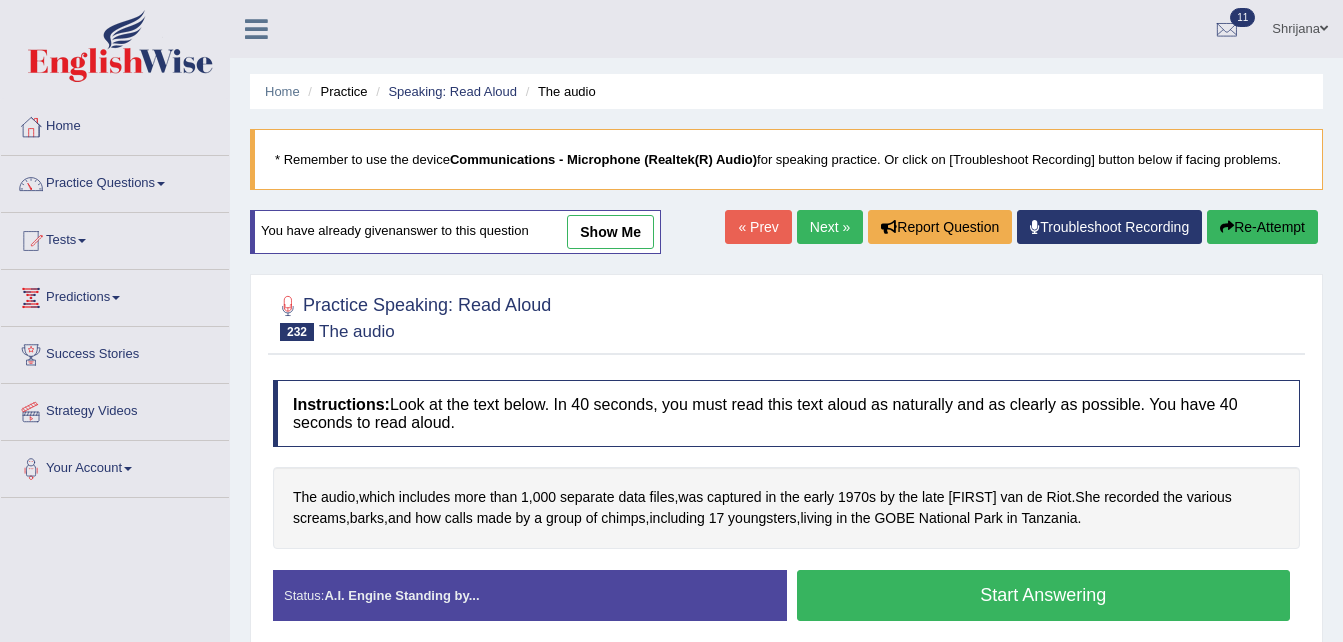 scroll, scrollTop: 0, scrollLeft: 0, axis: both 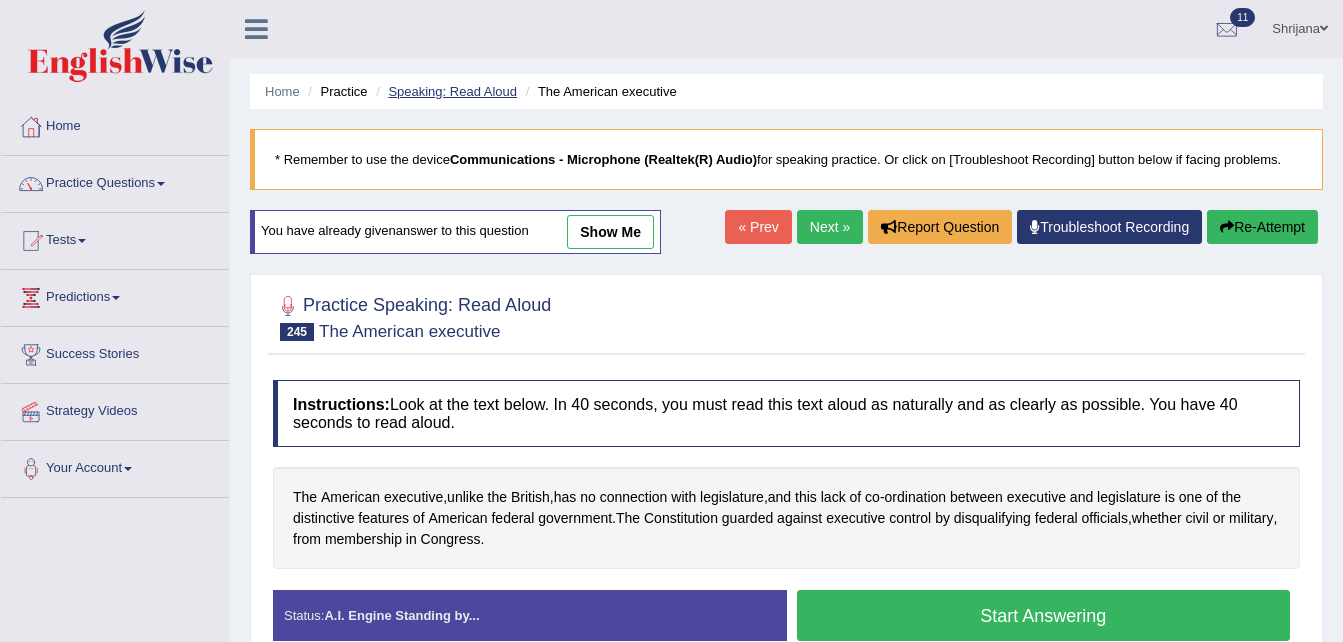 click on "Speaking: Read Aloud" at bounding box center (452, 91) 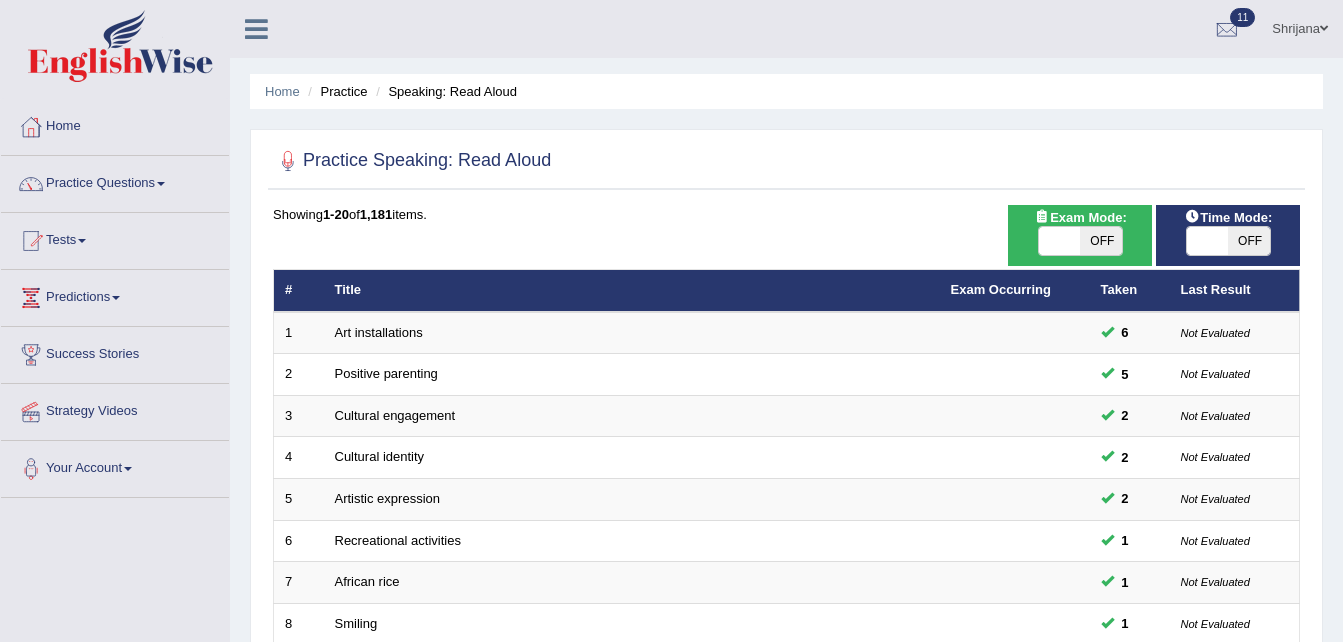 scroll, scrollTop: 561, scrollLeft: 0, axis: vertical 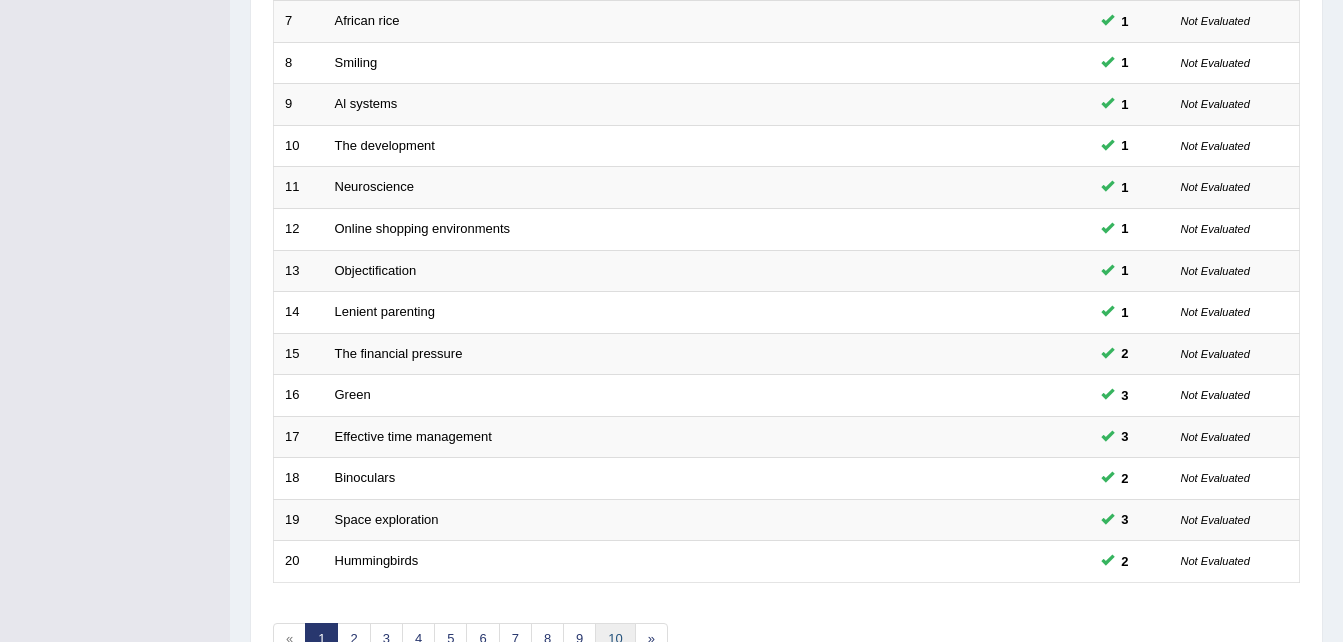 click on "10" at bounding box center [615, 639] 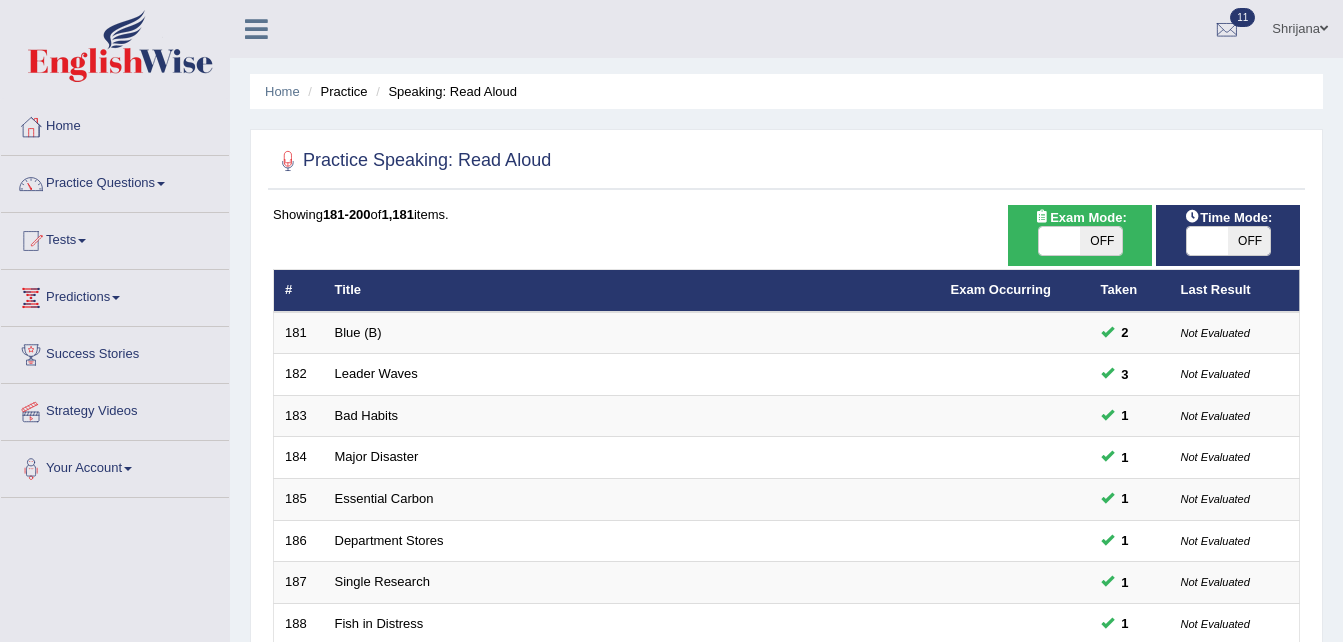 scroll, scrollTop: 561, scrollLeft: 0, axis: vertical 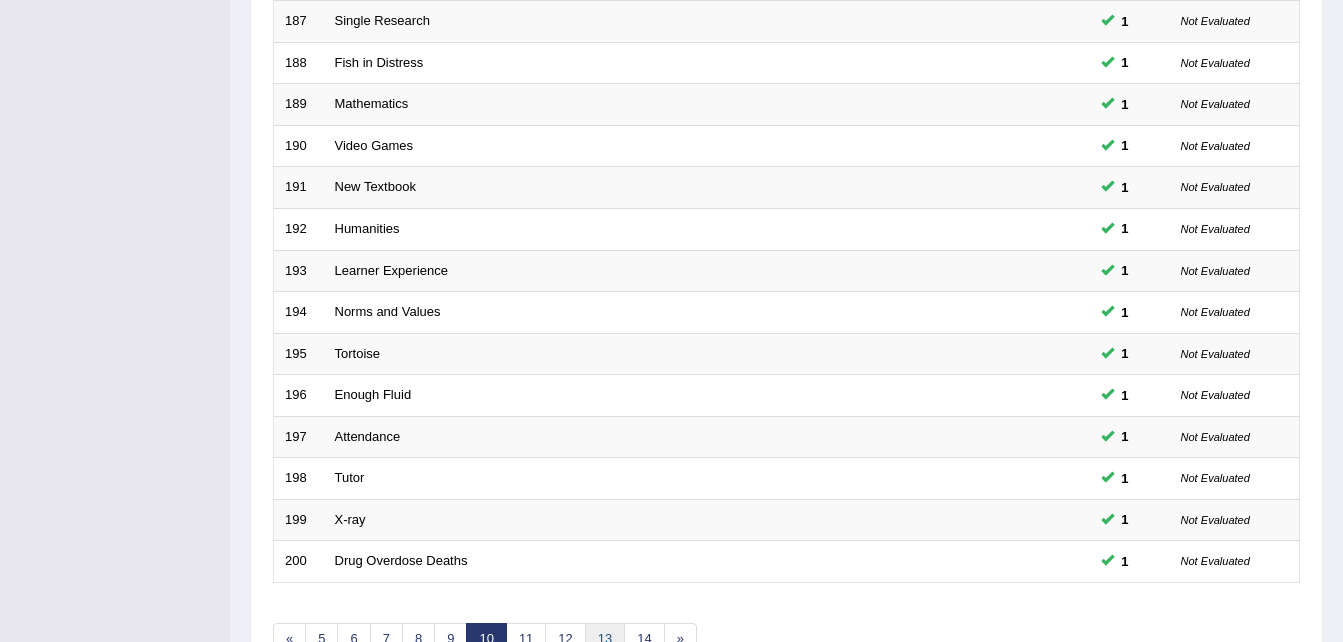 click on "13" at bounding box center [605, 639] 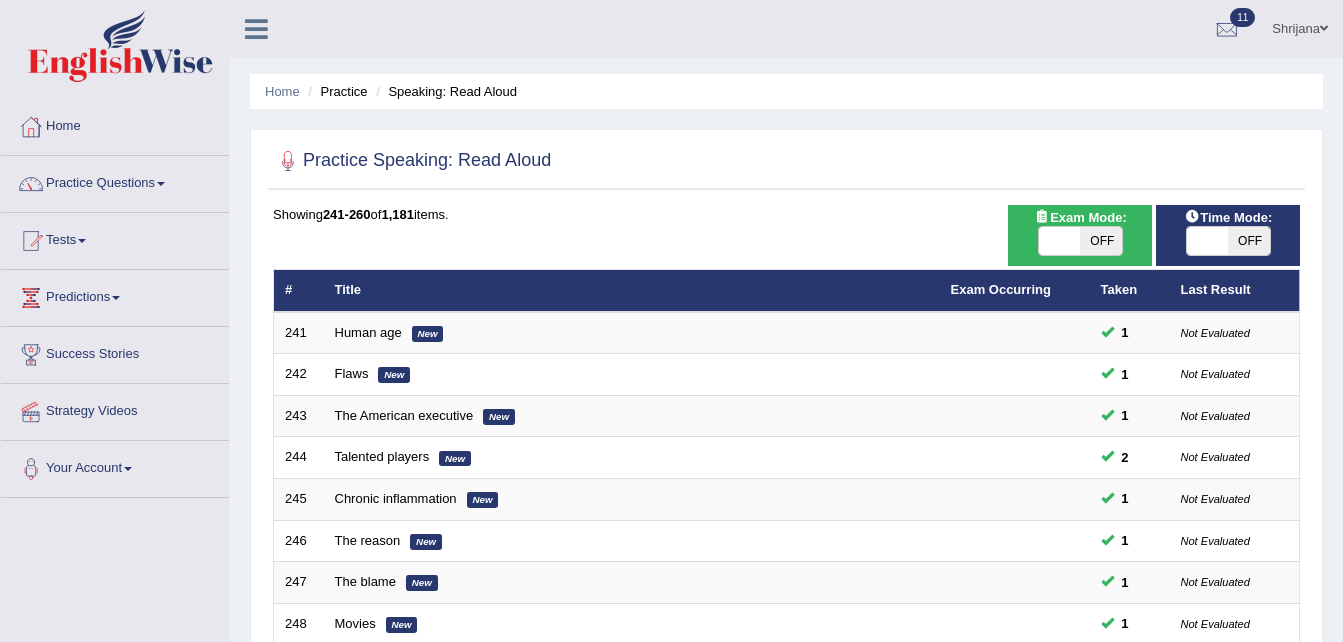 scroll, scrollTop: 0, scrollLeft: 0, axis: both 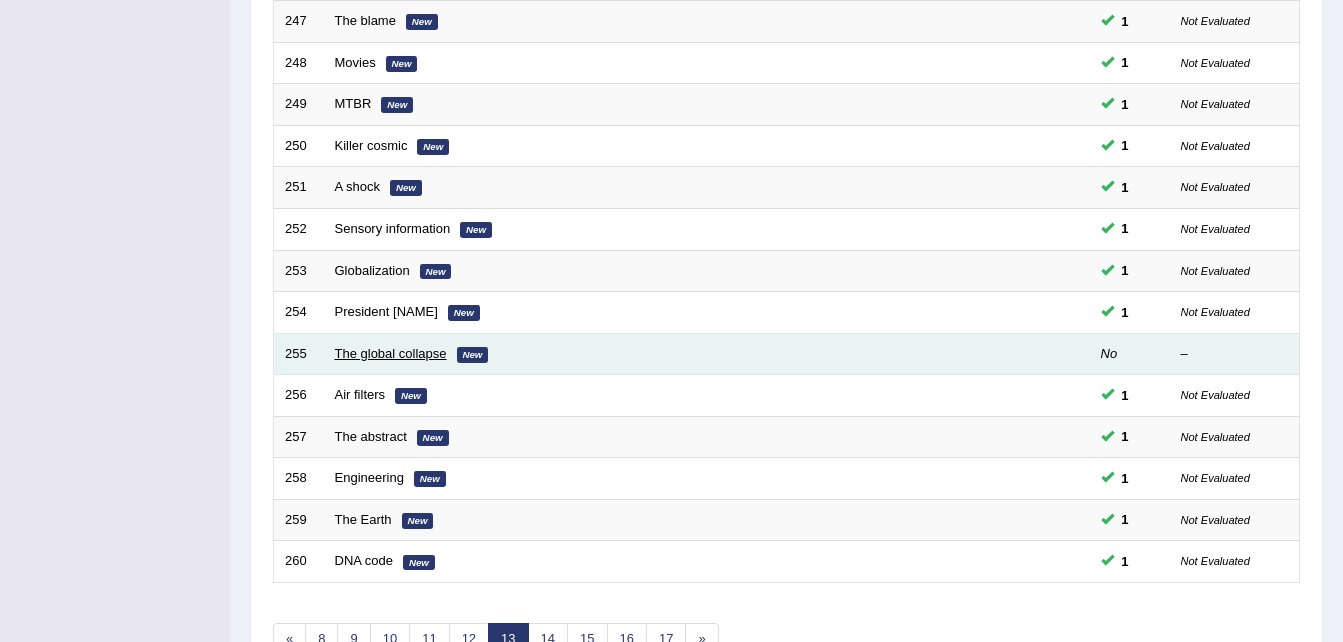 click on "The global collapse" at bounding box center [391, 353] 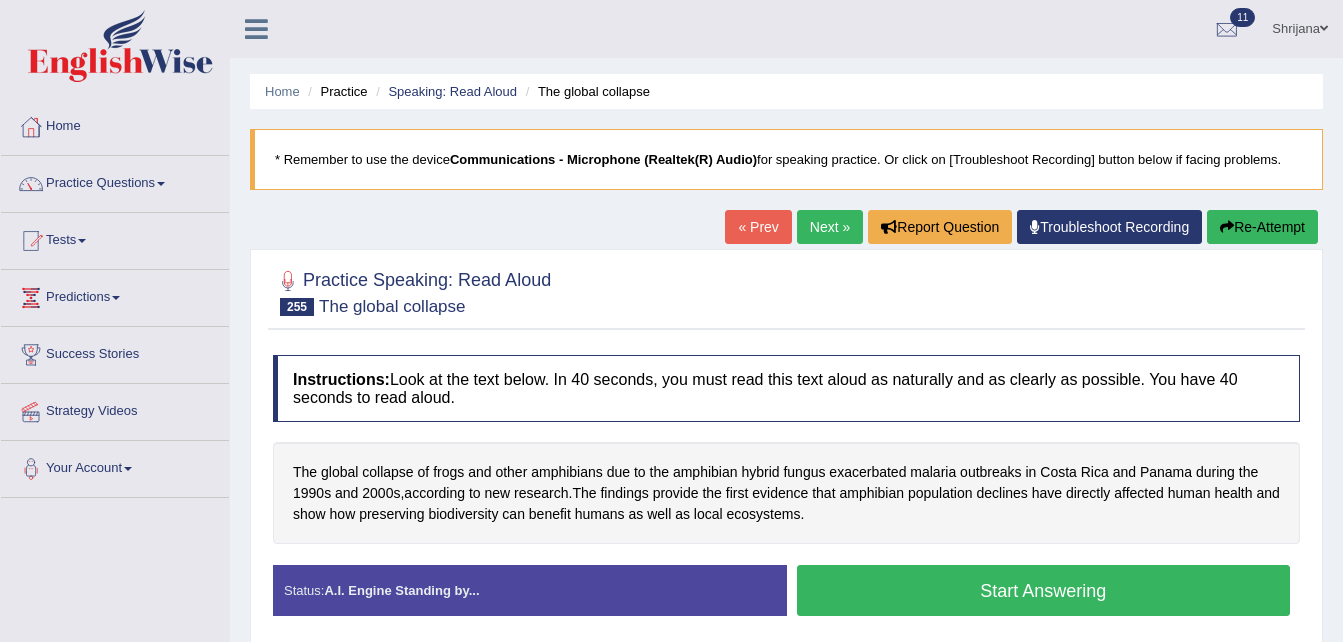 scroll, scrollTop: 0, scrollLeft: 0, axis: both 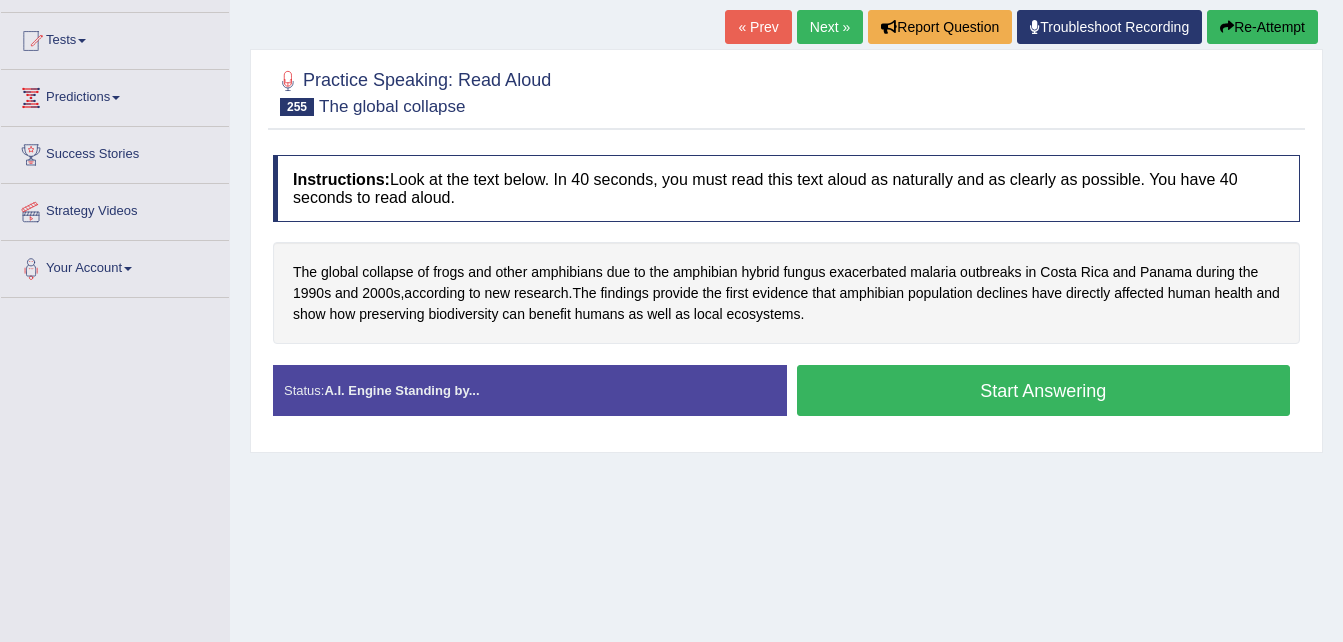 click on "Start Answering" at bounding box center [1044, 390] 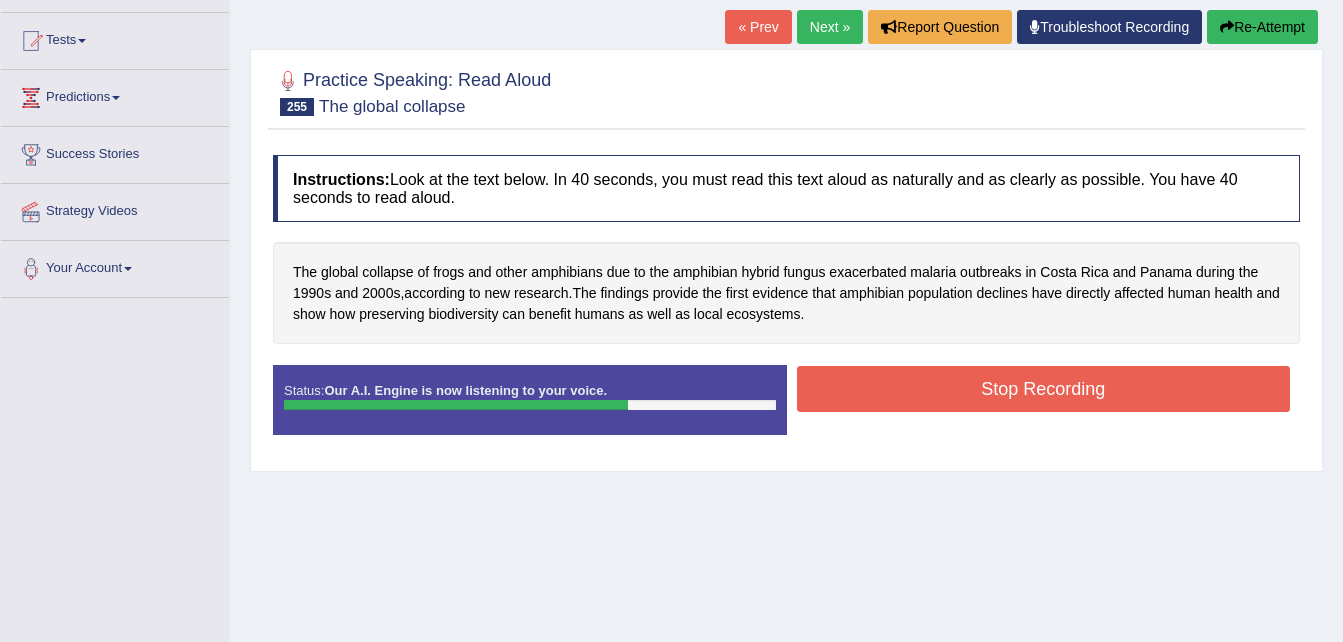 click on "Stop Recording" at bounding box center [1044, 389] 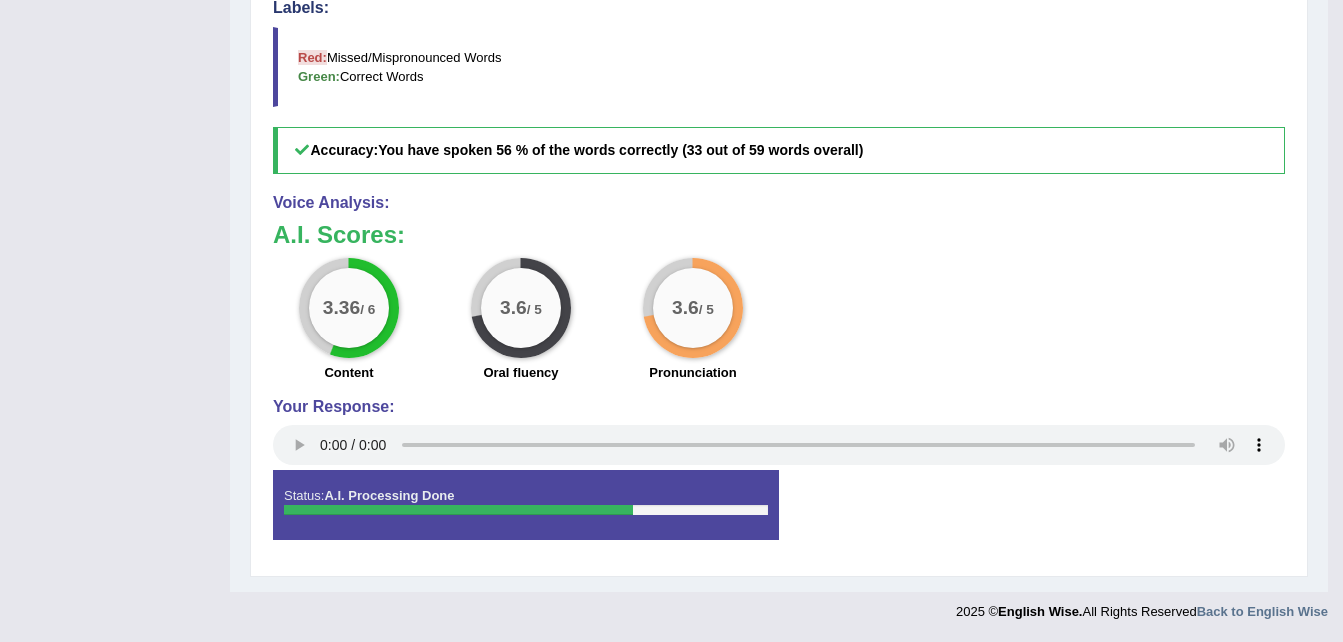 scroll, scrollTop: 162, scrollLeft: 0, axis: vertical 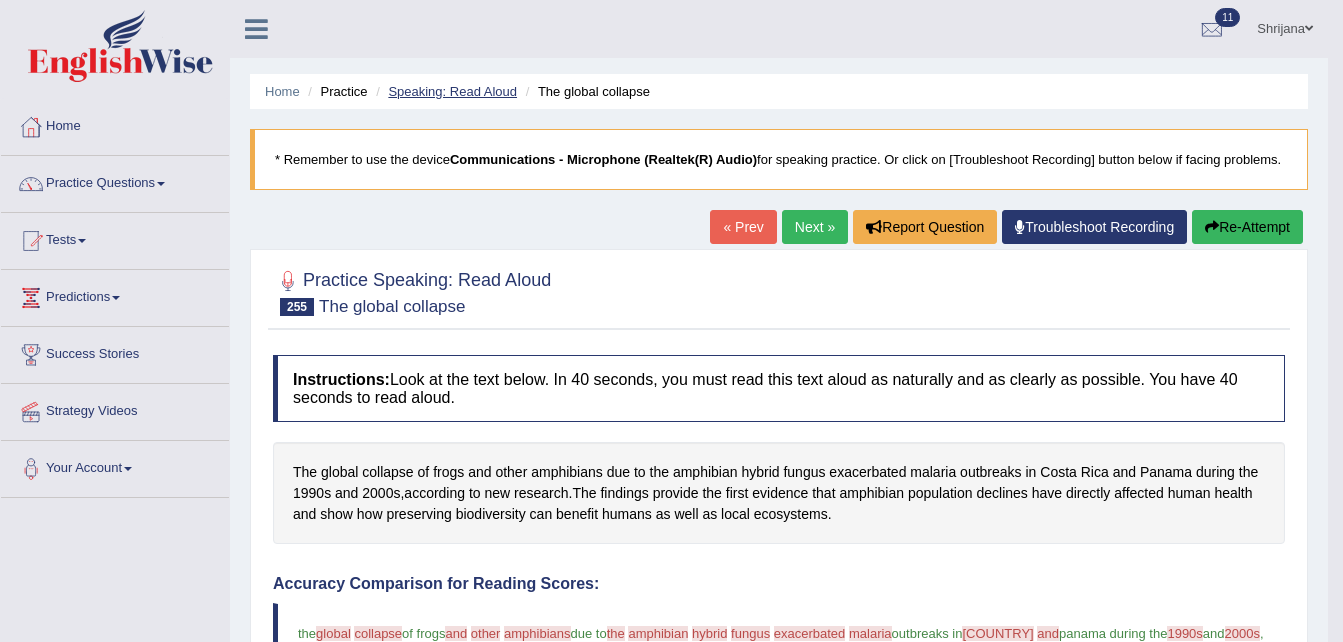 click on "Speaking: Read Aloud" at bounding box center [452, 91] 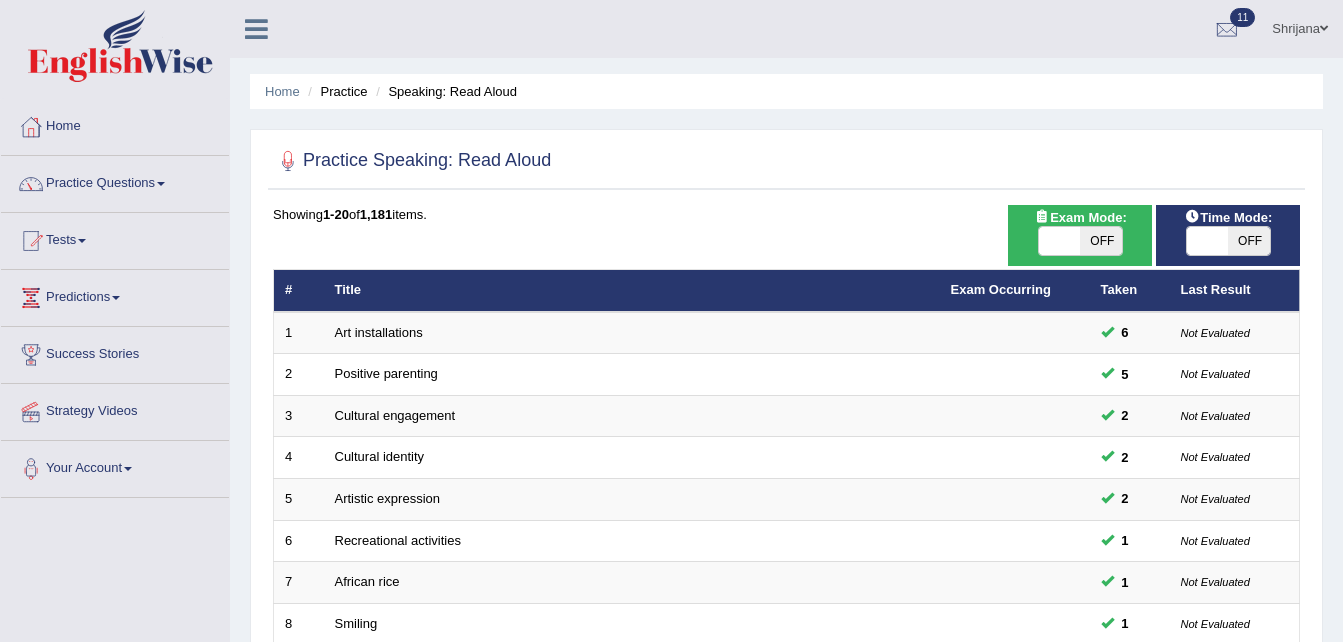 scroll, scrollTop: 561, scrollLeft: 0, axis: vertical 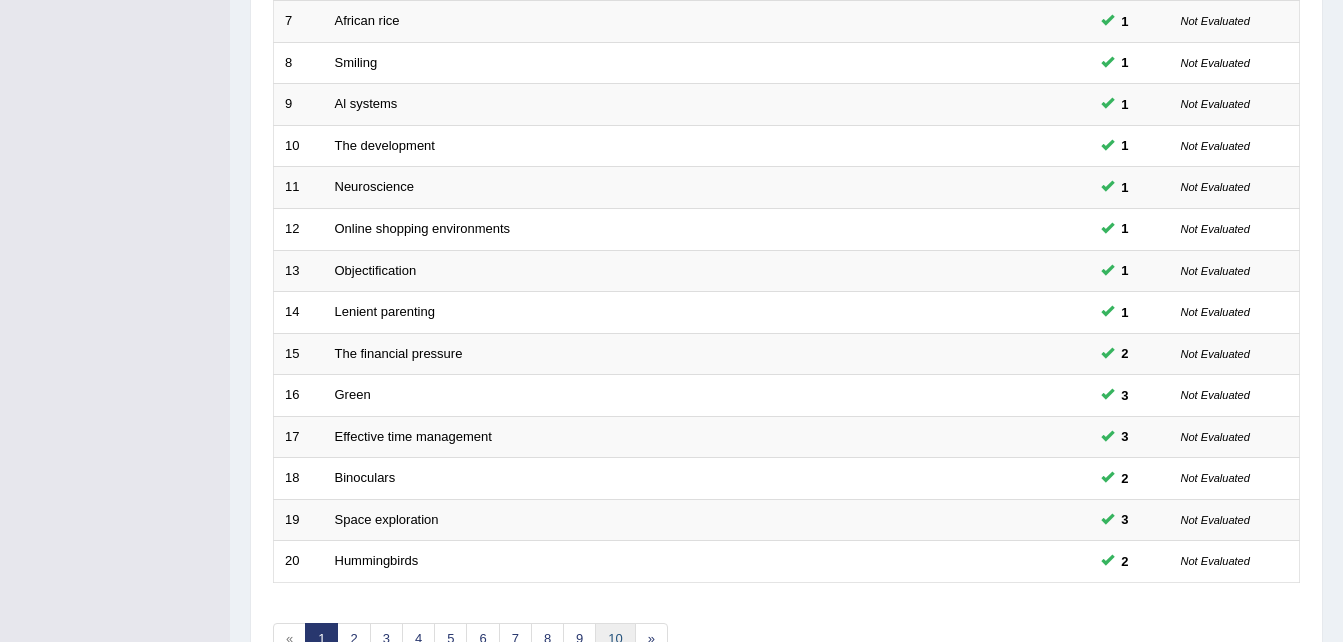click on "10" at bounding box center (615, 639) 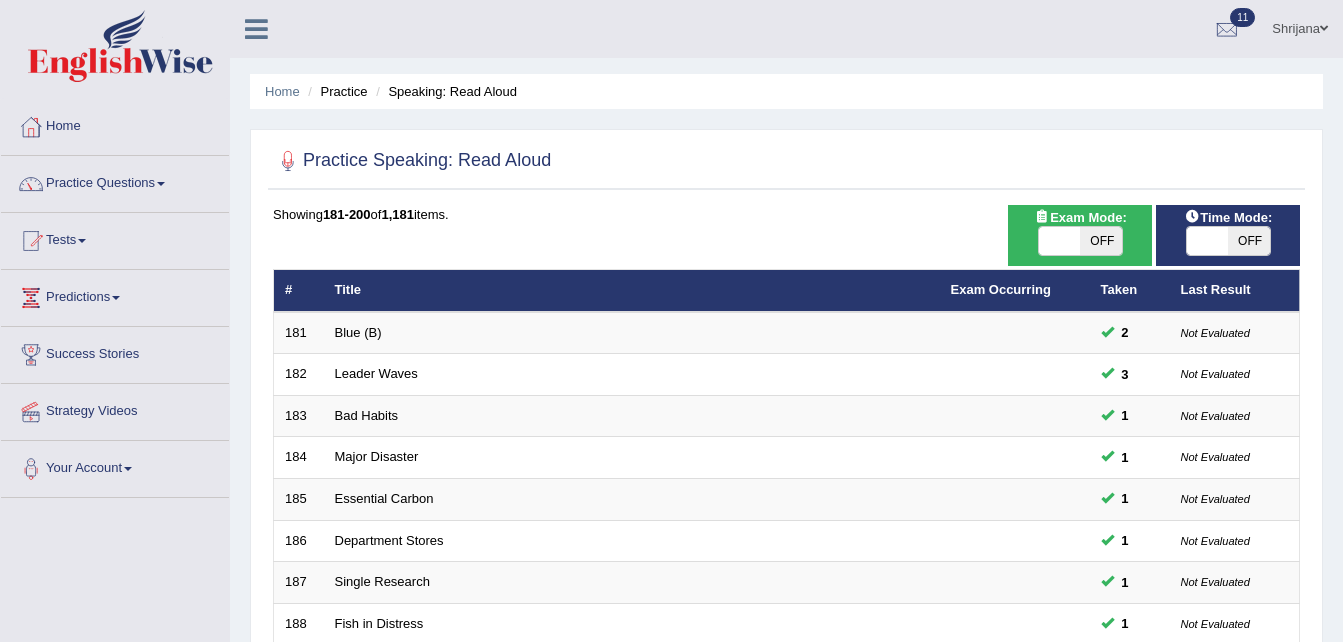 scroll, scrollTop: 561, scrollLeft: 0, axis: vertical 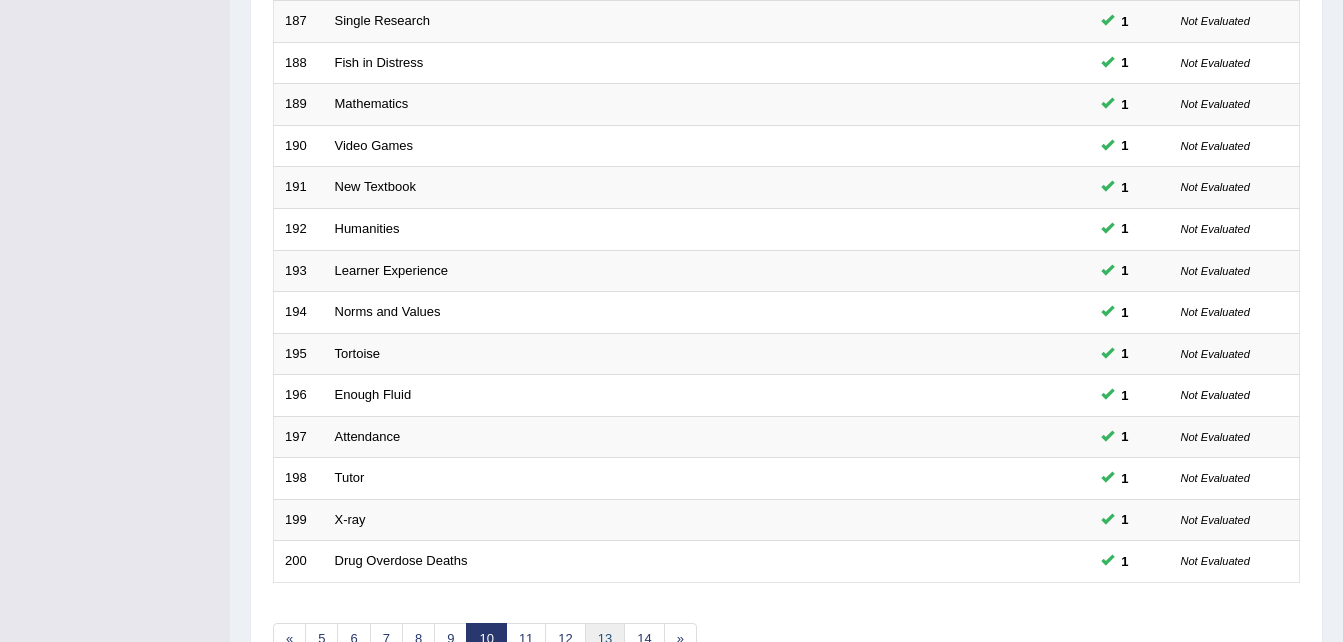 click on "13" at bounding box center (605, 639) 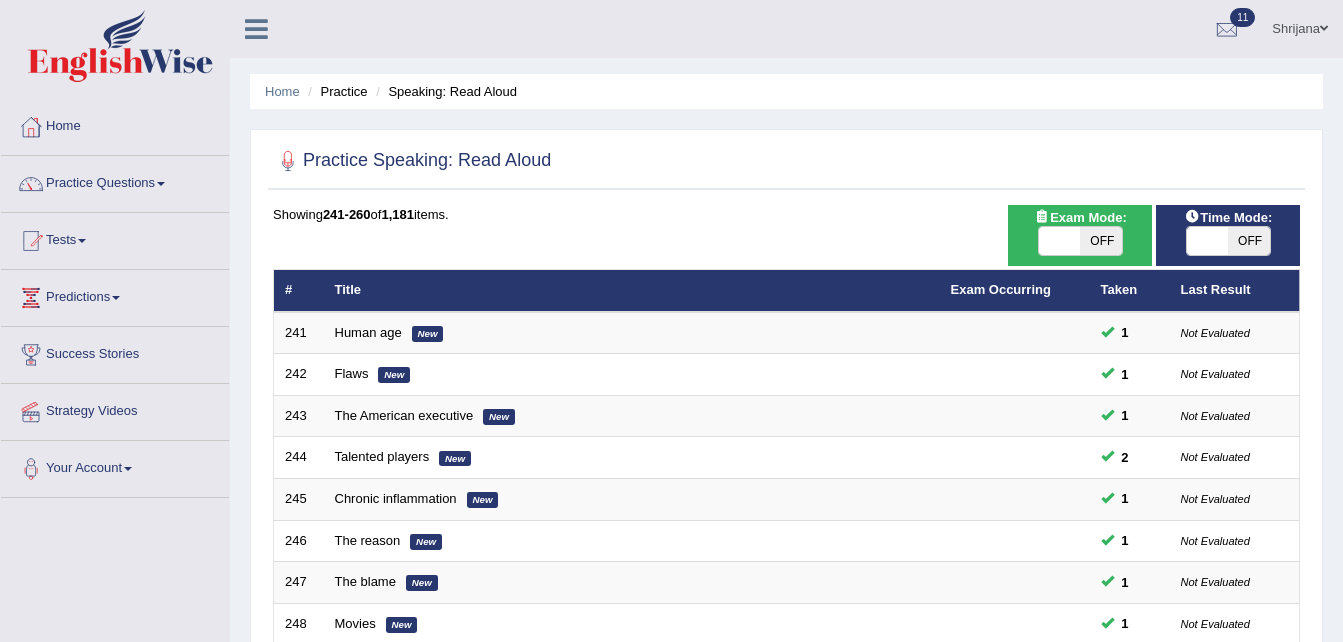 scroll, scrollTop: 34, scrollLeft: 0, axis: vertical 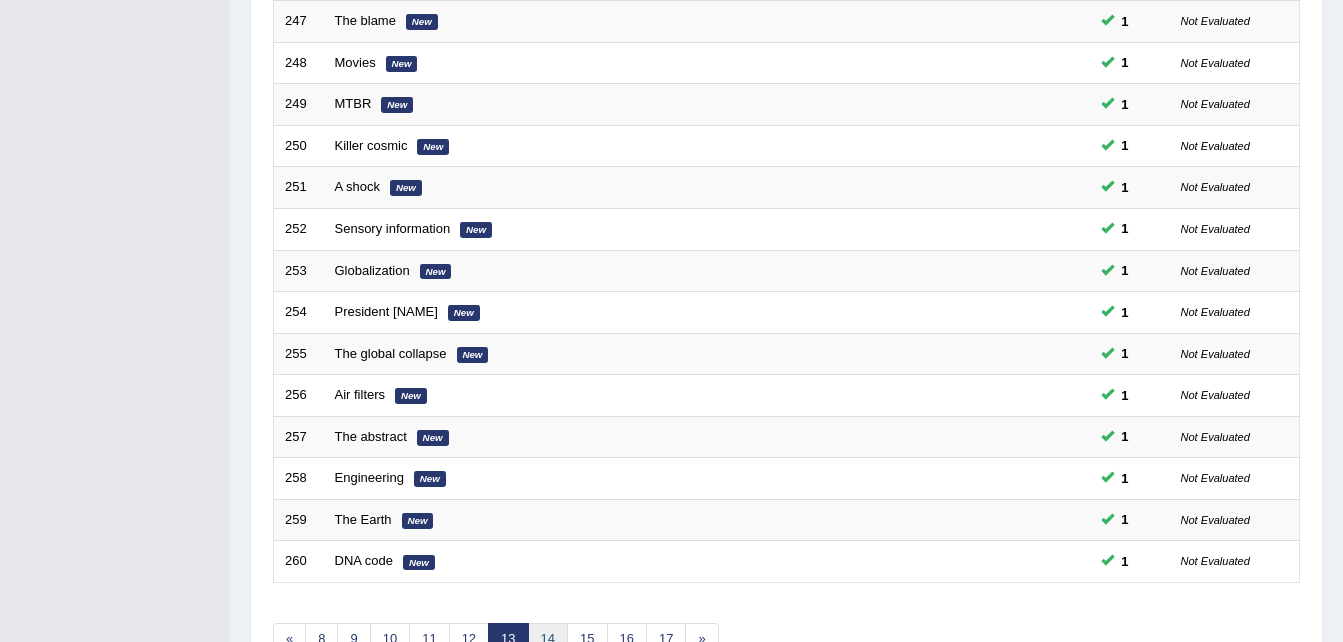 click on "14" at bounding box center [548, 639] 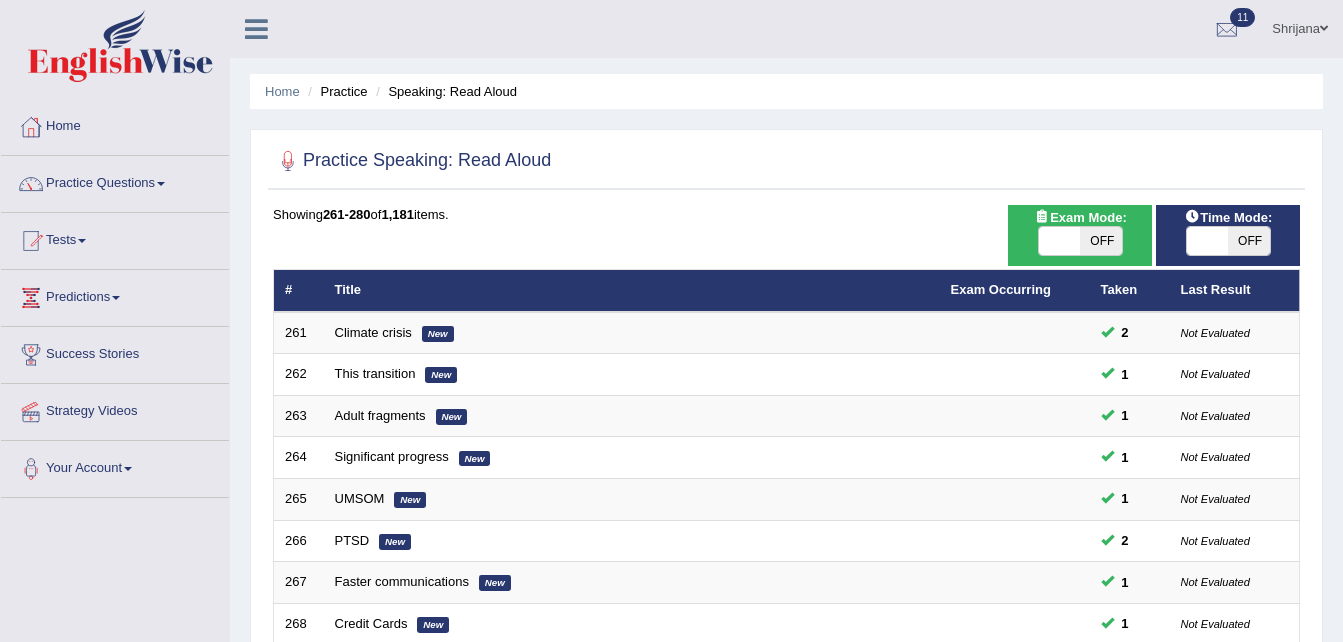 scroll, scrollTop: 561, scrollLeft: 0, axis: vertical 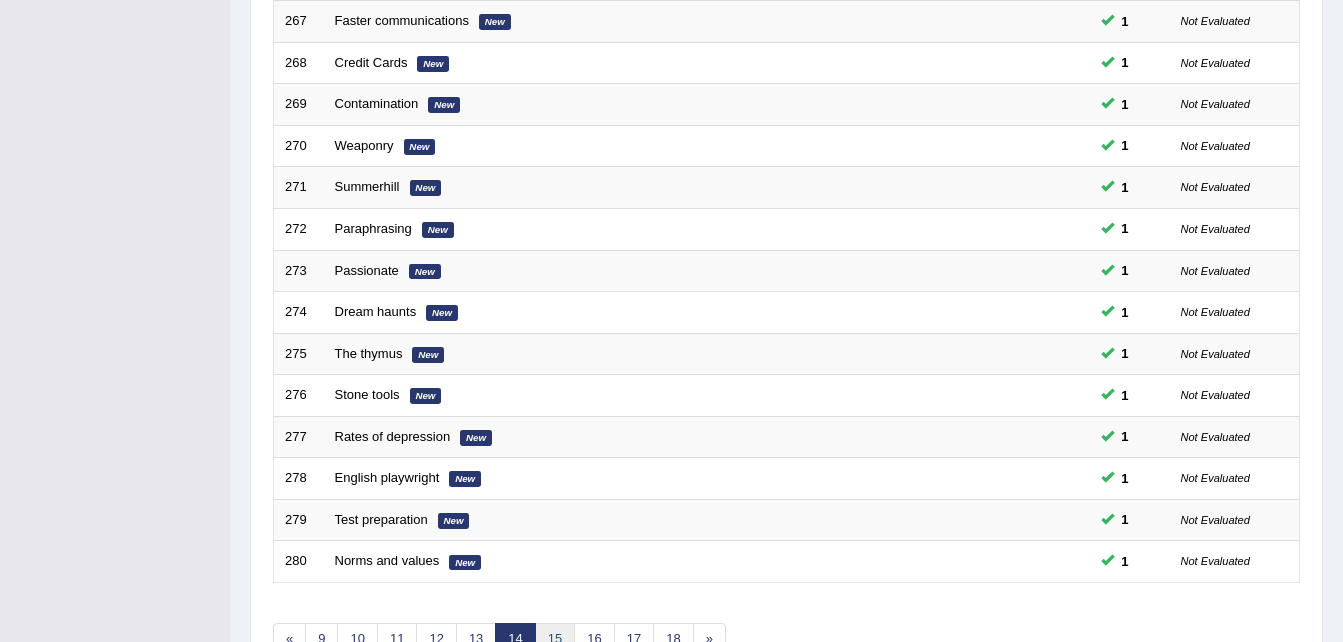 click on "15" at bounding box center [555, 639] 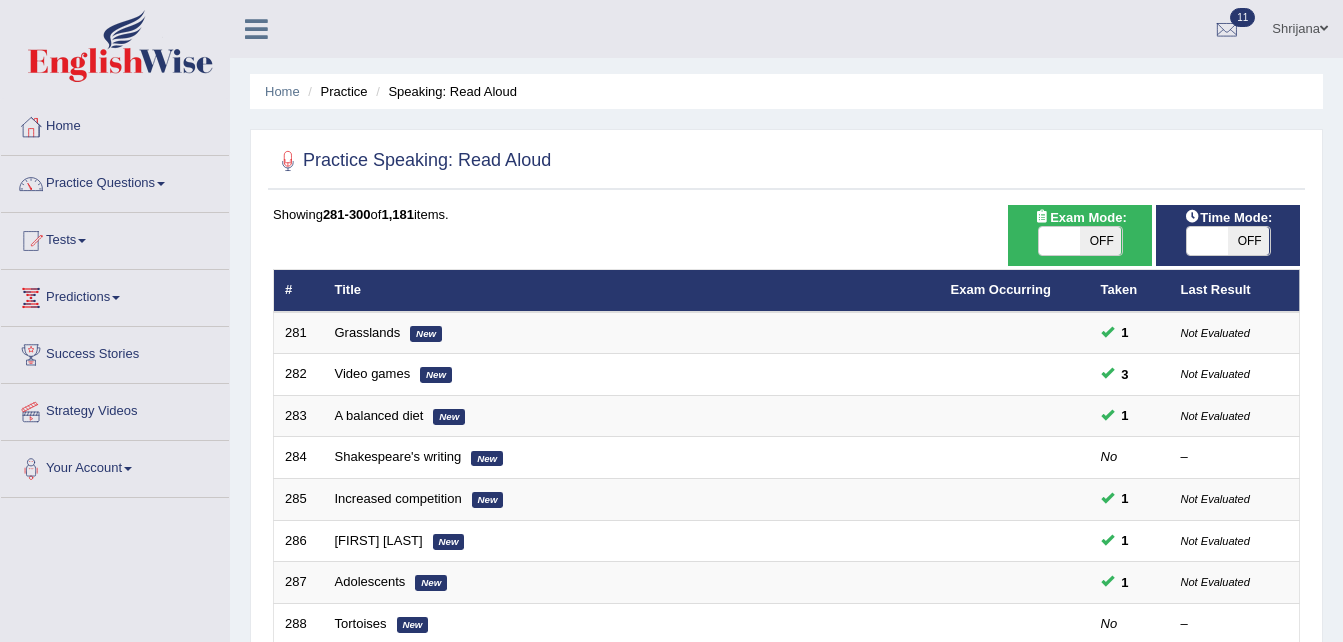 scroll, scrollTop: 0, scrollLeft: 0, axis: both 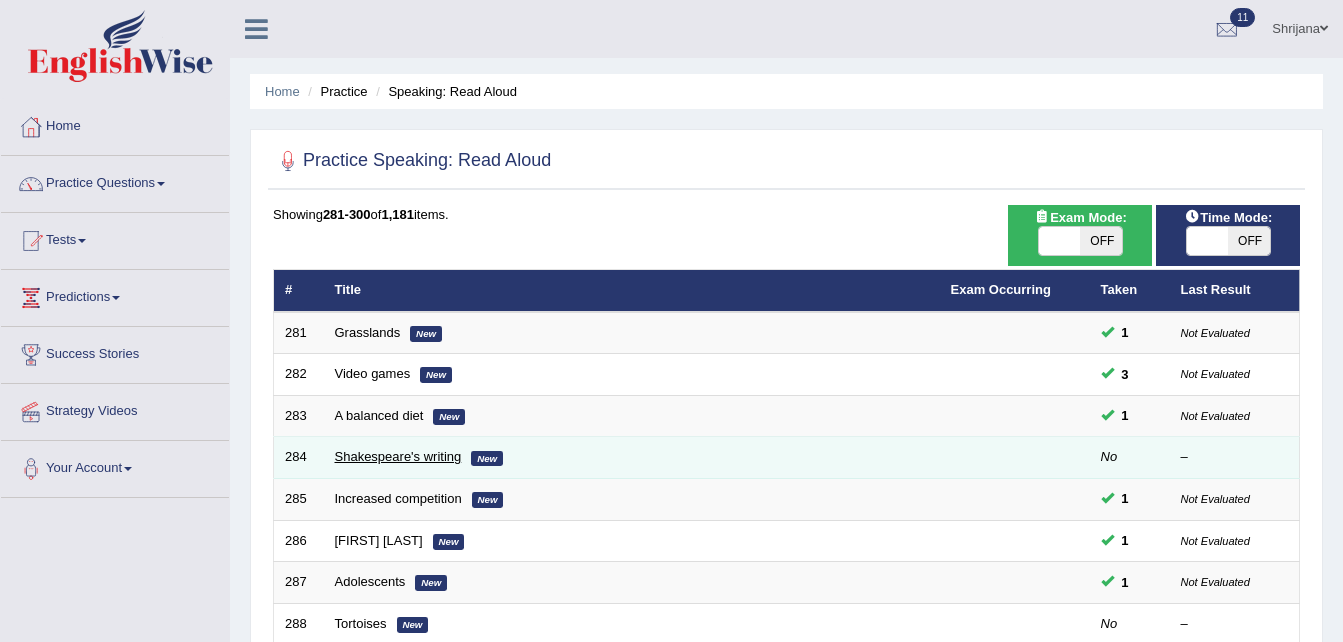 click on "Shakespeare's writing" at bounding box center (398, 456) 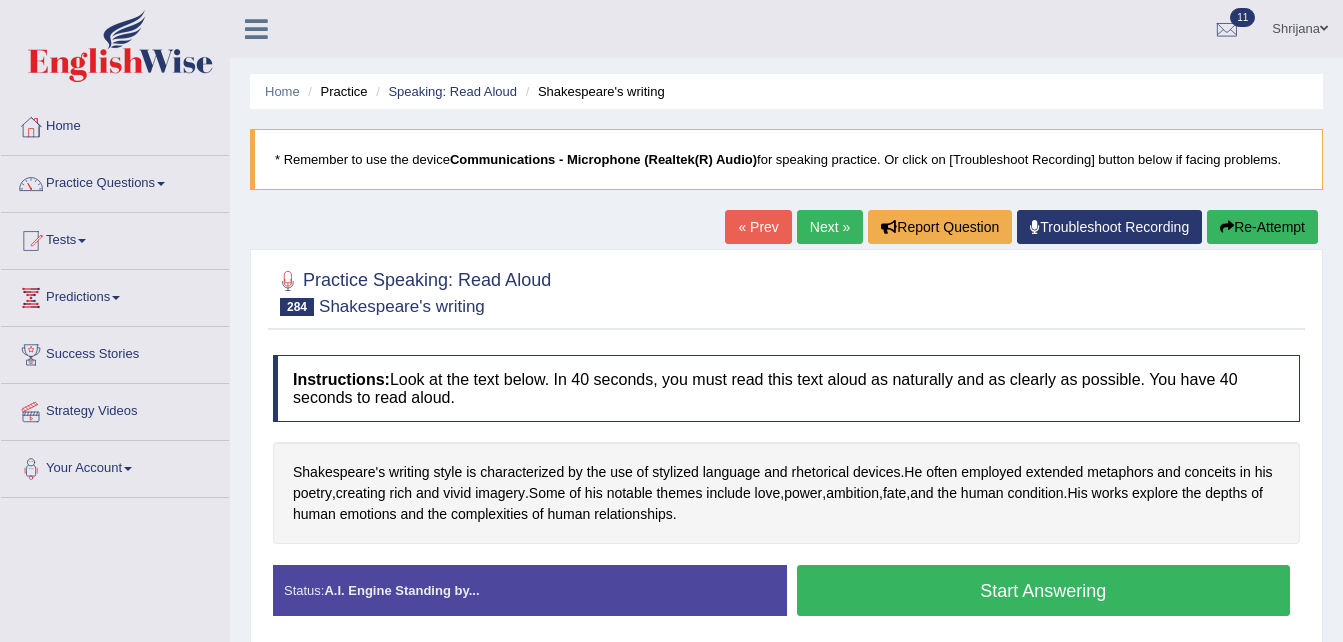 scroll, scrollTop: 0, scrollLeft: 0, axis: both 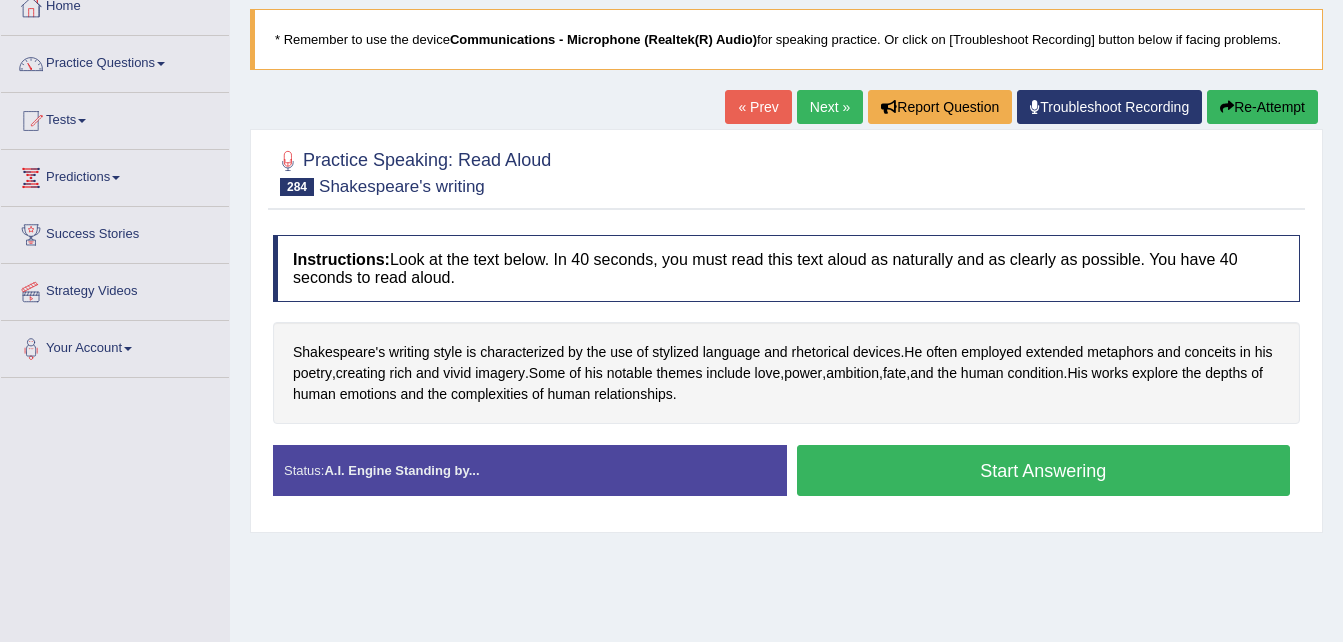 click on "Start Answering" at bounding box center (1044, 470) 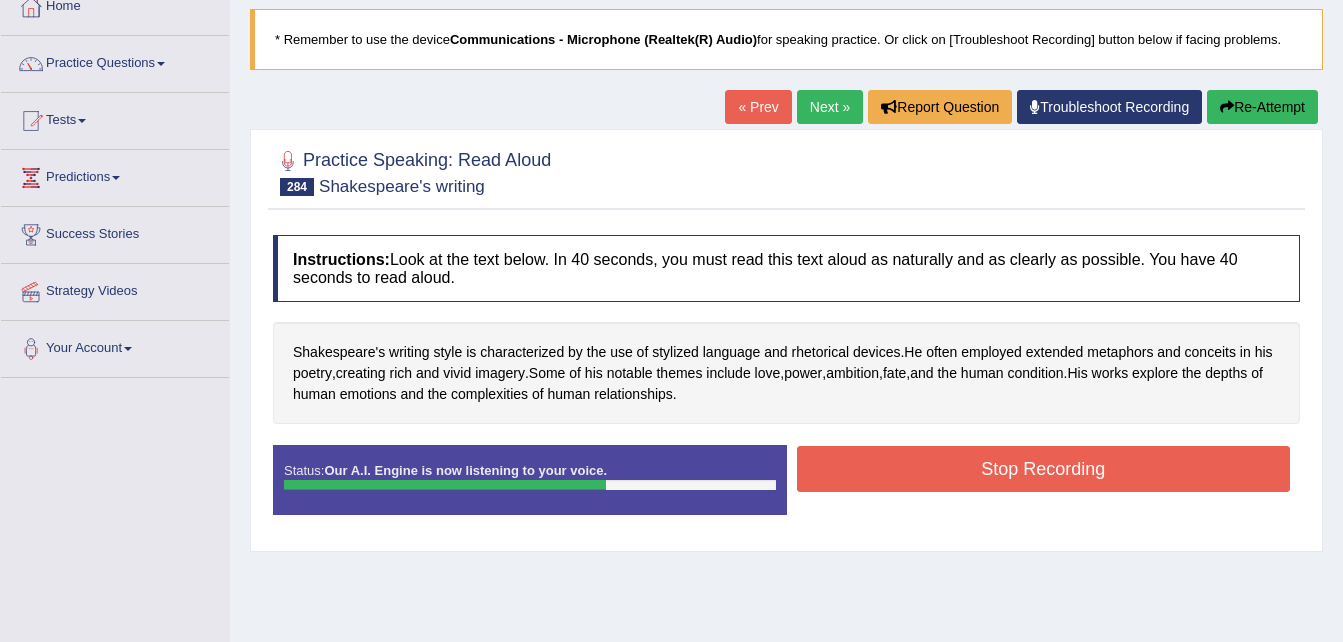 click on "Stop Recording" at bounding box center (1044, 469) 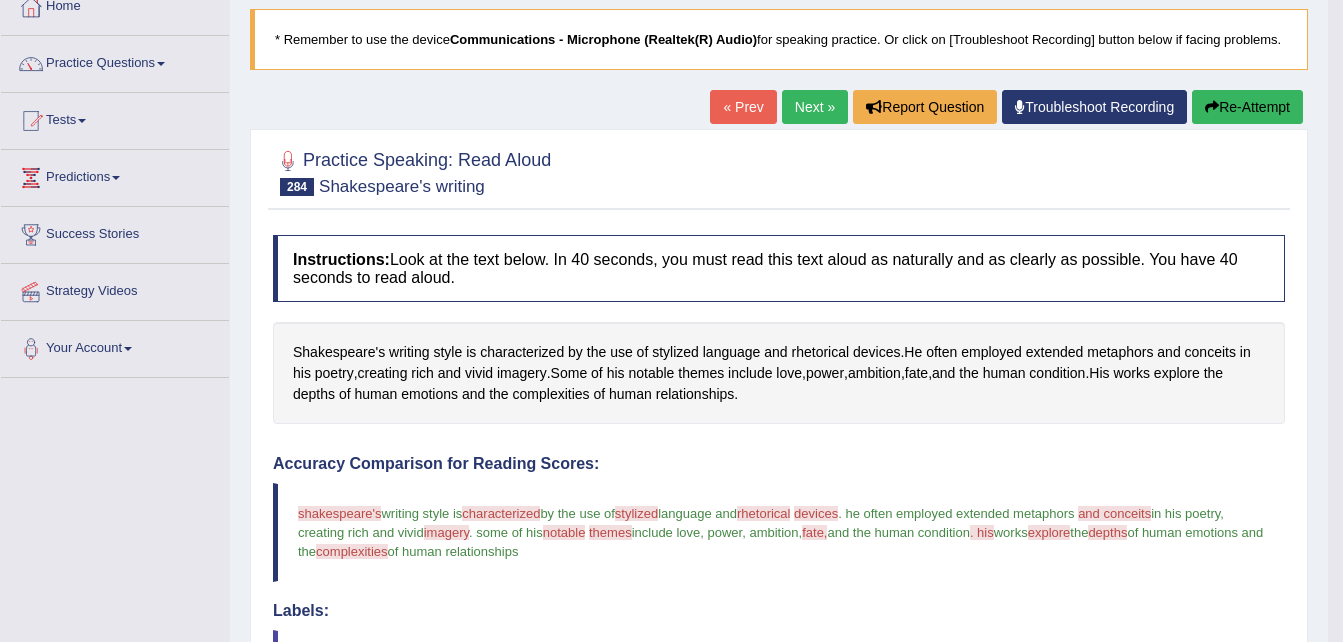 scroll, scrollTop: 681, scrollLeft: 0, axis: vertical 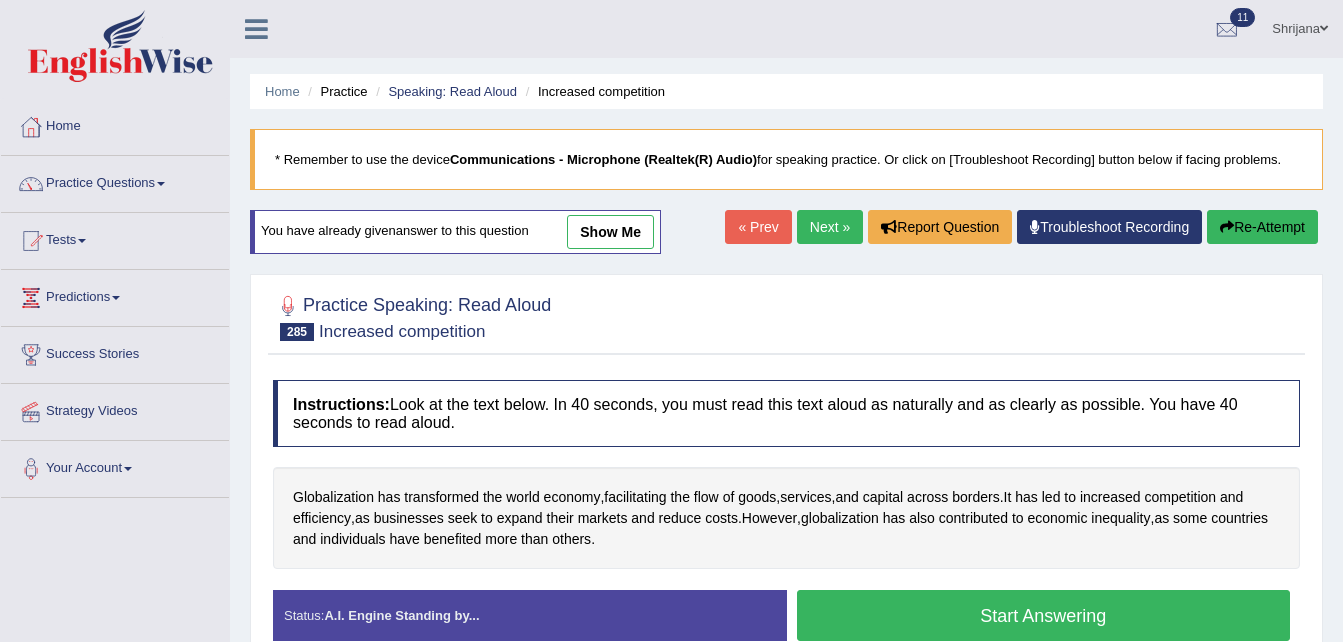 click on "Next »" at bounding box center [830, 227] 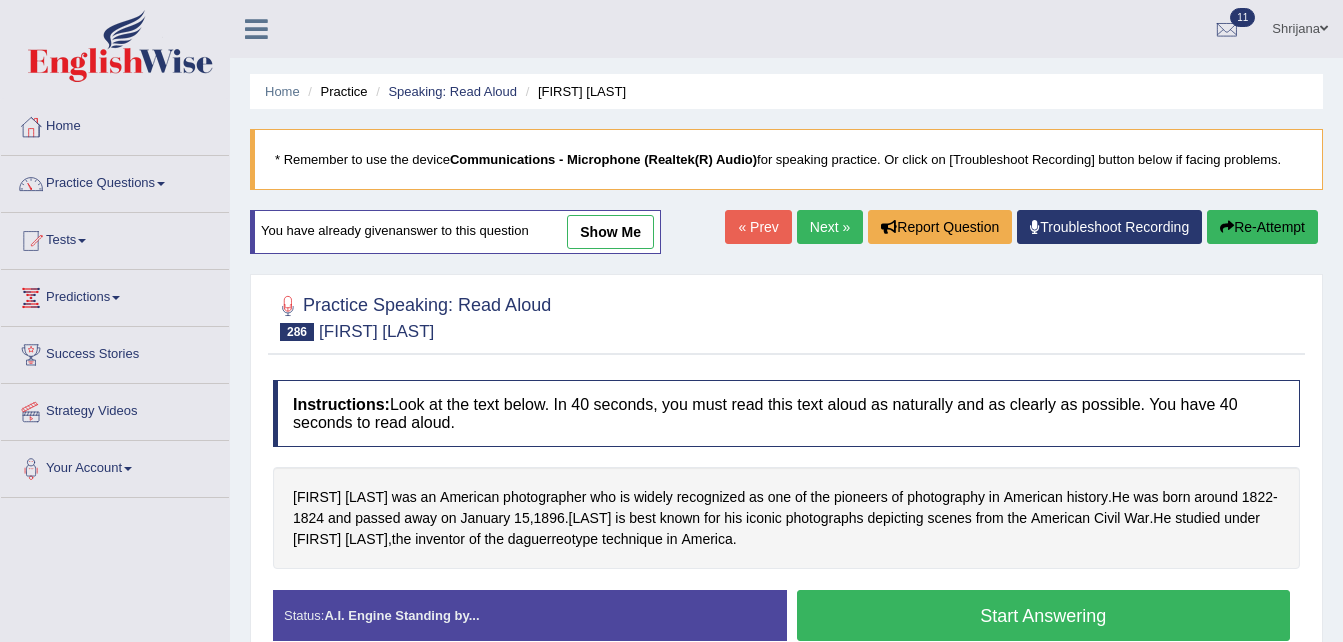 scroll, scrollTop: 0, scrollLeft: 0, axis: both 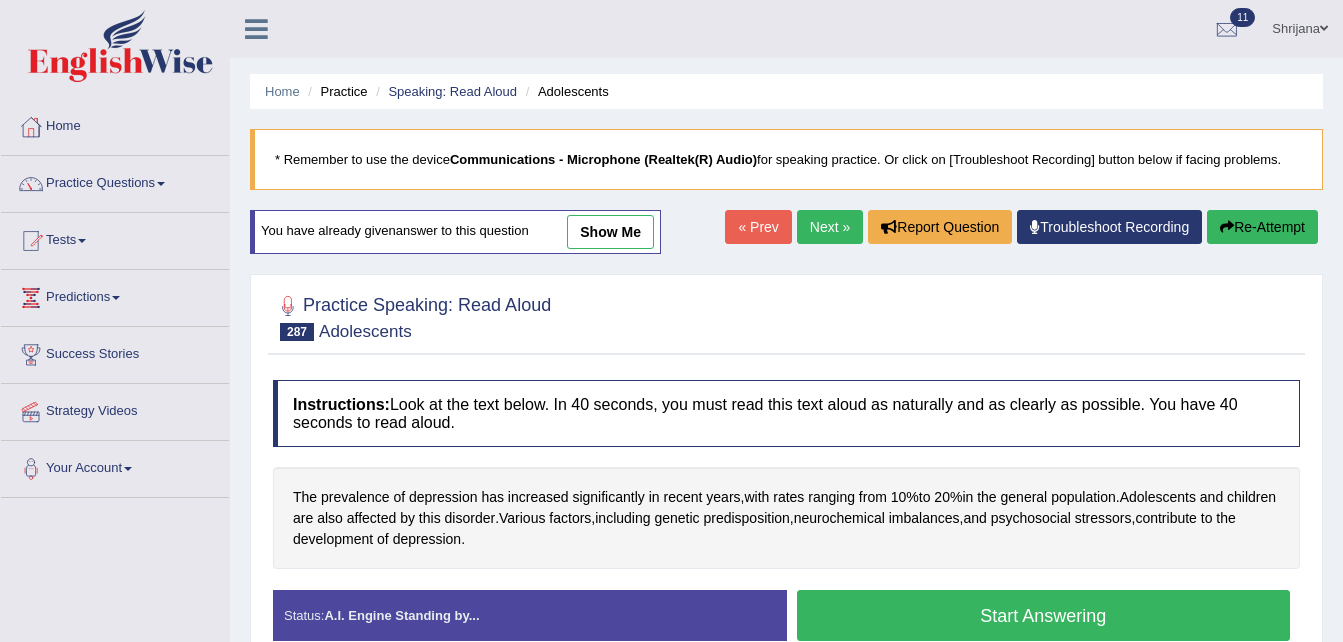 click on "Next »" at bounding box center (830, 227) 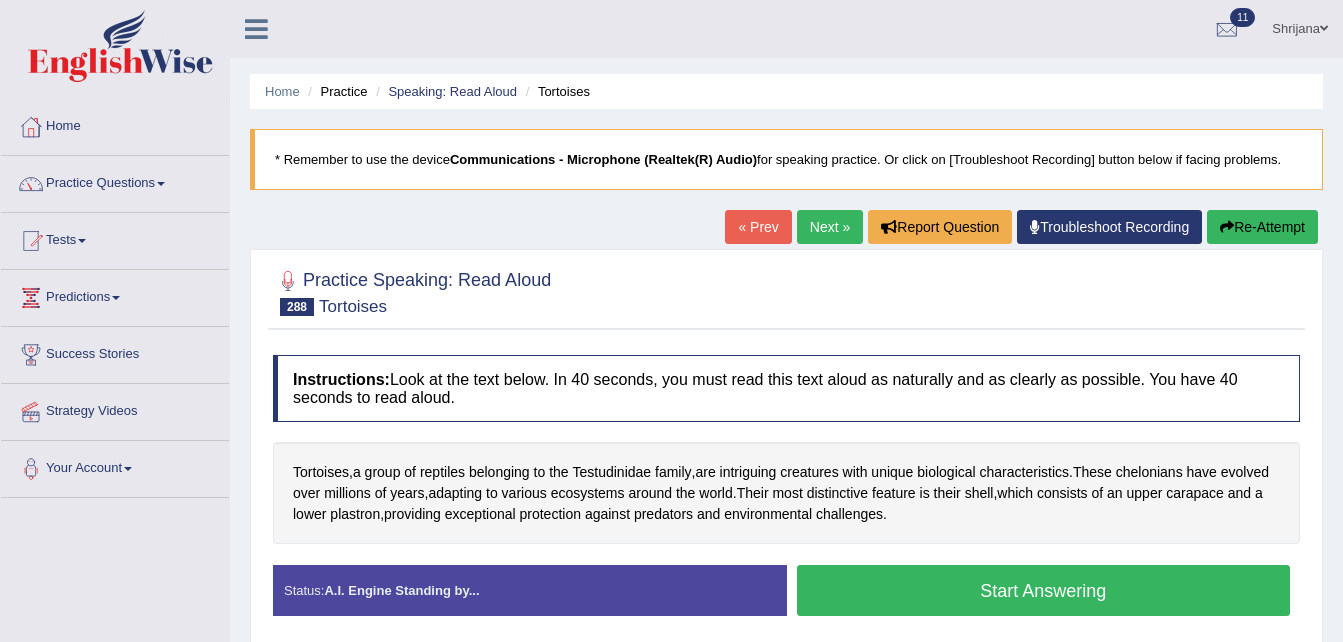 scroll, scrollTop: 0, scrollLeft: 0, axis: both 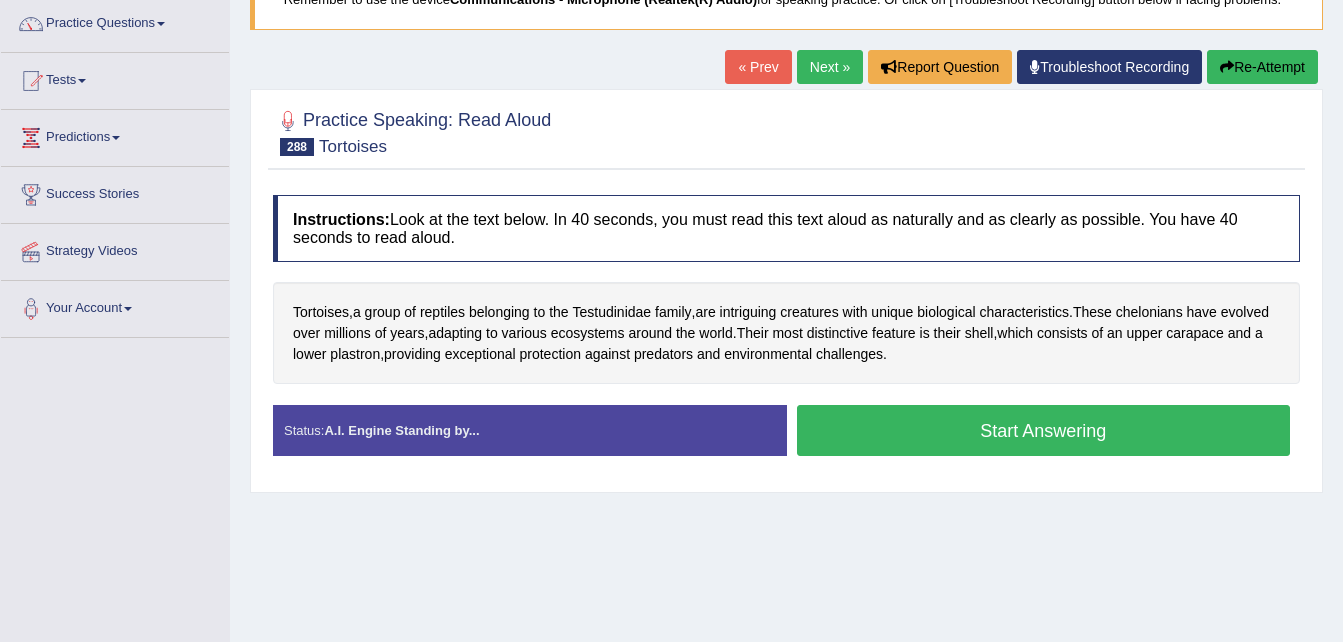 click on "Start Answering" at bounding box center (1044, 430) 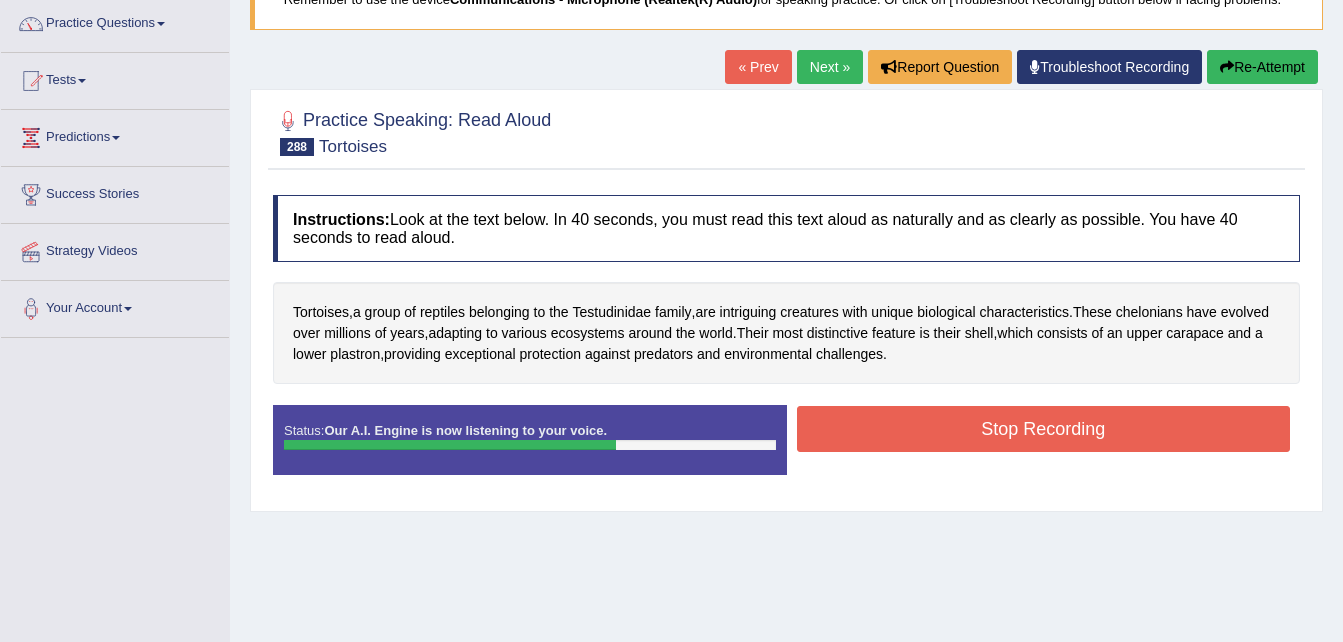 click on "Stop Recording" at bounding box center (1044, 429) 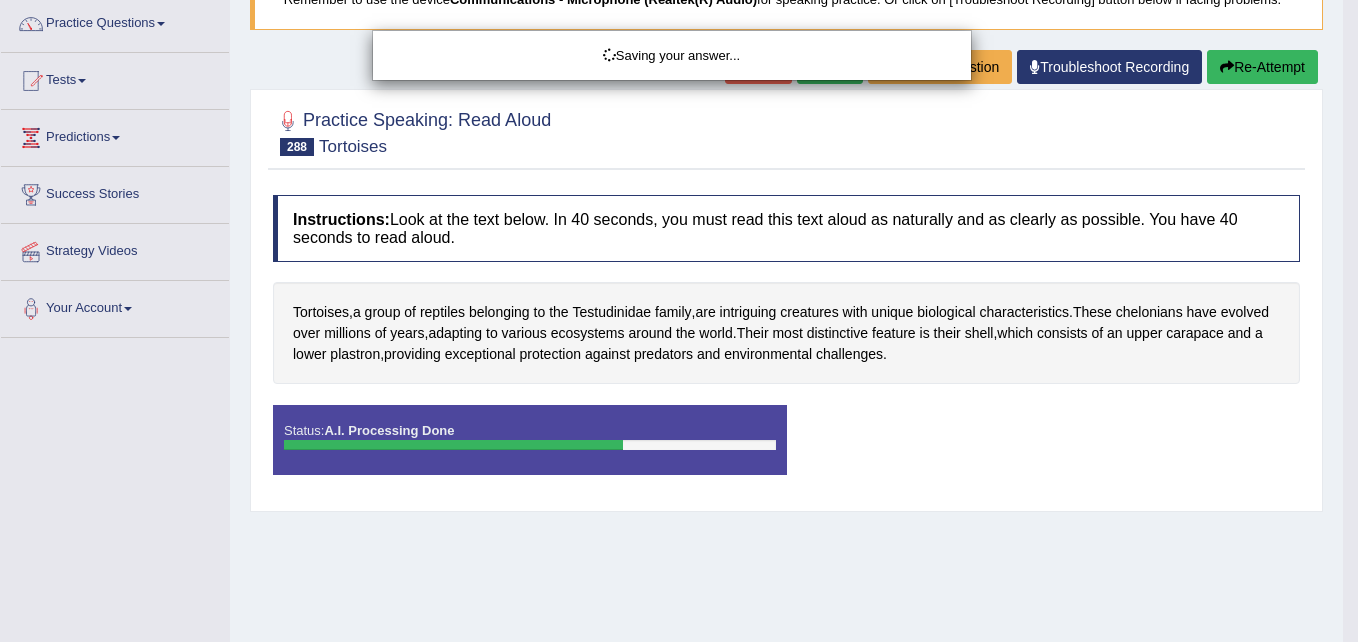 click on "Saving your answer..." at bounding box center (679, 321) 